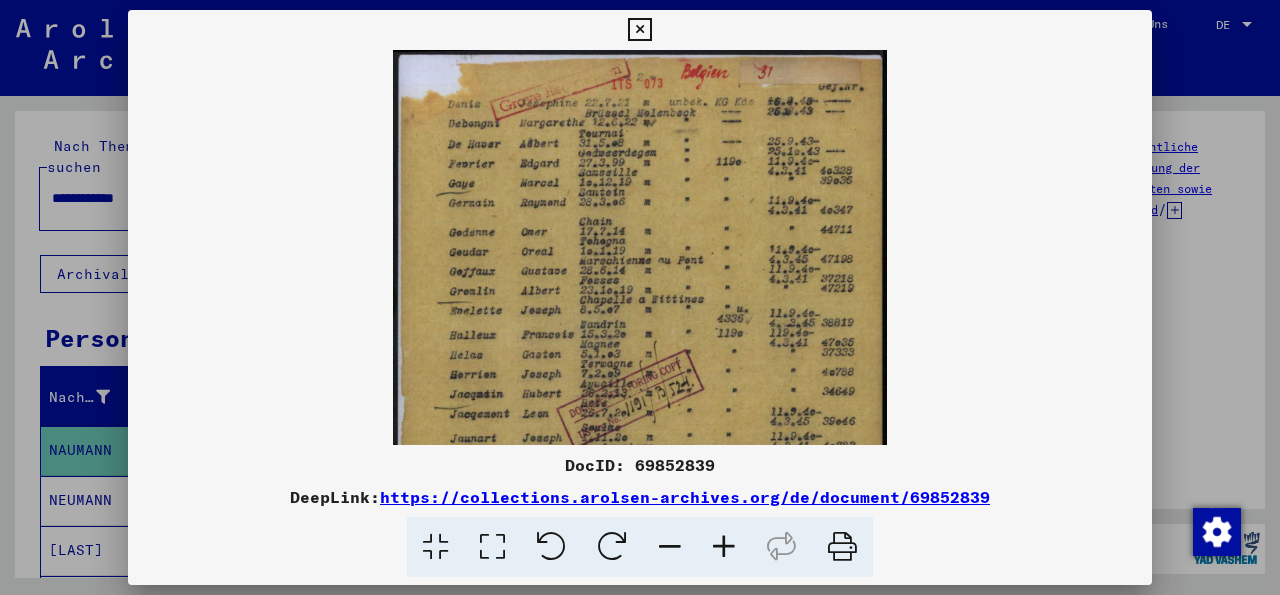 scroll, scrollTop: 0, scrollLeft: 0, axis: both 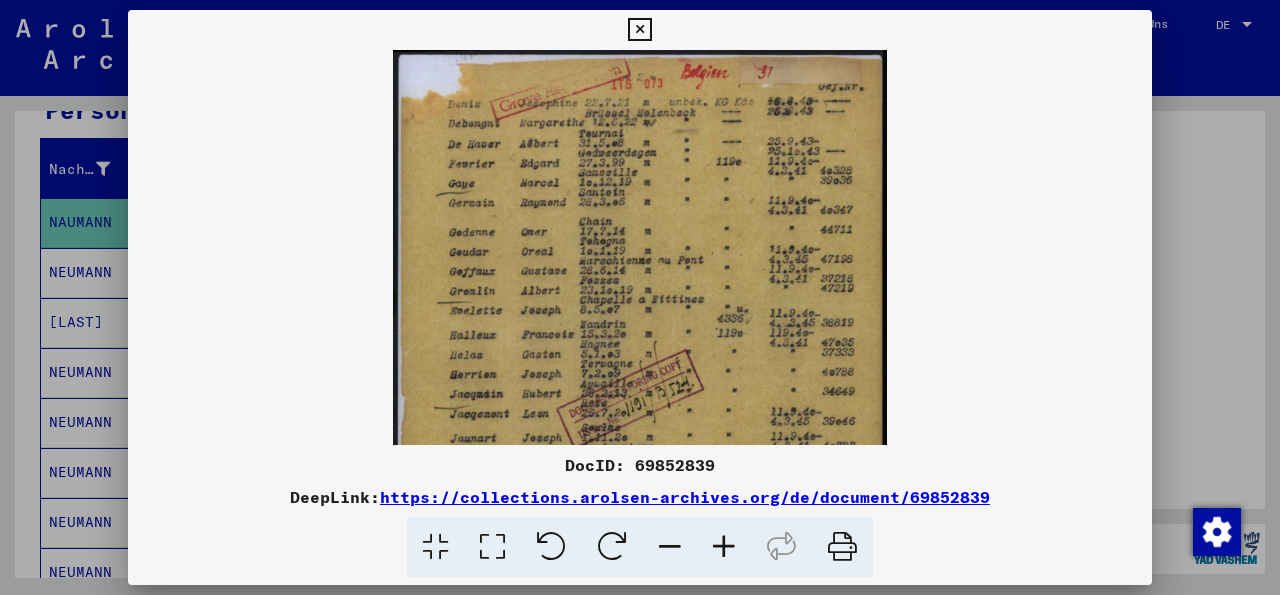 click at bounding box center [639, 30] 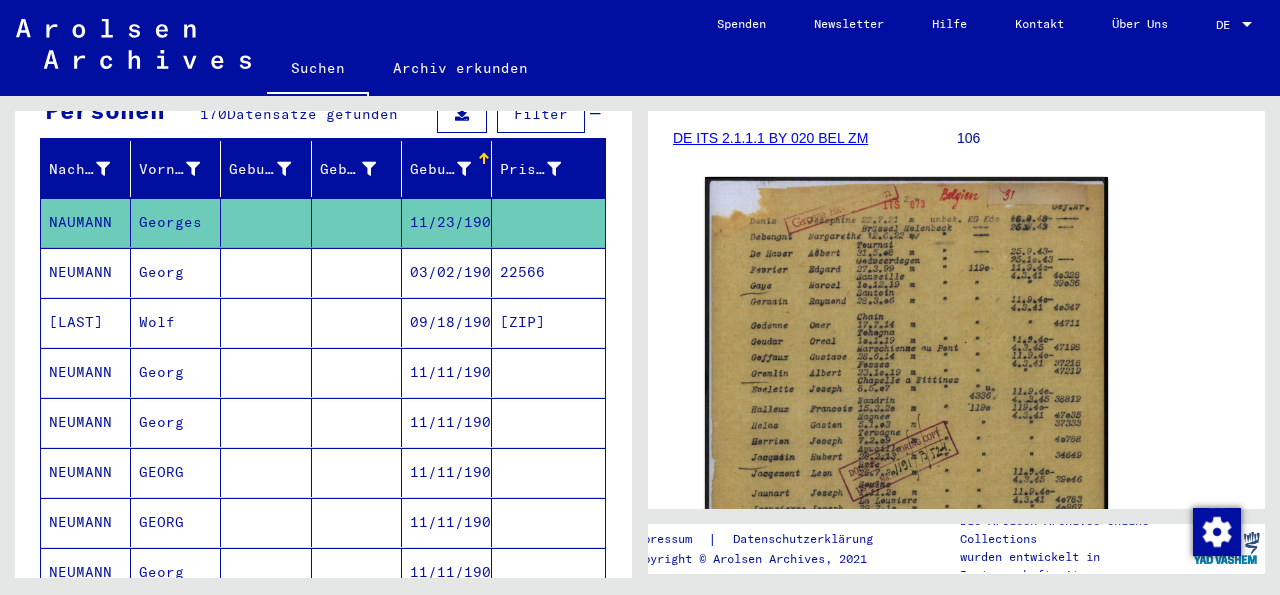 scroll, scrollTop: 285, scrollLeft: 0, axis: vertical 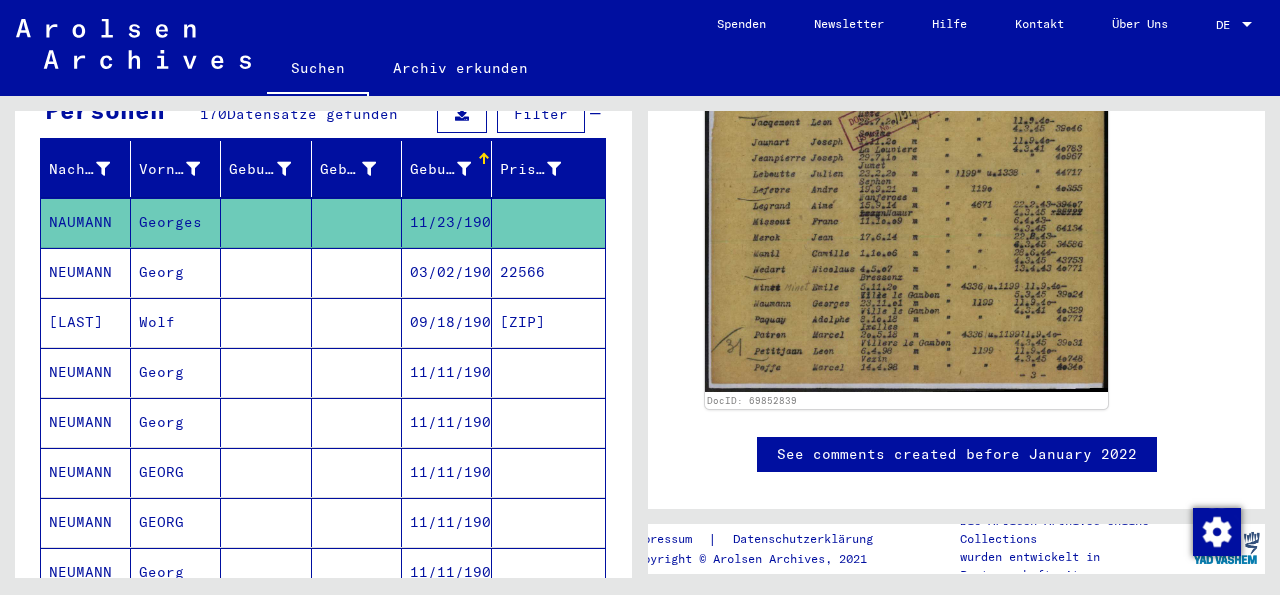 click on "NEUMANN" at bounding box center [86, 472] 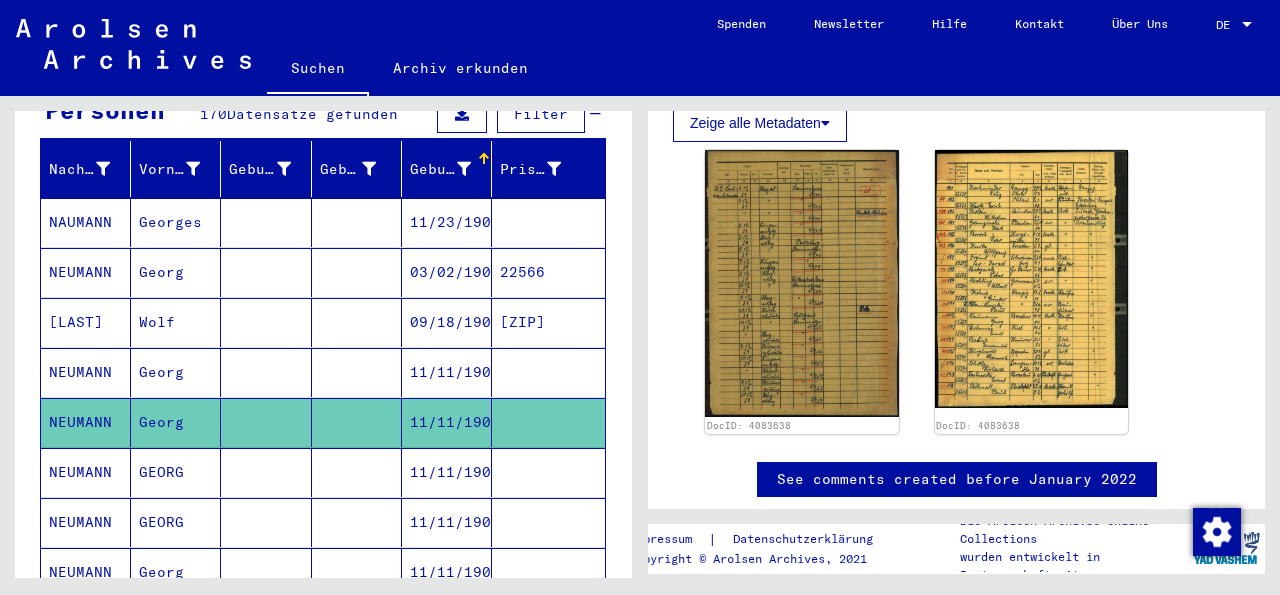 scroll, scrollTop: 416, scrollLeft: 0, axis: vertical 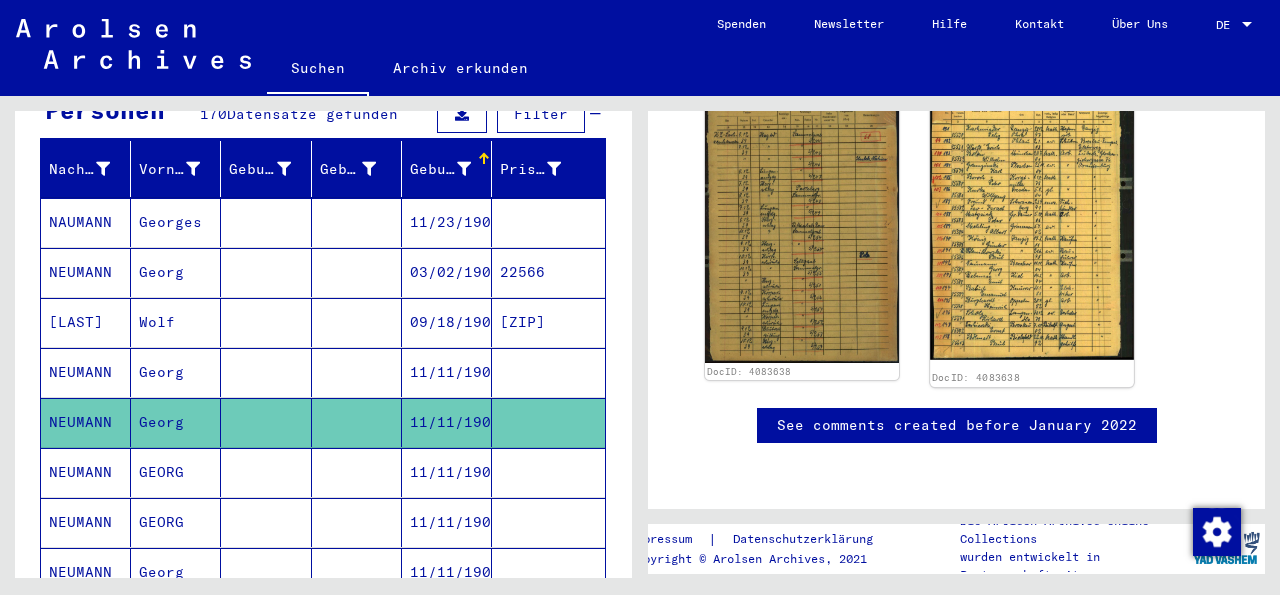 click 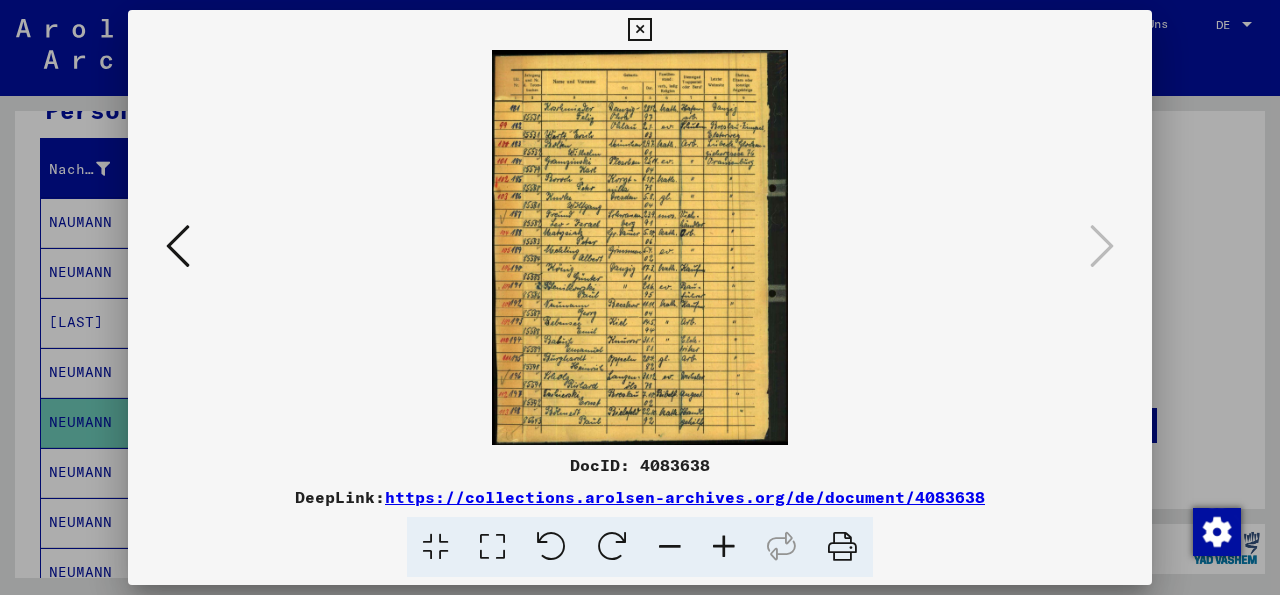 click at bounding box center (724, 547) 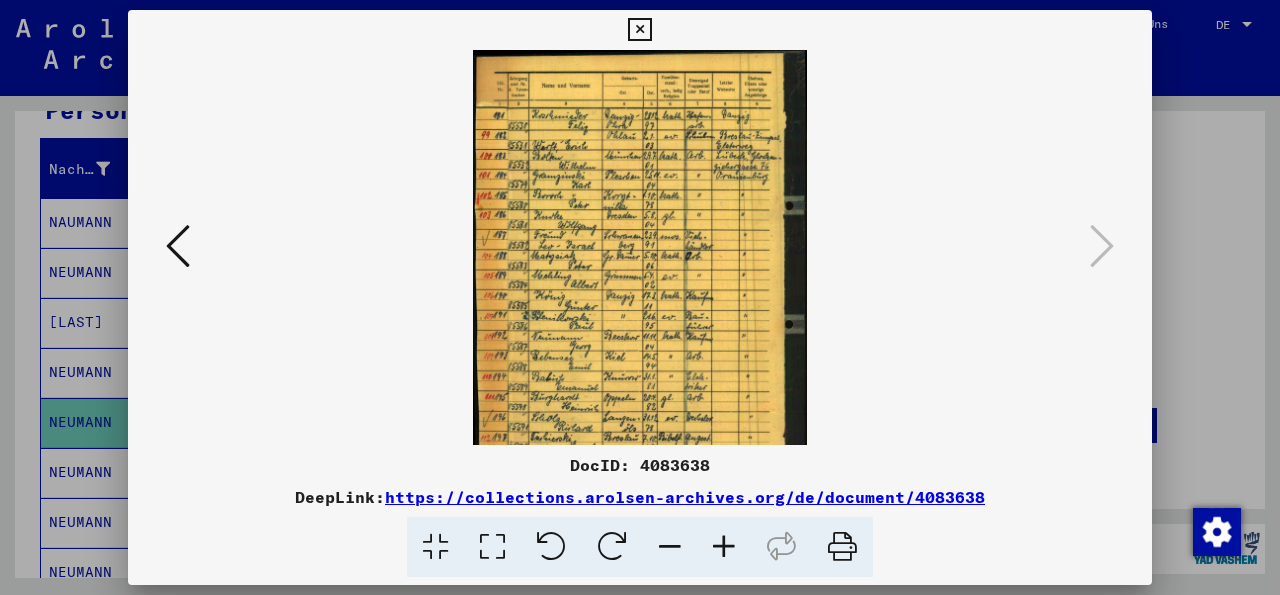 click at bounding box center [724, 547] 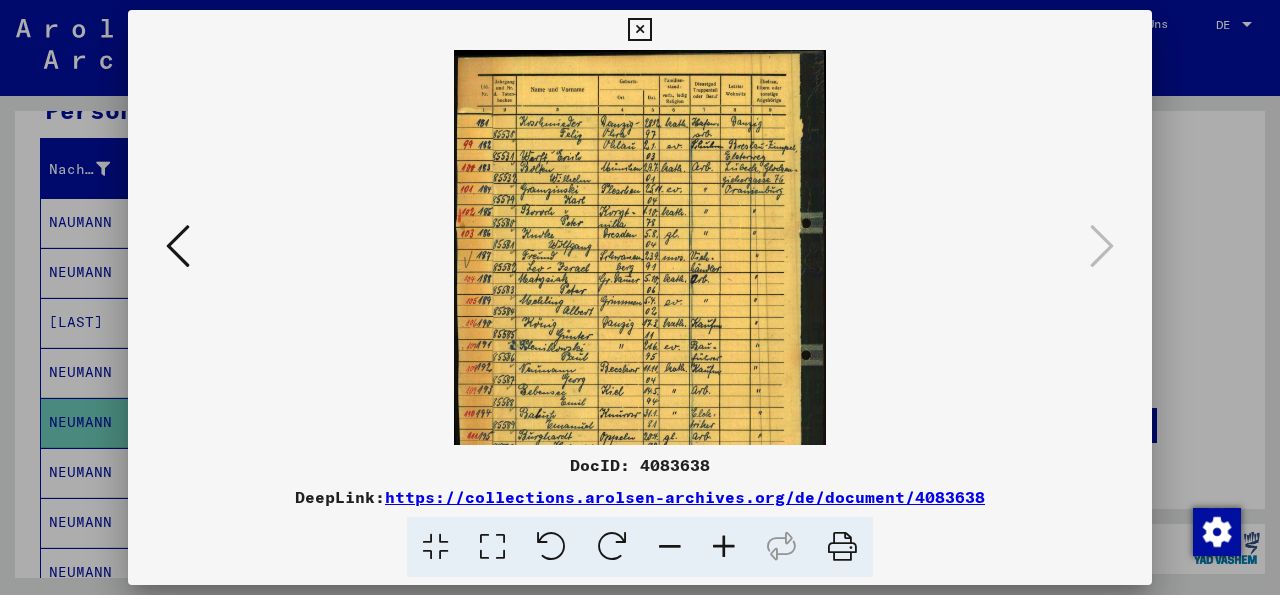 click at bounding box center (724, 547) 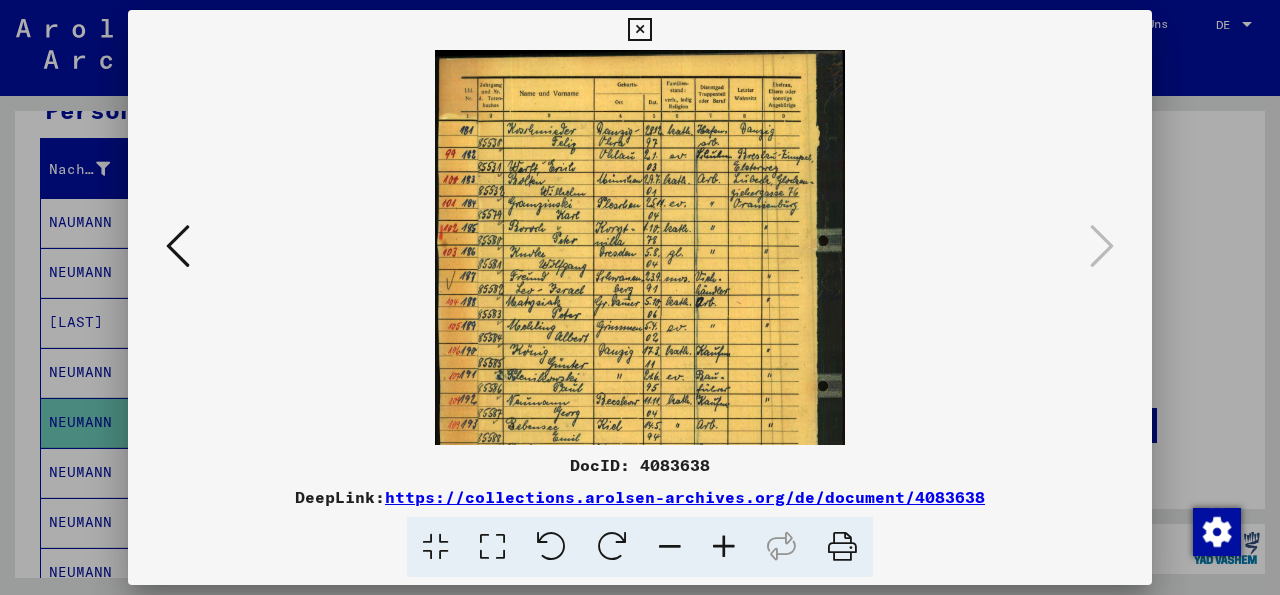 click at bounding box center (724, 547) 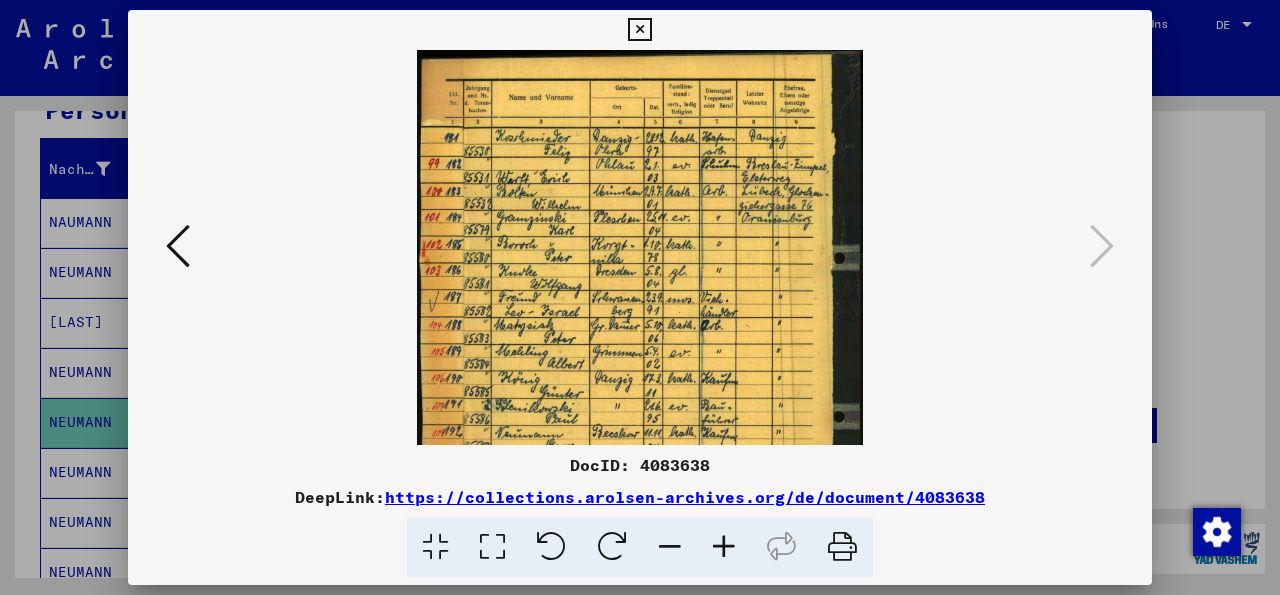 click at bounding box center (724, 547) 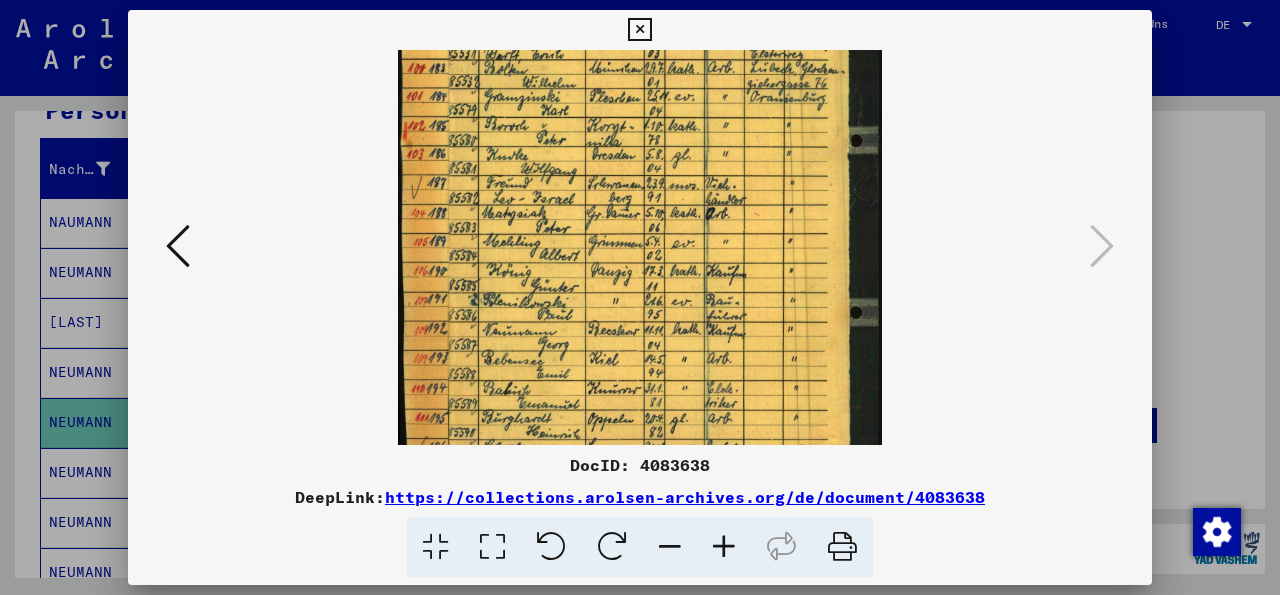 scroll, scrollTop: 136, scrollLeft: 0, axis: vertical 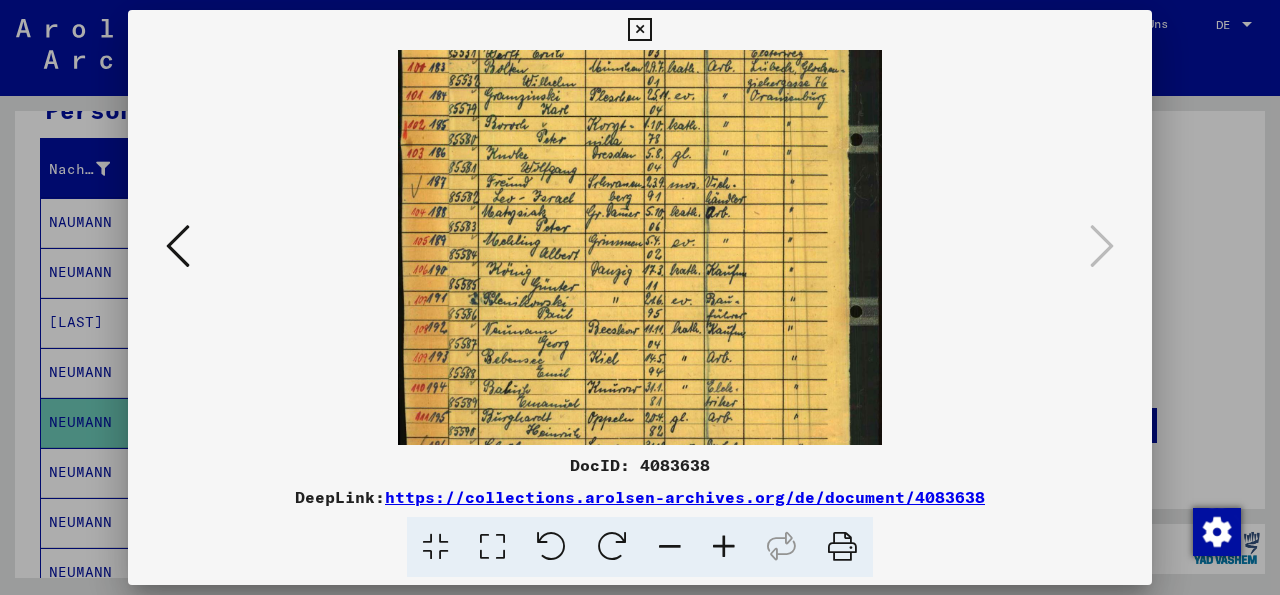 drag, startPoint x: 677, startPoint y: 290, endPoint x: 739, endPoint y: 305, distance: 63.788715 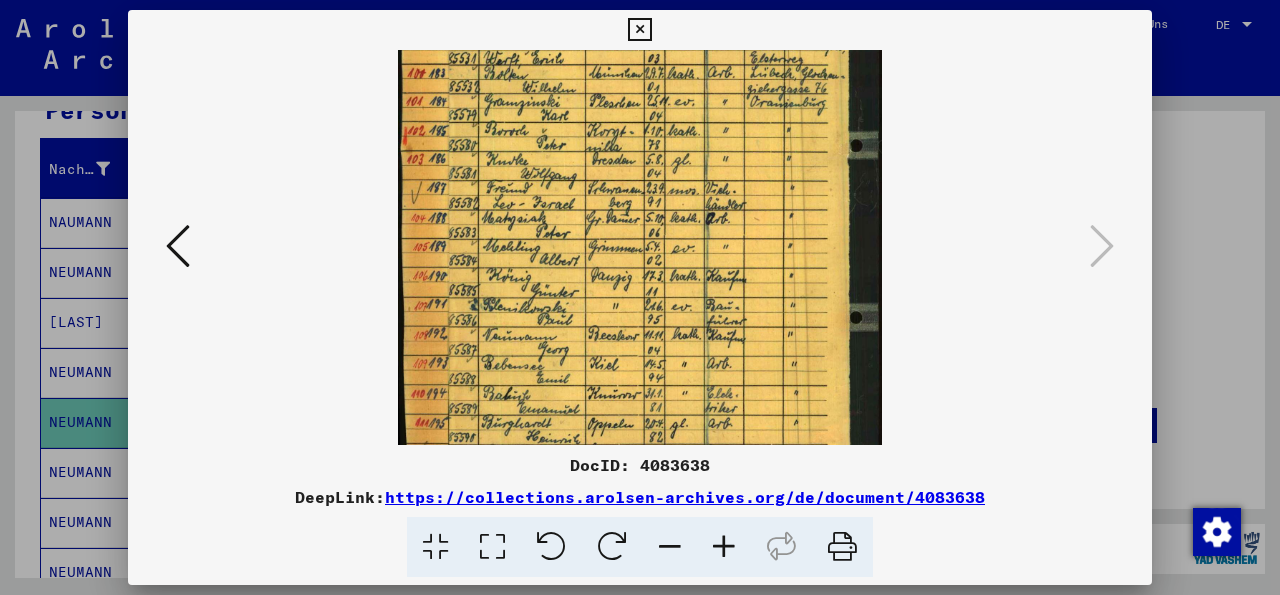 scroll, scrollTop: 133, scrollLeft: 0, axis: vertical 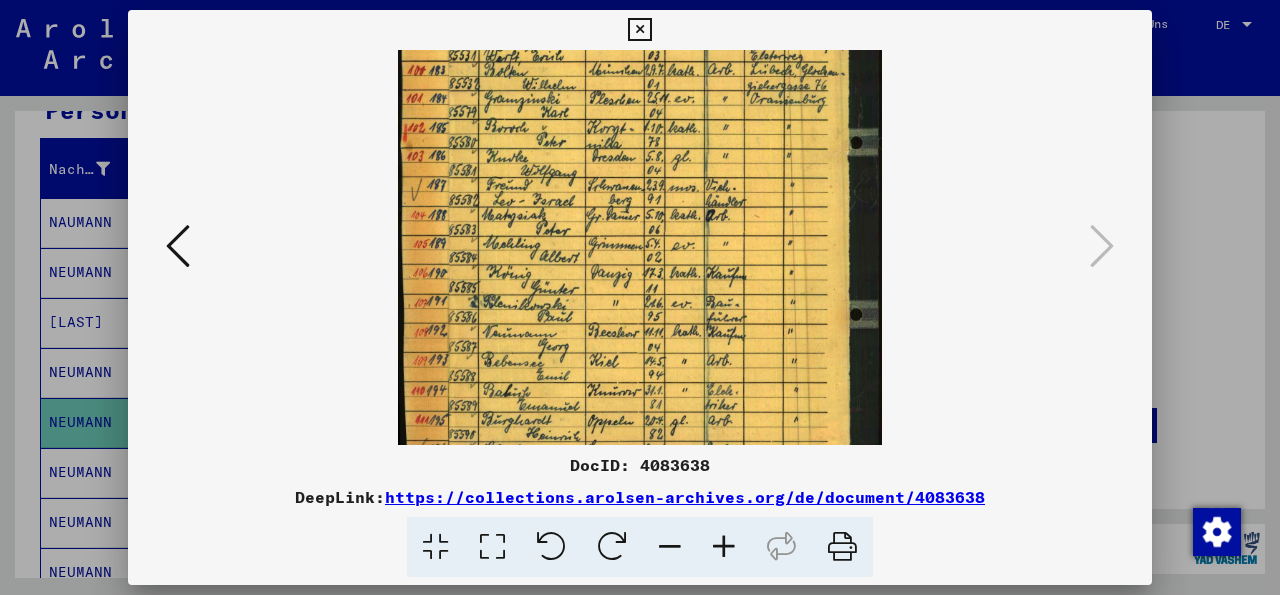 click at bounding box center (640, 239) 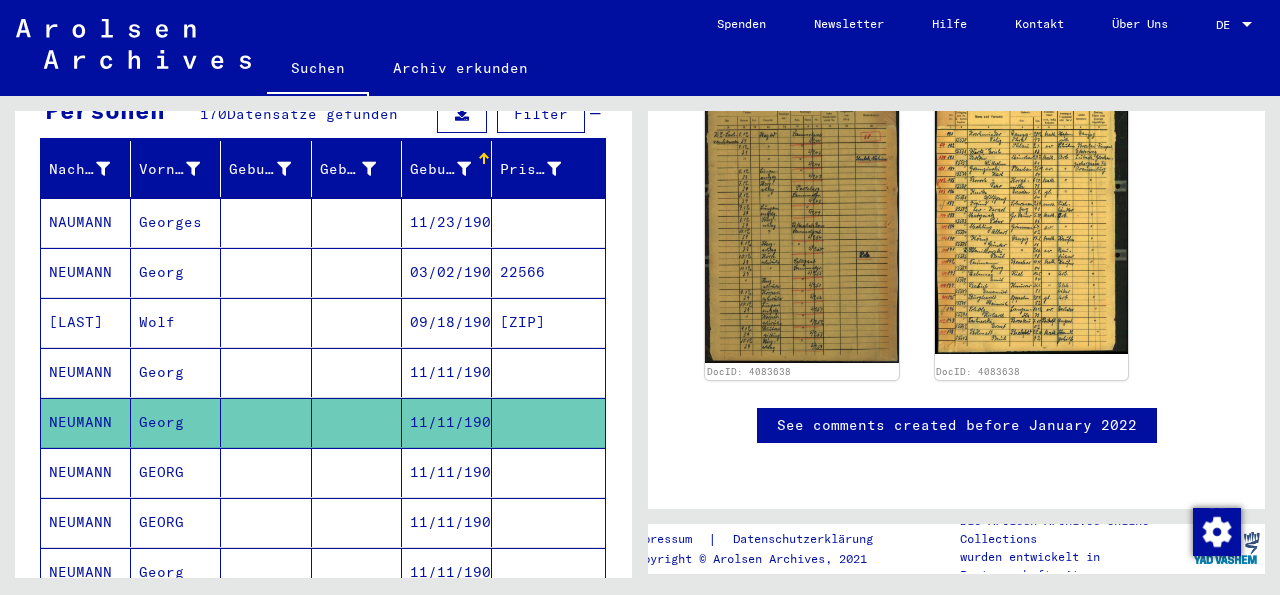 click on "NEUMANN" at bounding box center (86, 322) 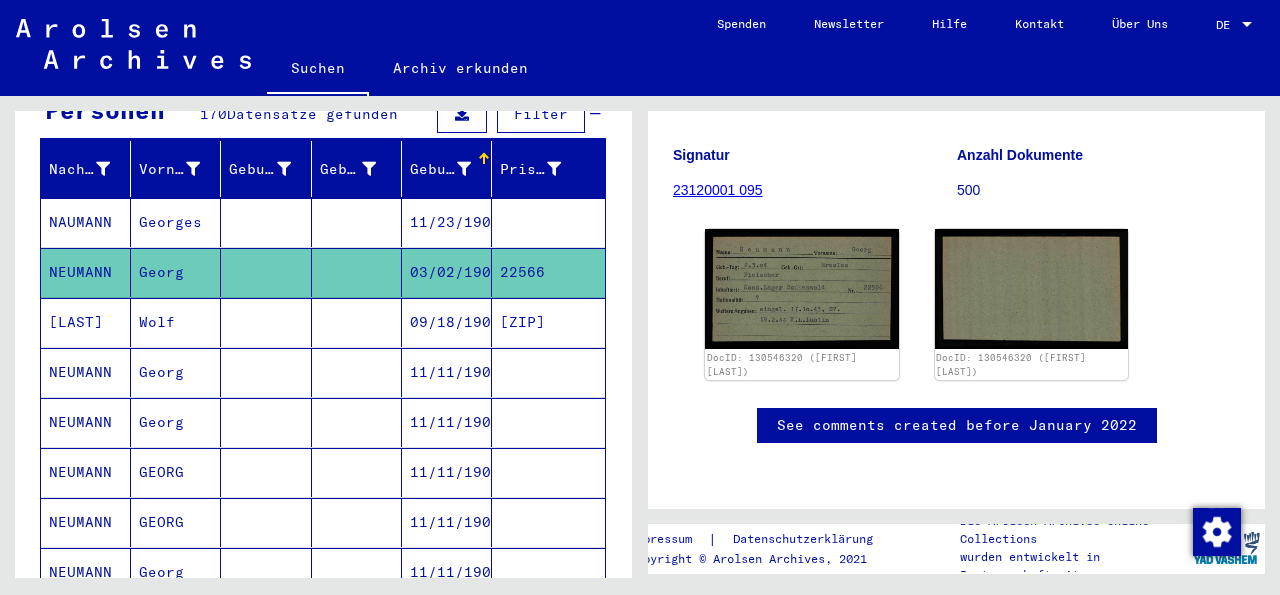 scroll, scrollTop: 293, scrollLeft: 0, axis: vertical 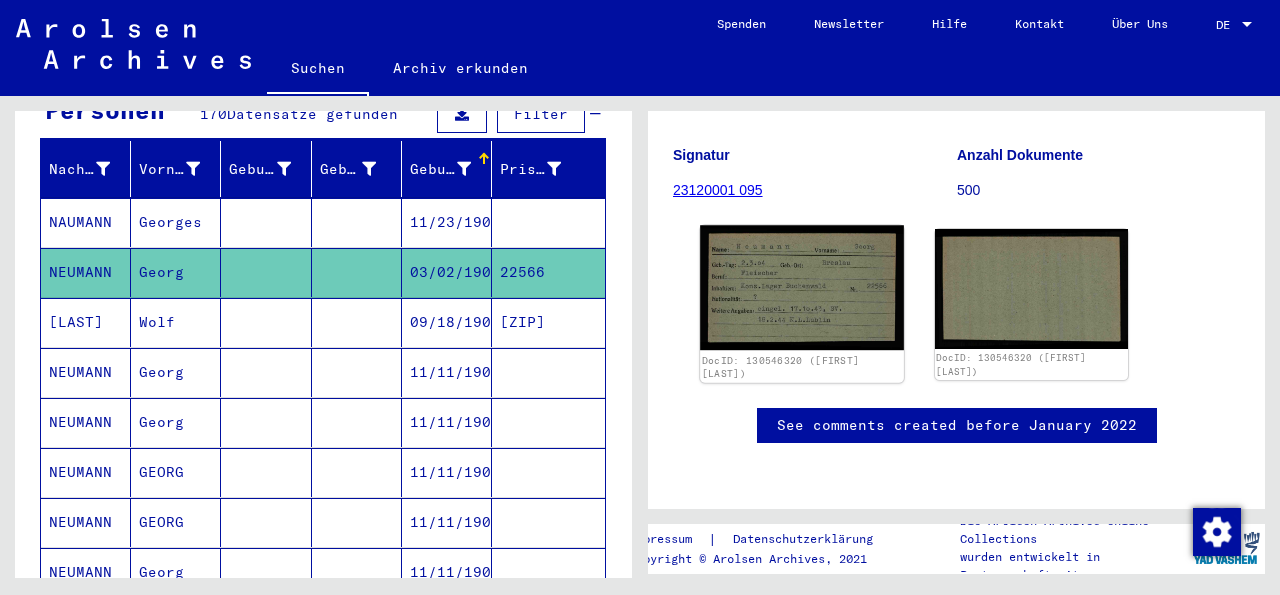 click 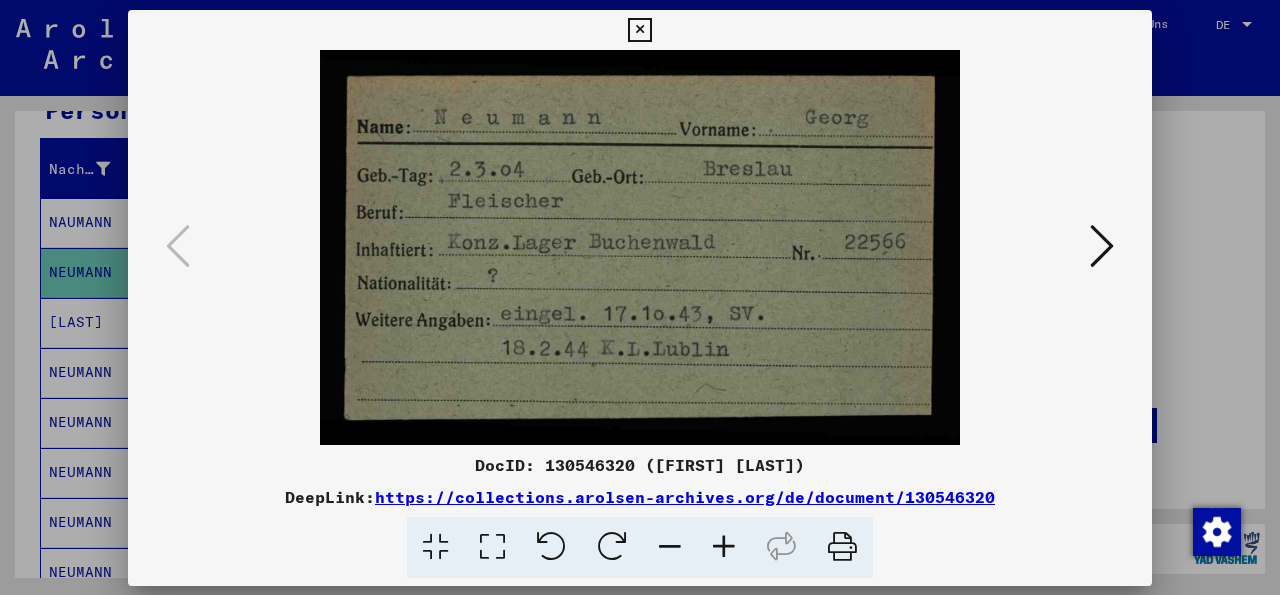 click at bounding box center (640, 247) 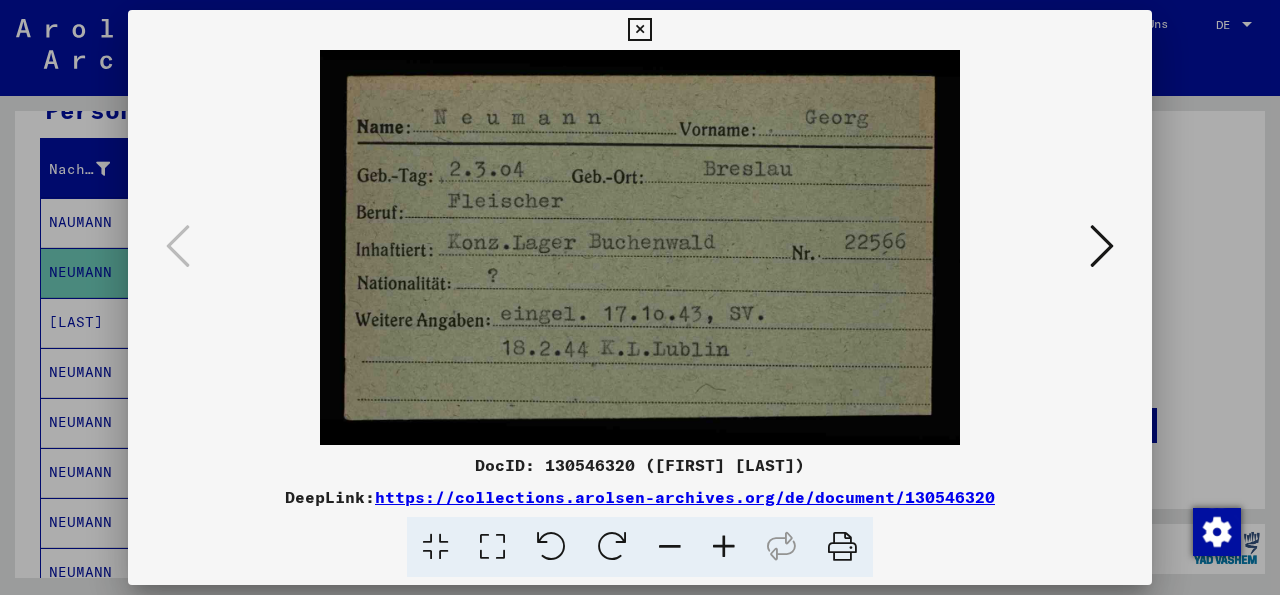 click at bounding box center [1102, 246] 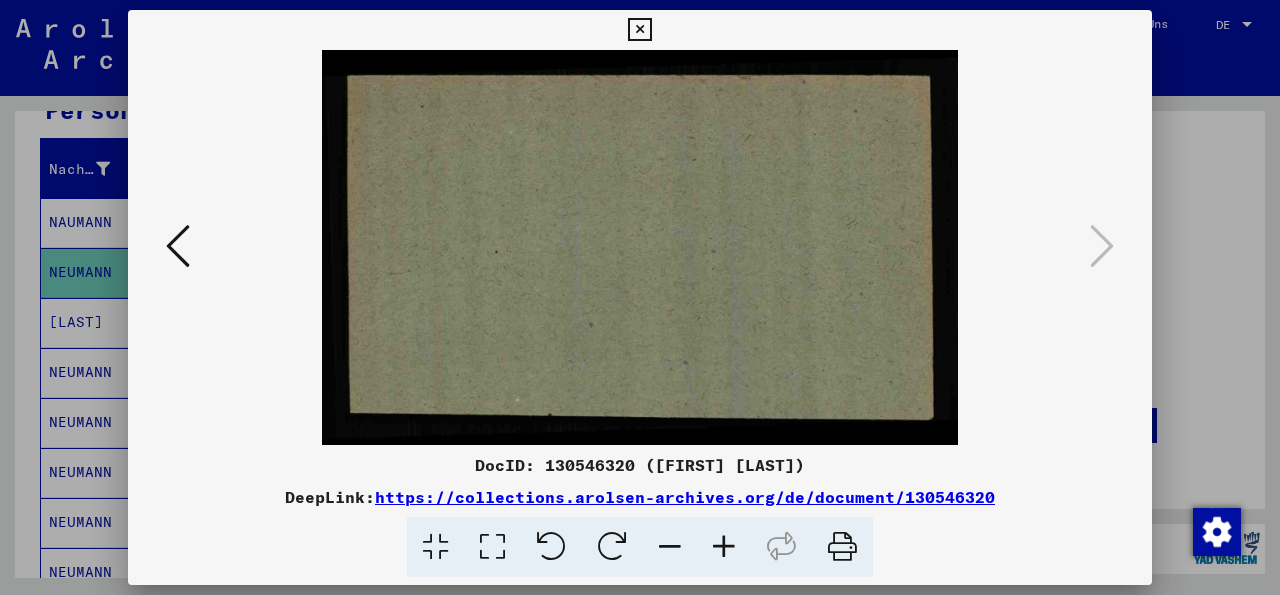 click at bounding box center [639, 30] 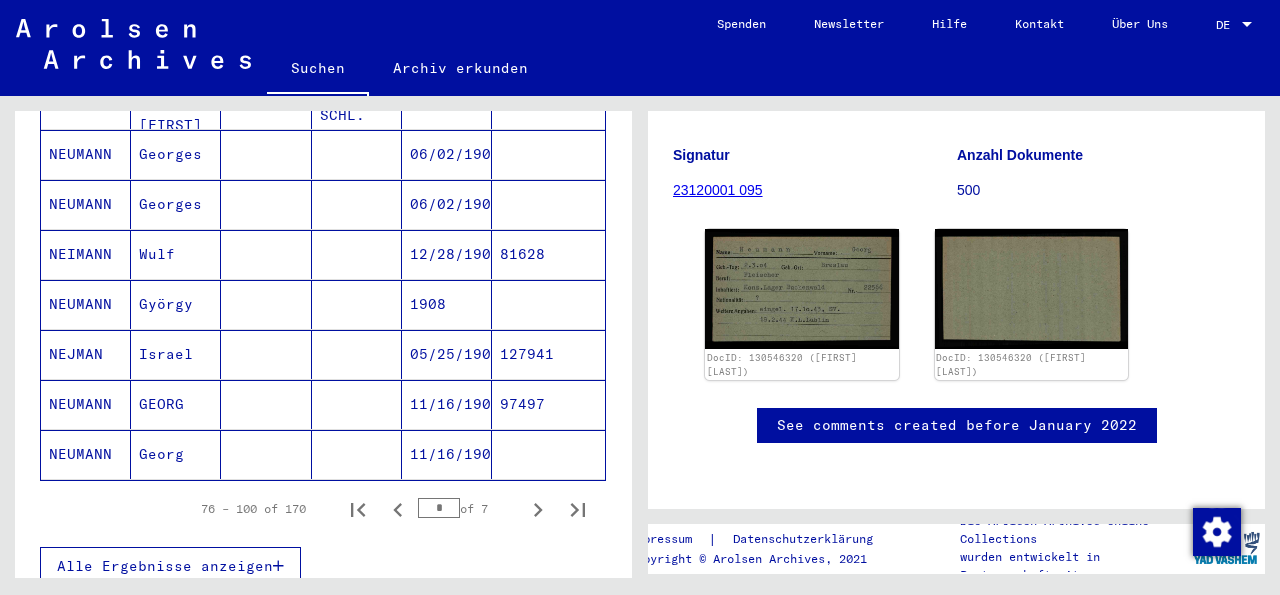 scroll, scrollTop: 1227, scrollLeft: 0, axis: vertical 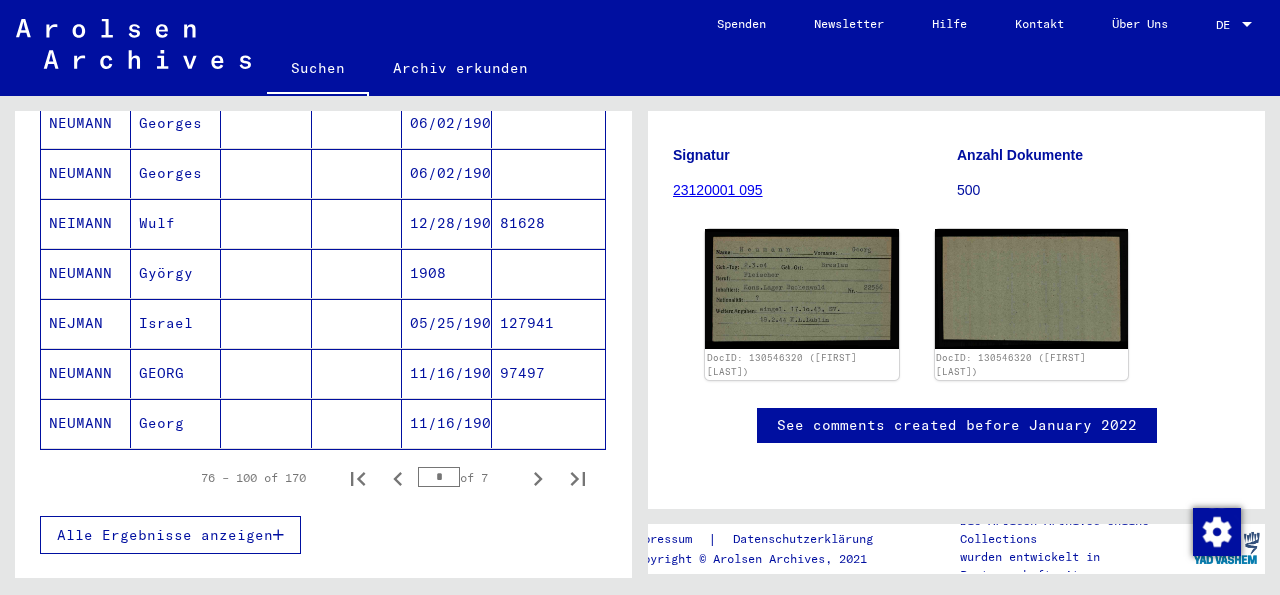 click on "NEUMANN" 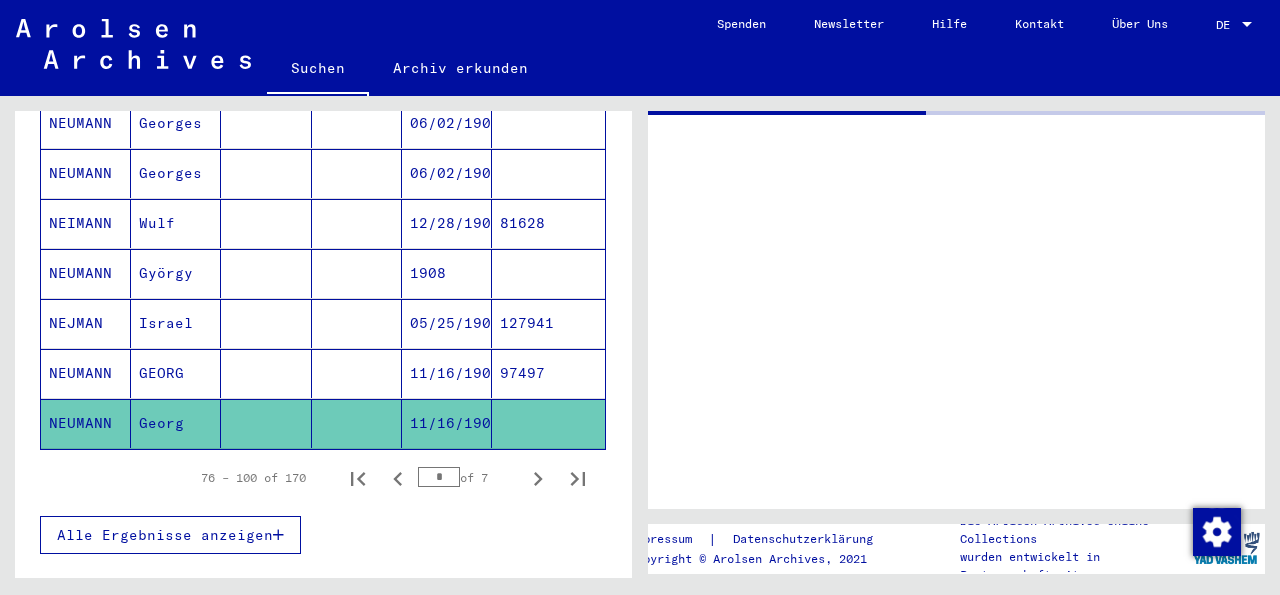 scroll, scrollTop: 0, scrollLeft: 0, axis: both 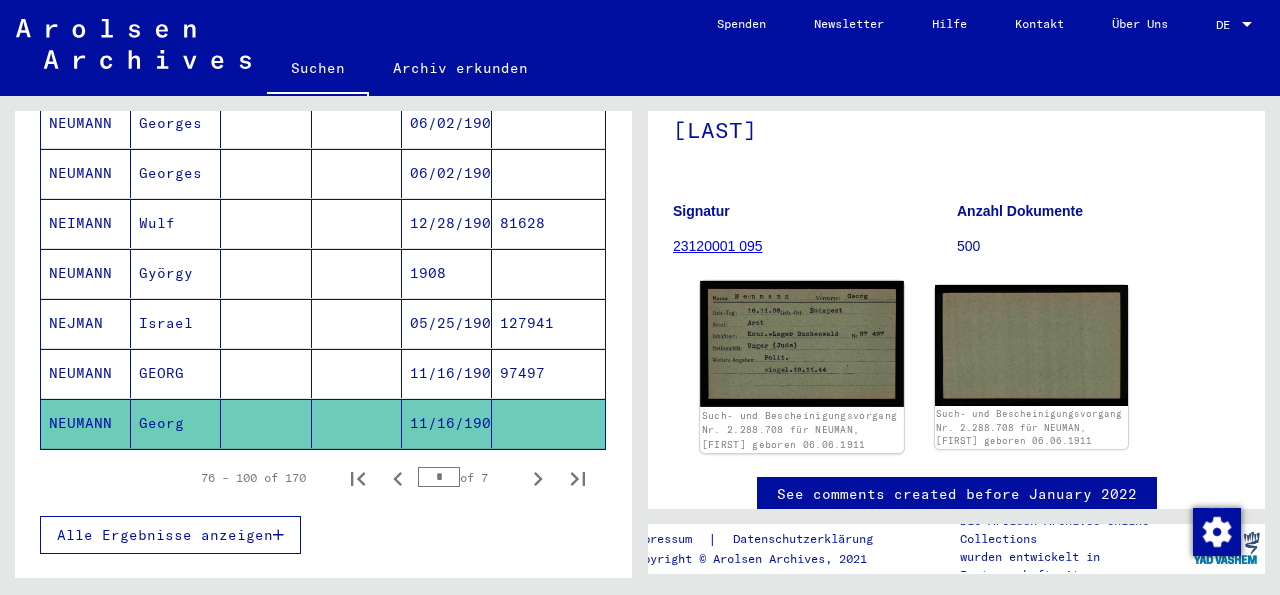 click 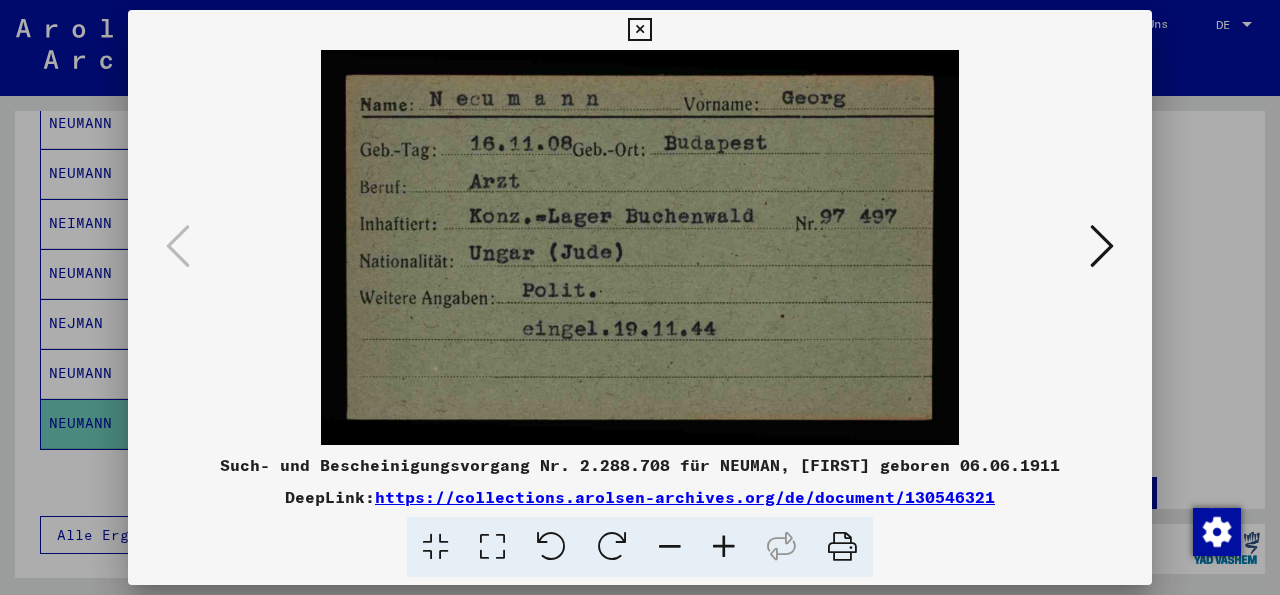 click at bounding box center [639, 30] 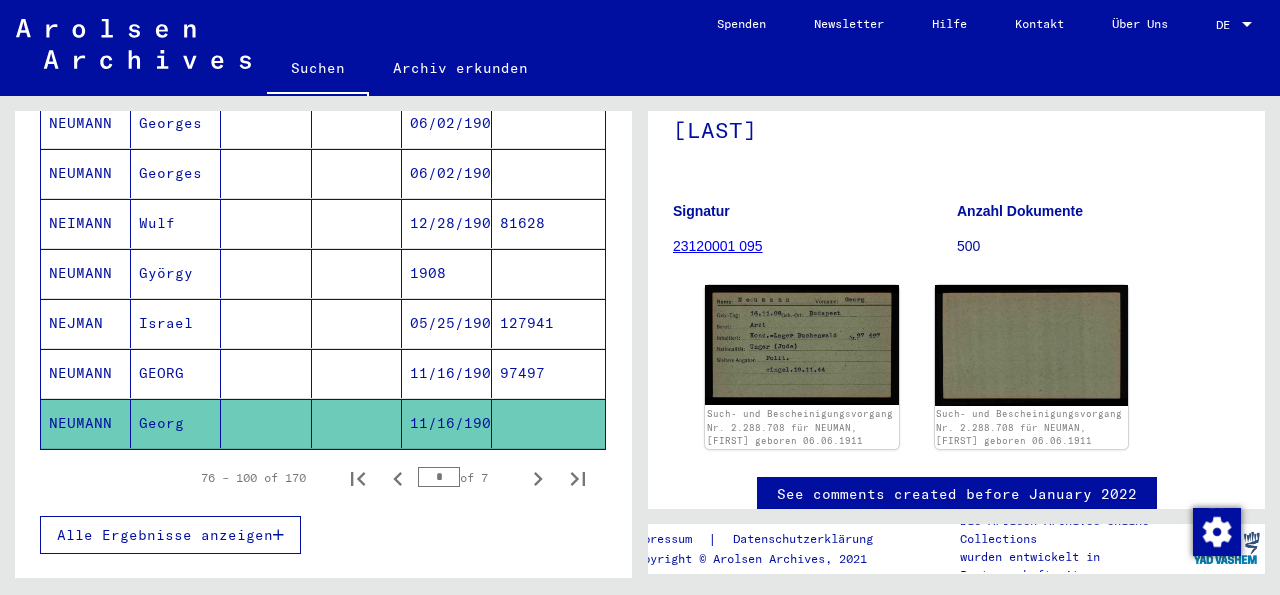 click on "NEUMANN" at bounding box center (86, 423) 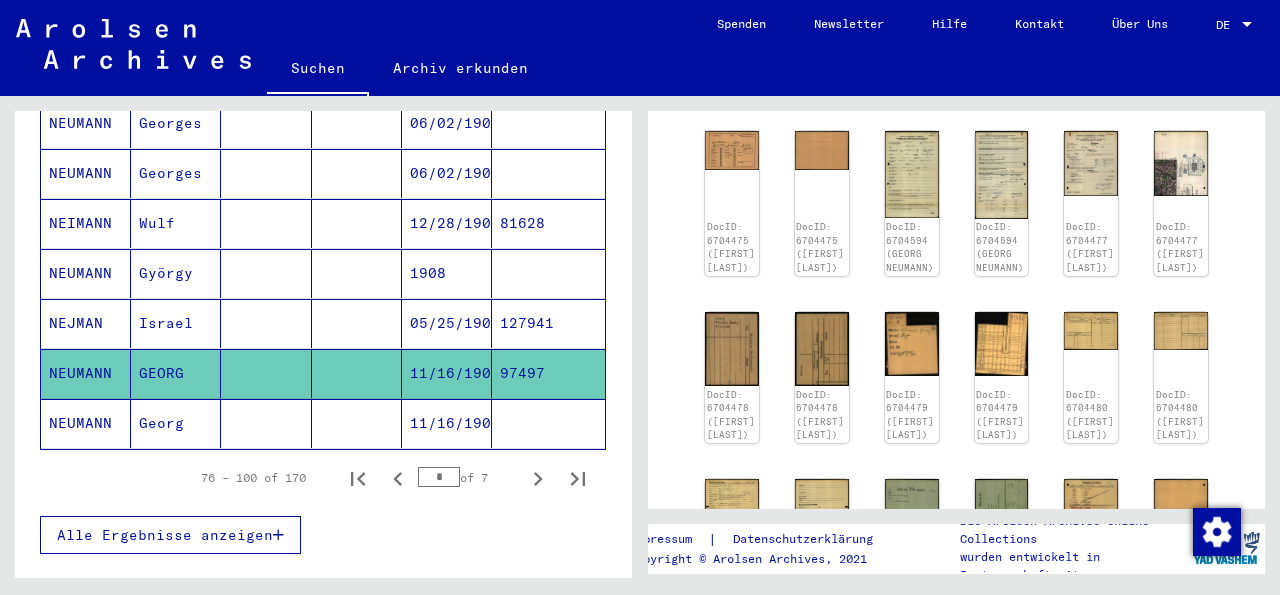 scroll, scrollTop: 326, scrollLeft: 0, axis: vertical 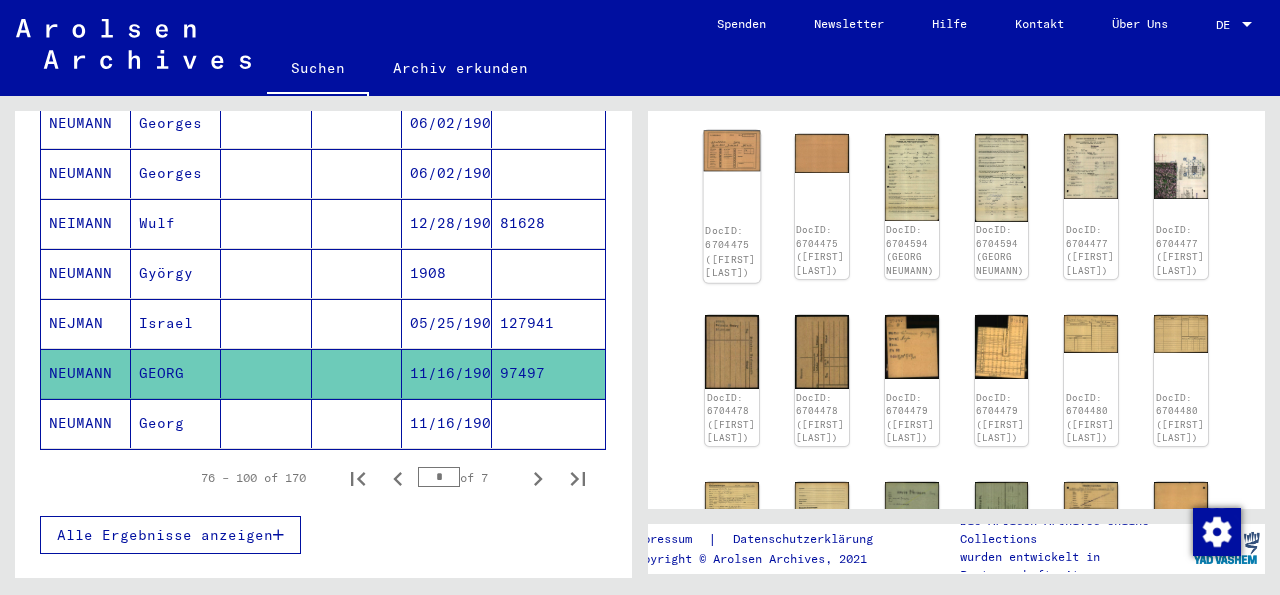 click 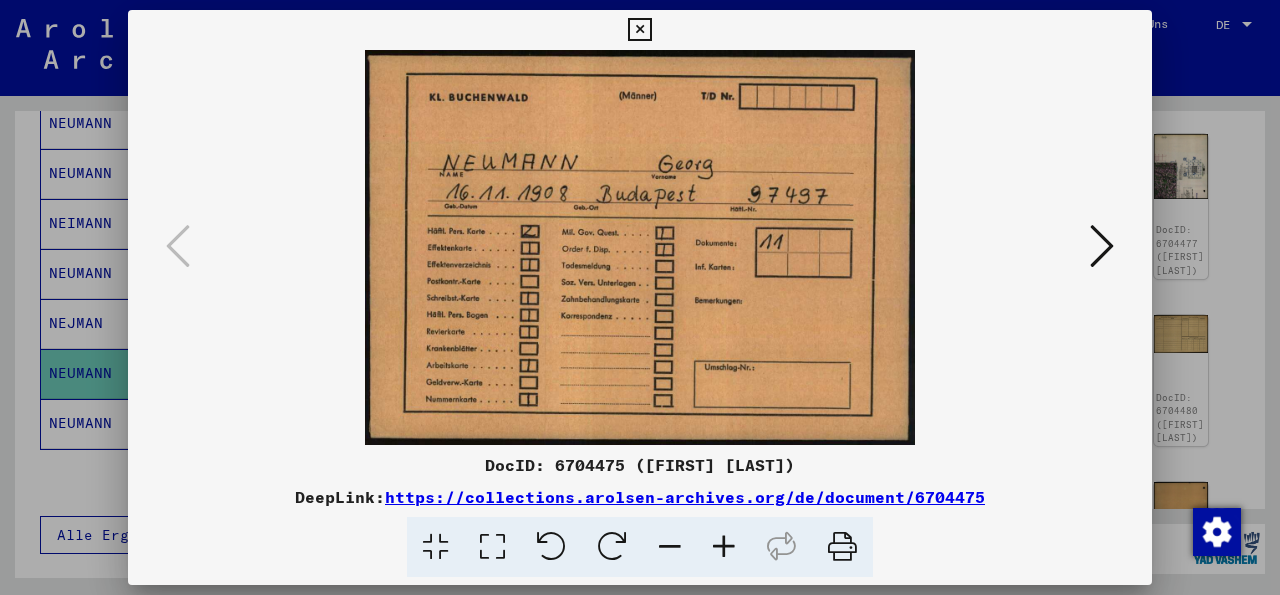 click at bounding box center (1102, 246) 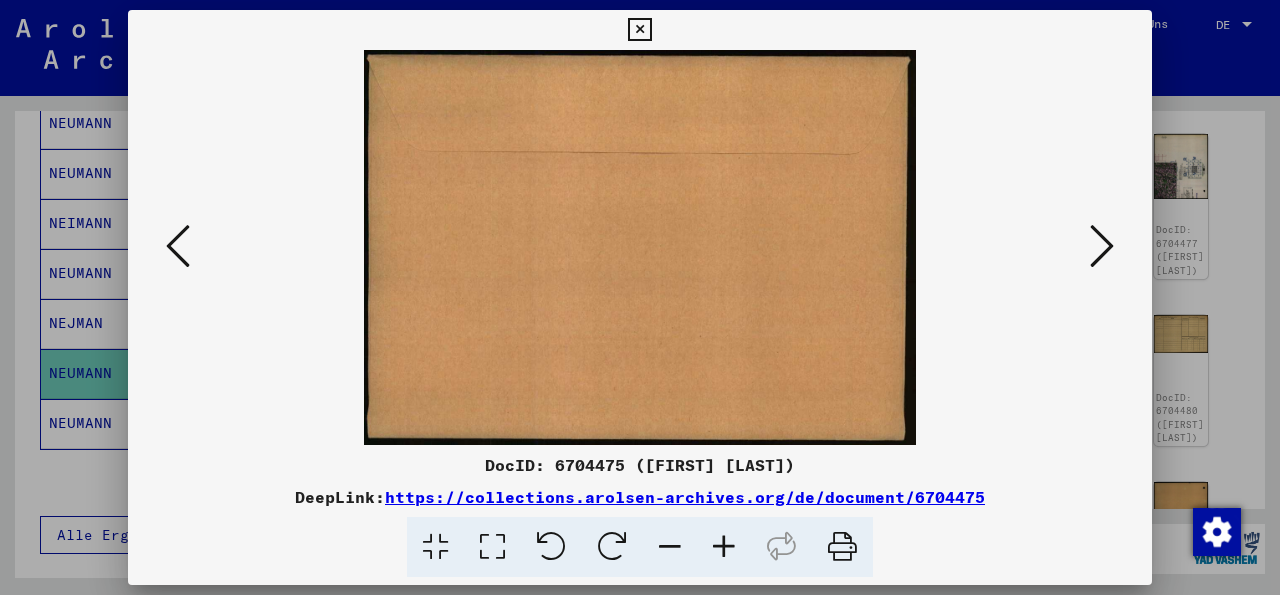 click at bounding box center (1102, 246) 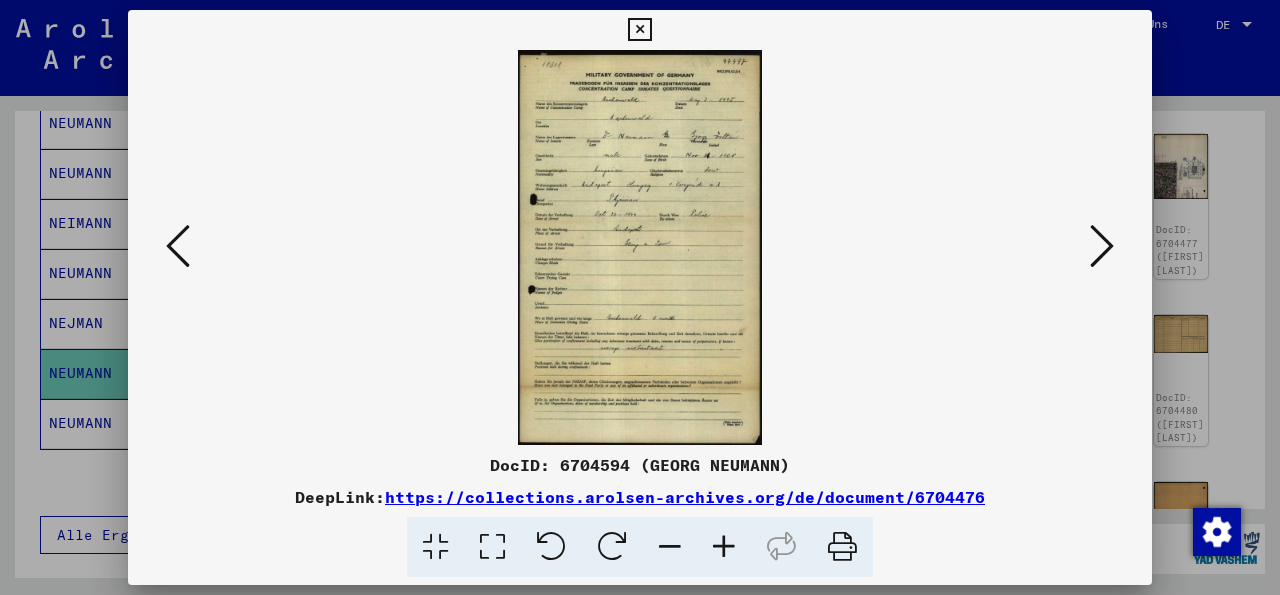 click at bounding box center [724, 547] 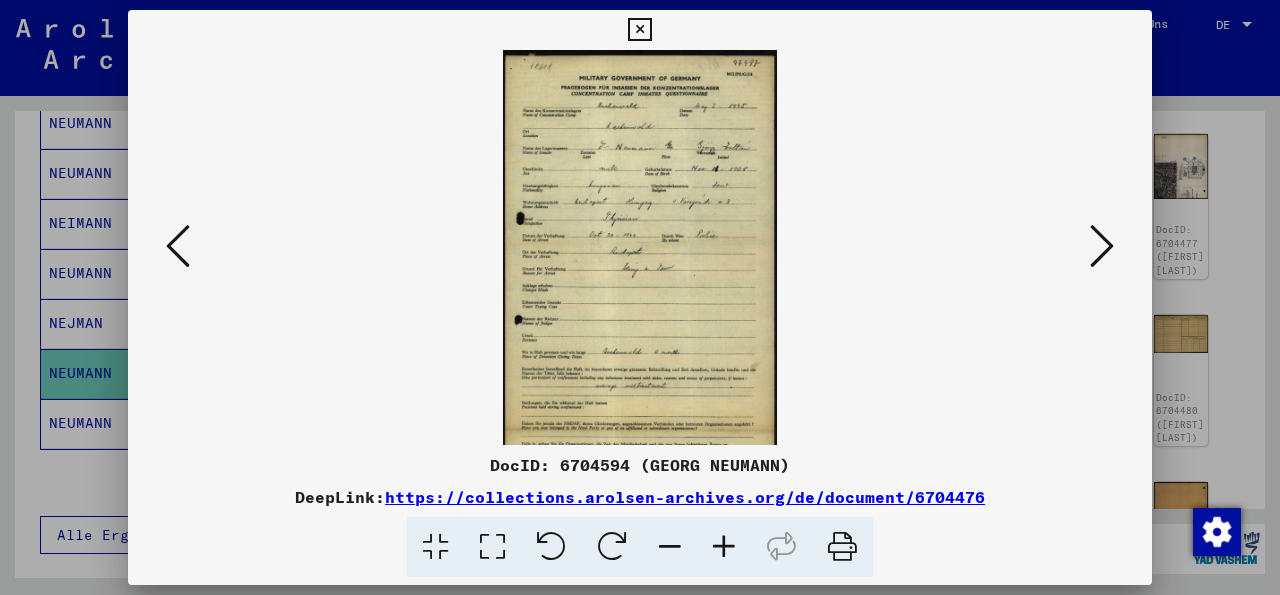 click at bounding box center [724, 547] 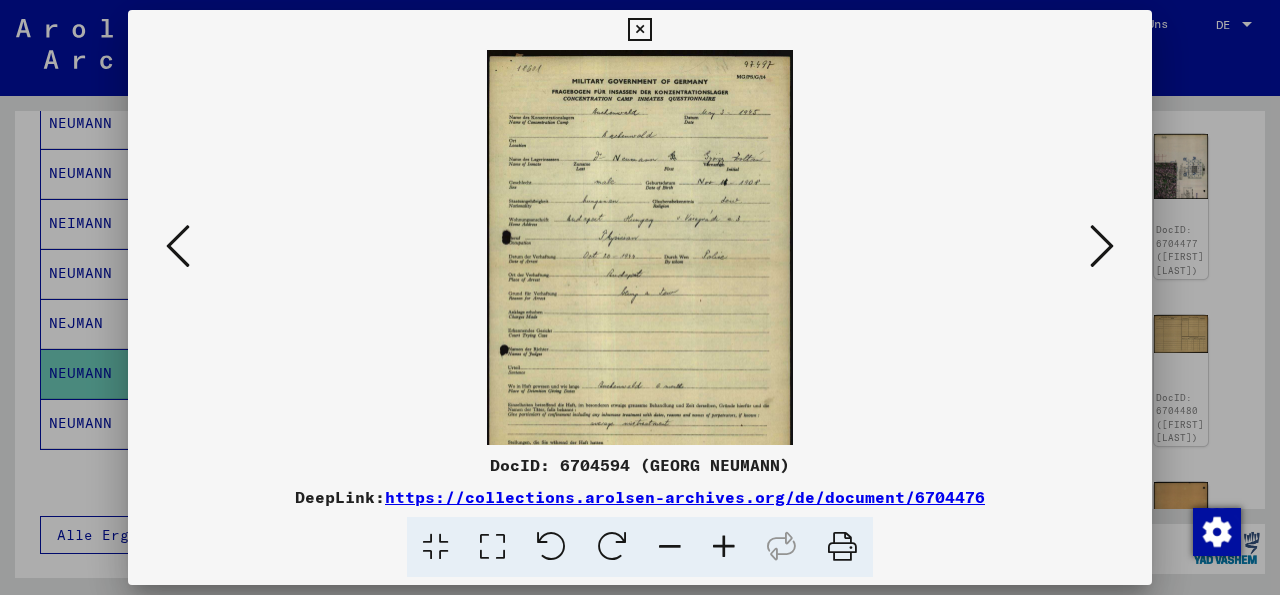 click at bounding box center (724, 547) 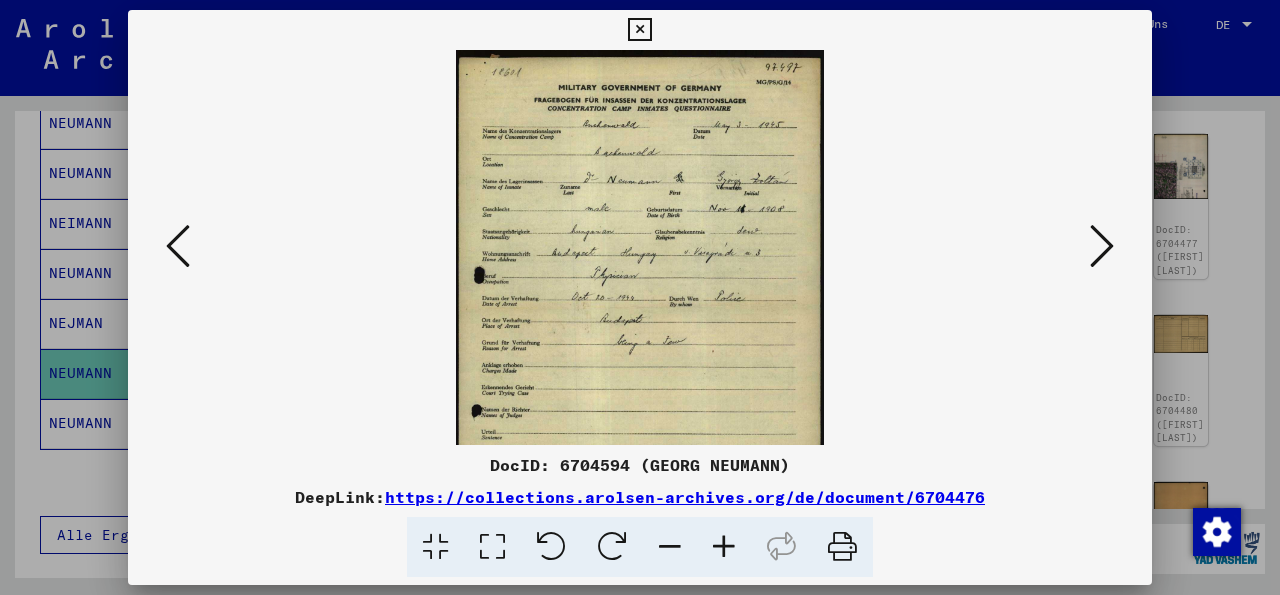 click at bounding box center (724, 547) 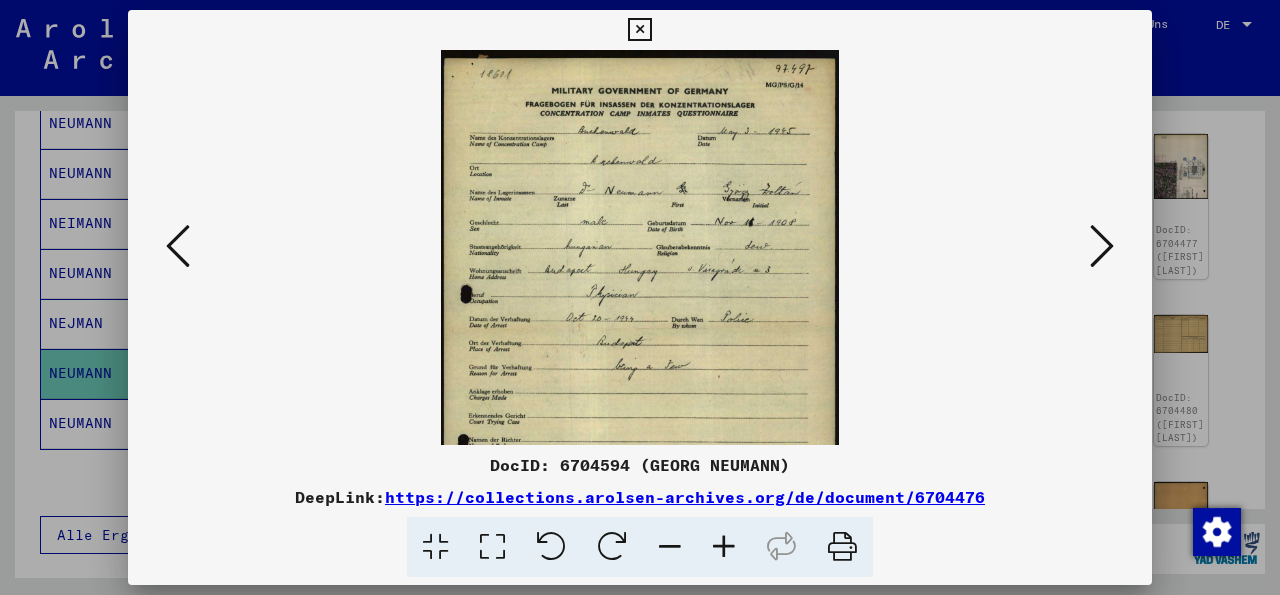 click at bounding box center (724, 547) 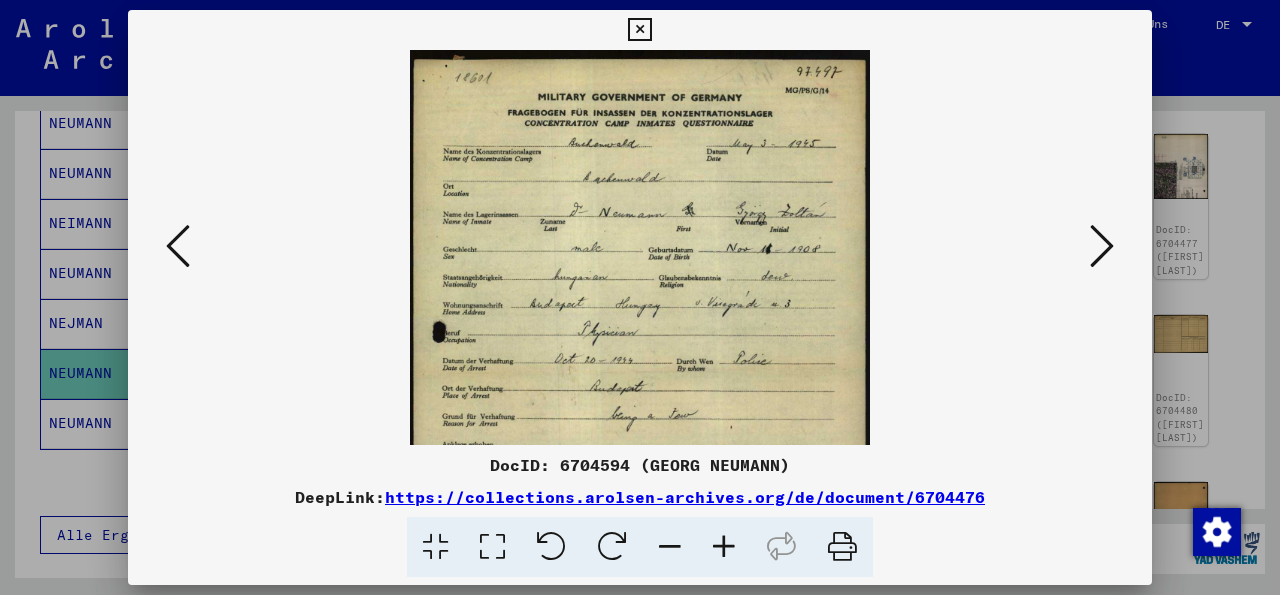 click at bounding box center (724, 547) 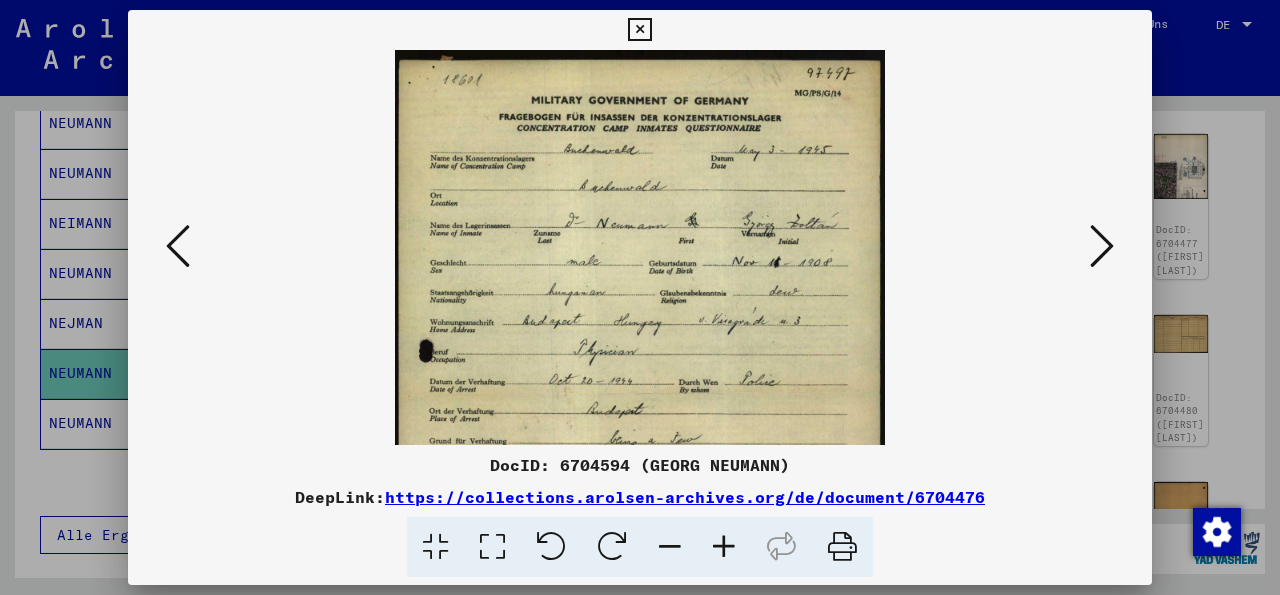 click at bounding box center (1102, 246) 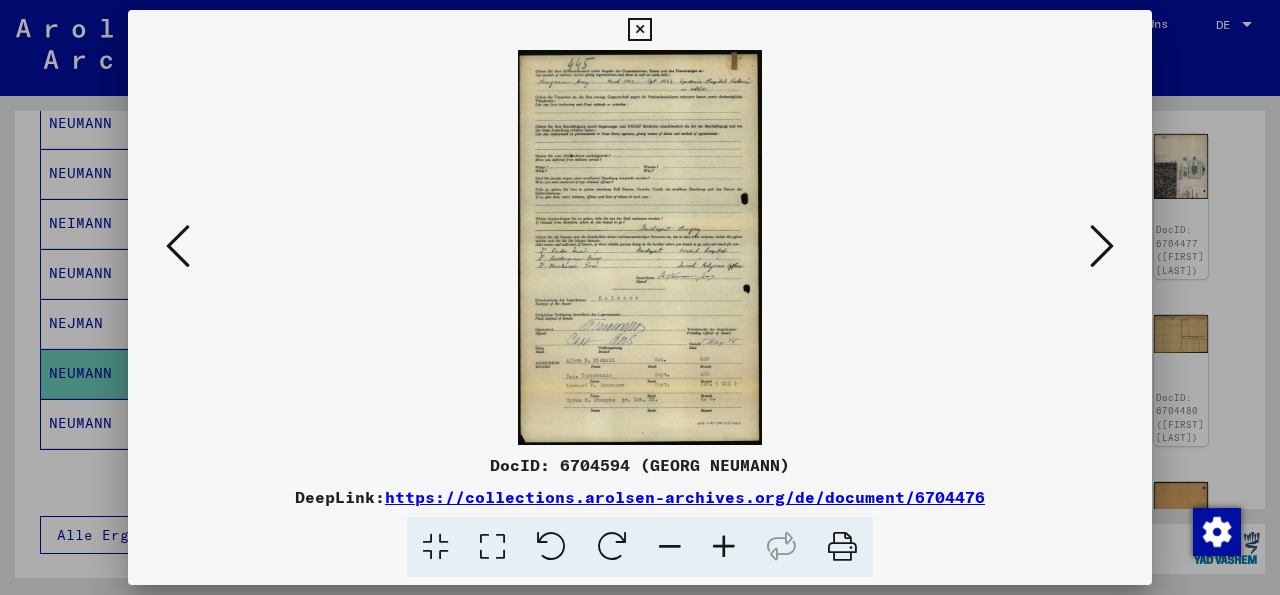 click at bounding box center (1102, 246) 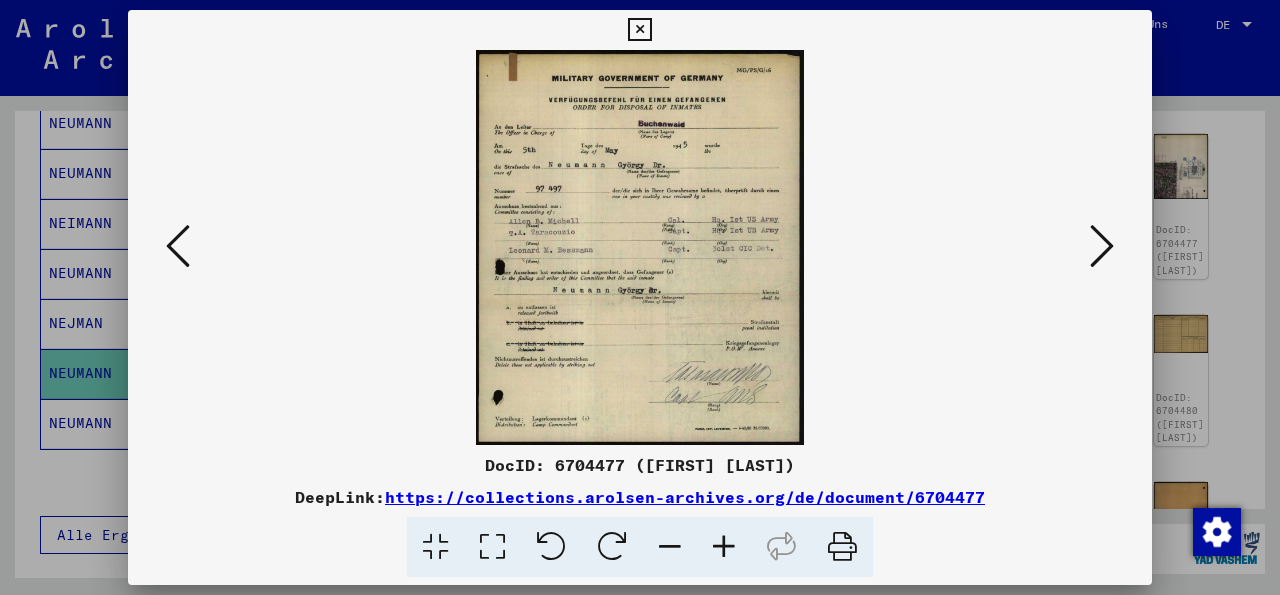 click at bounding box center (1102, 246) 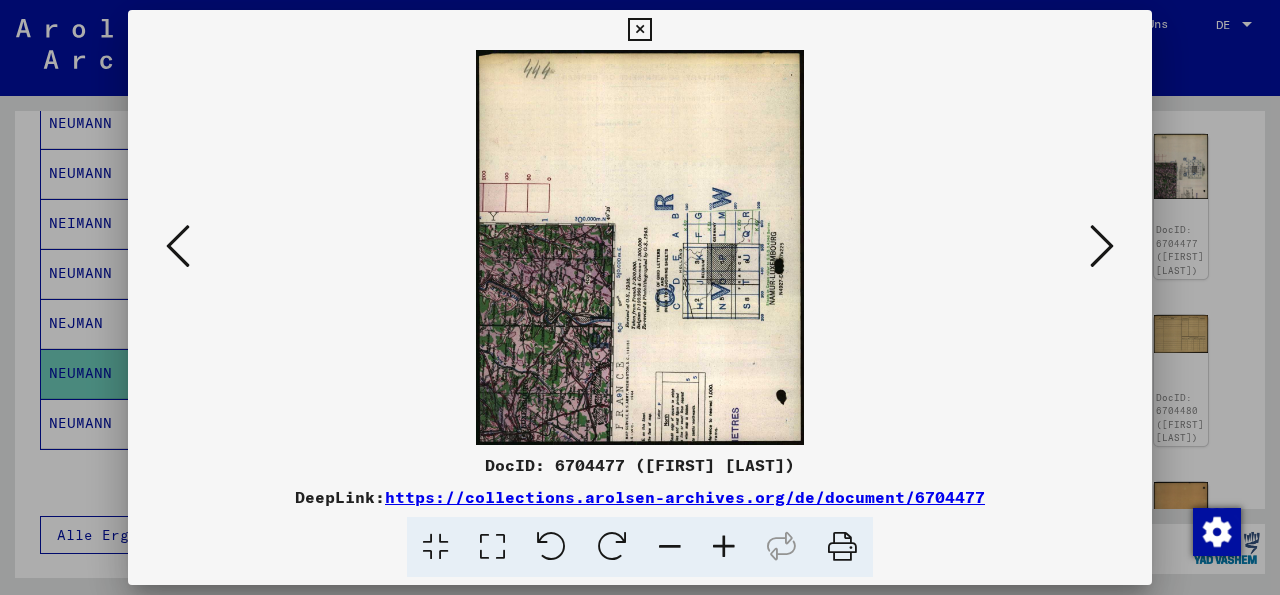click at bounding box center [1102, 246] 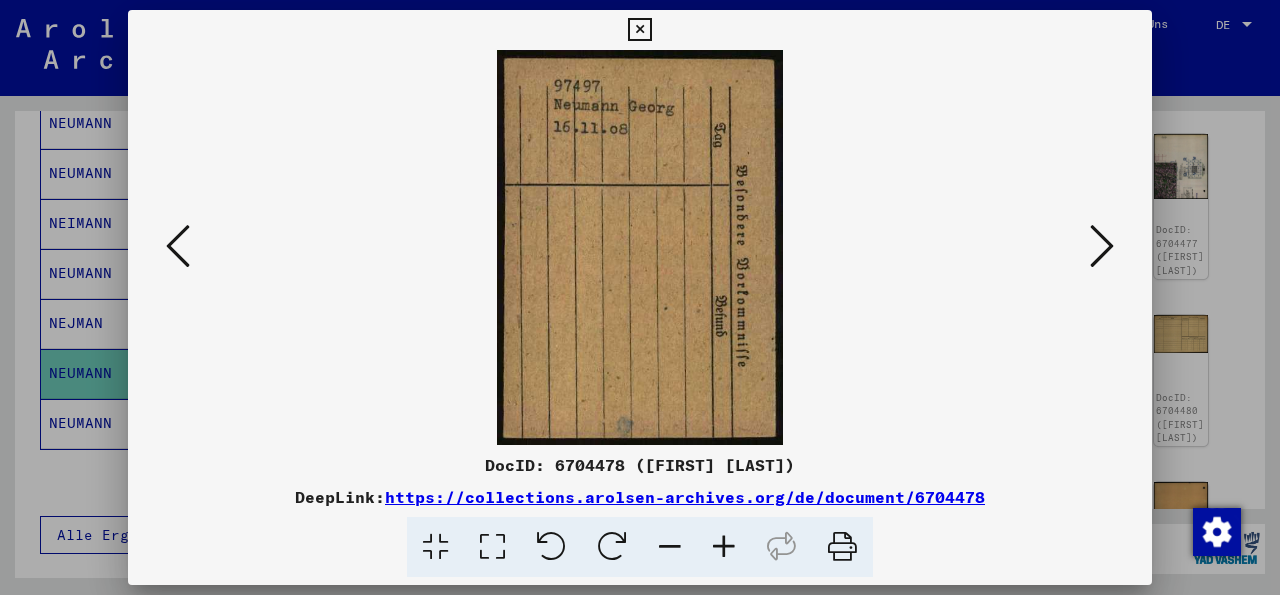 click at bounding box center [1102, 246] 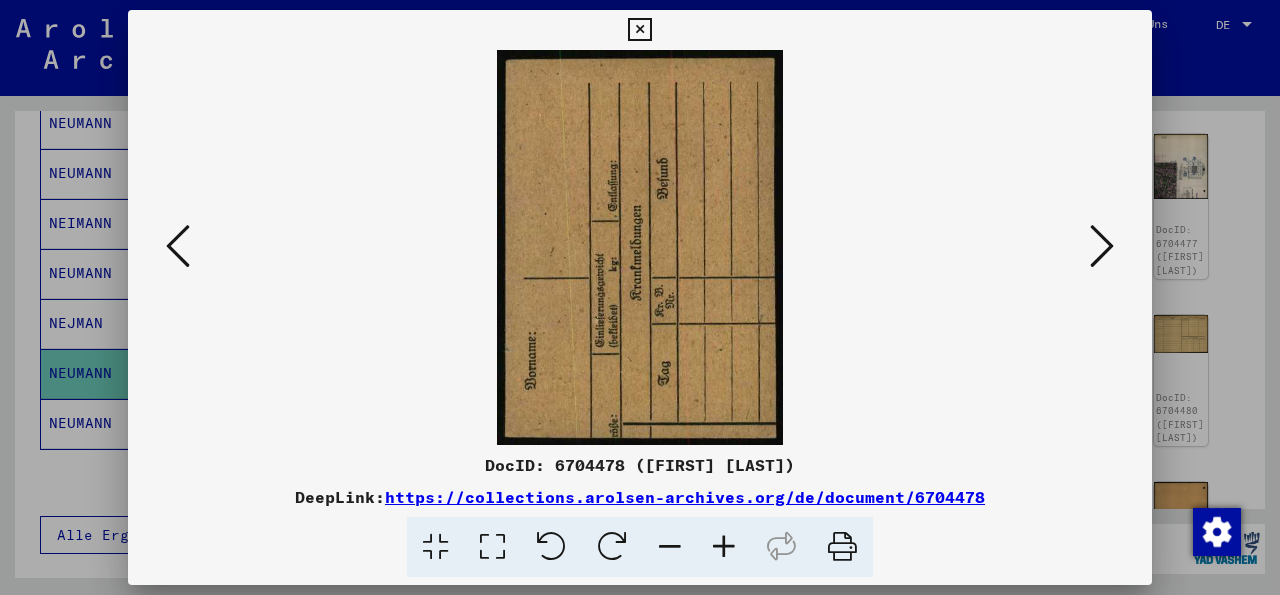 click at bounding box center [1102, 246] 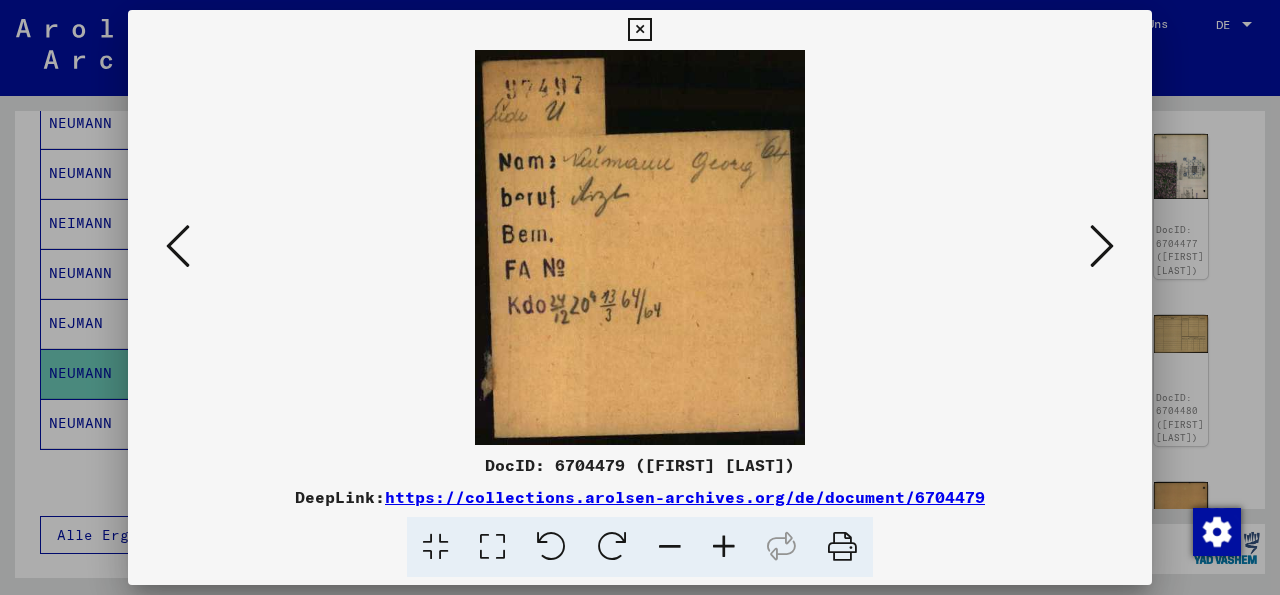 click at bounding box center [639, 30] 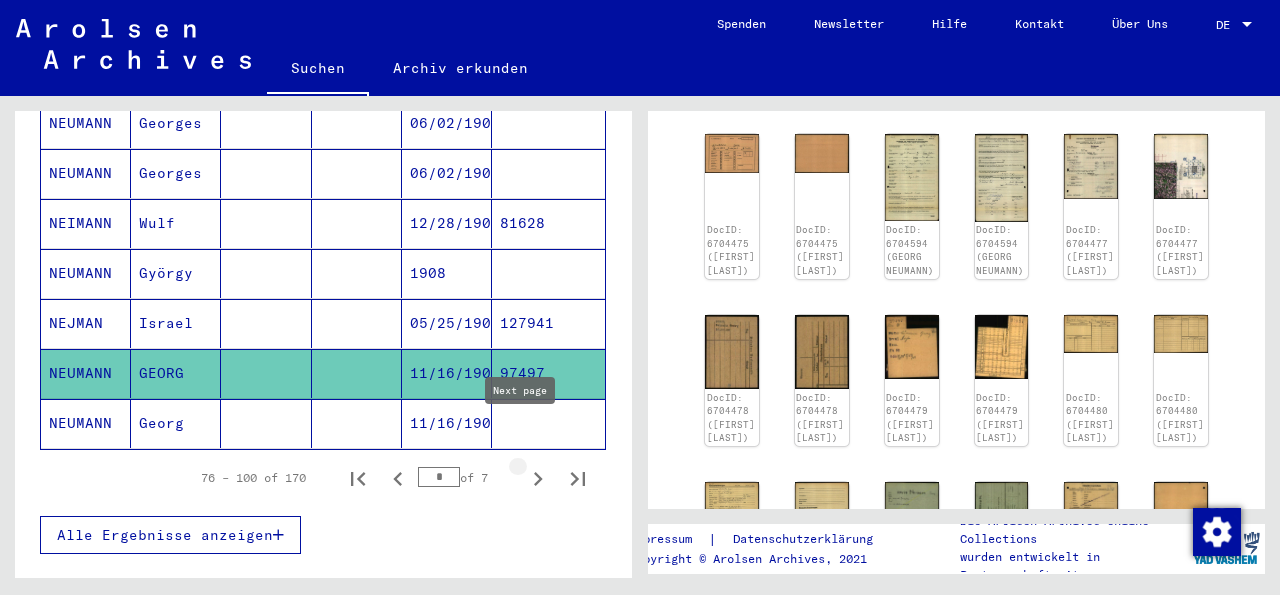 click 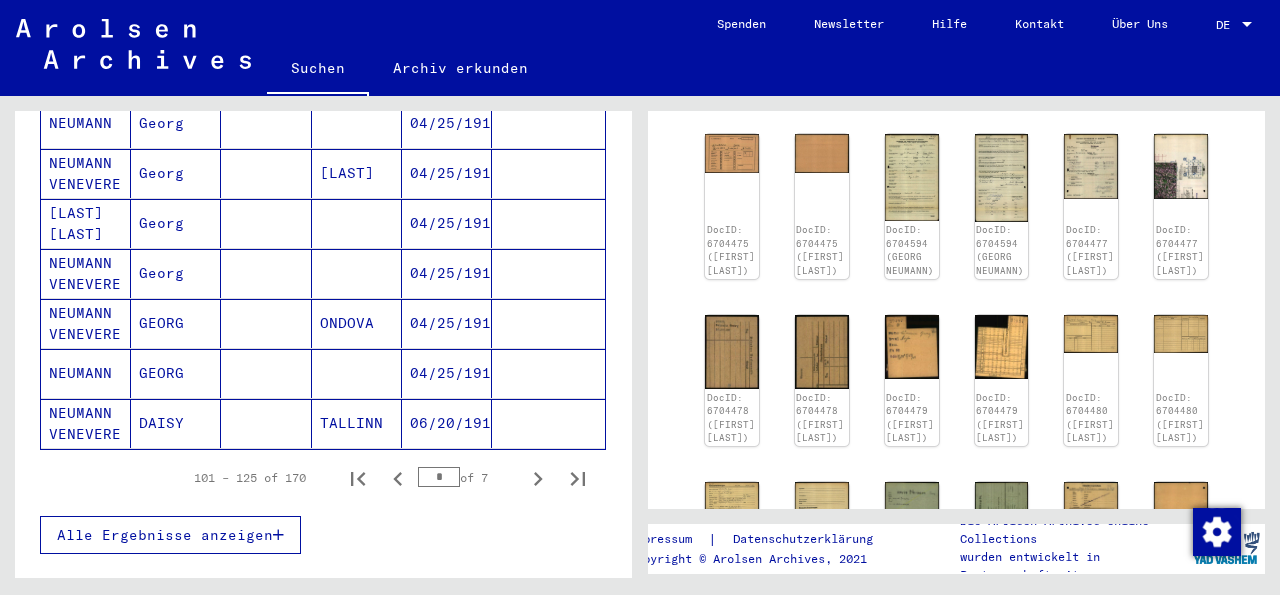 click on "NEUMANN" at bounding box center (86, 423) 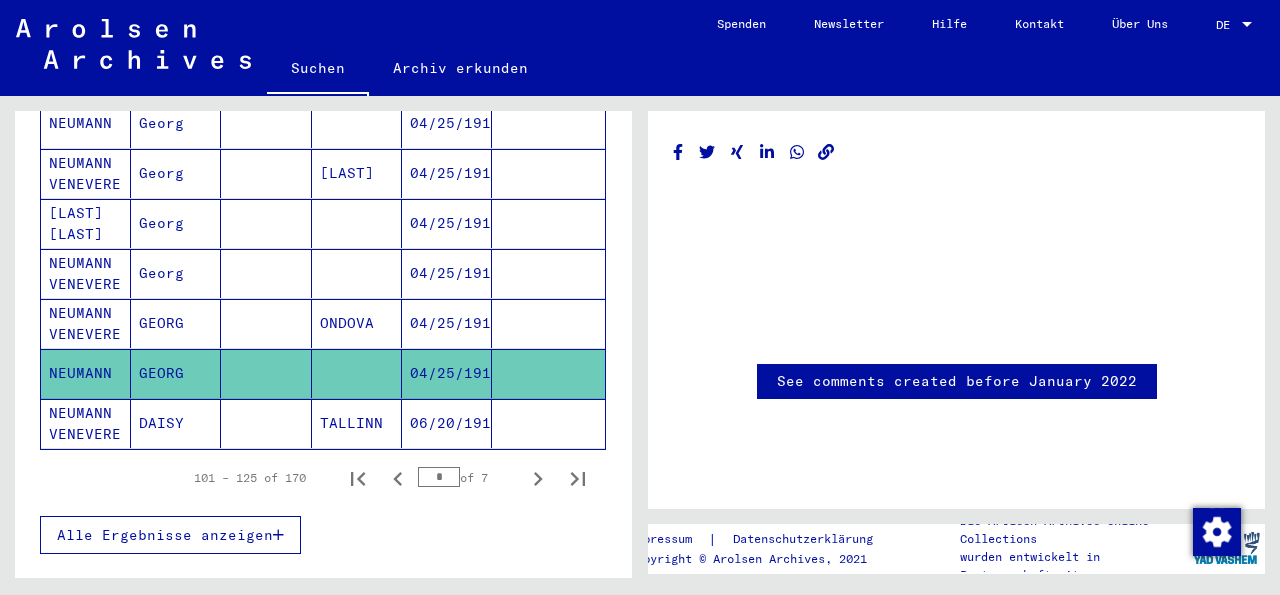 drag, startPoint x: 1267, startPoint y: 307, endPoint x: 1277, endPoint y: 221, distance: 86.579445 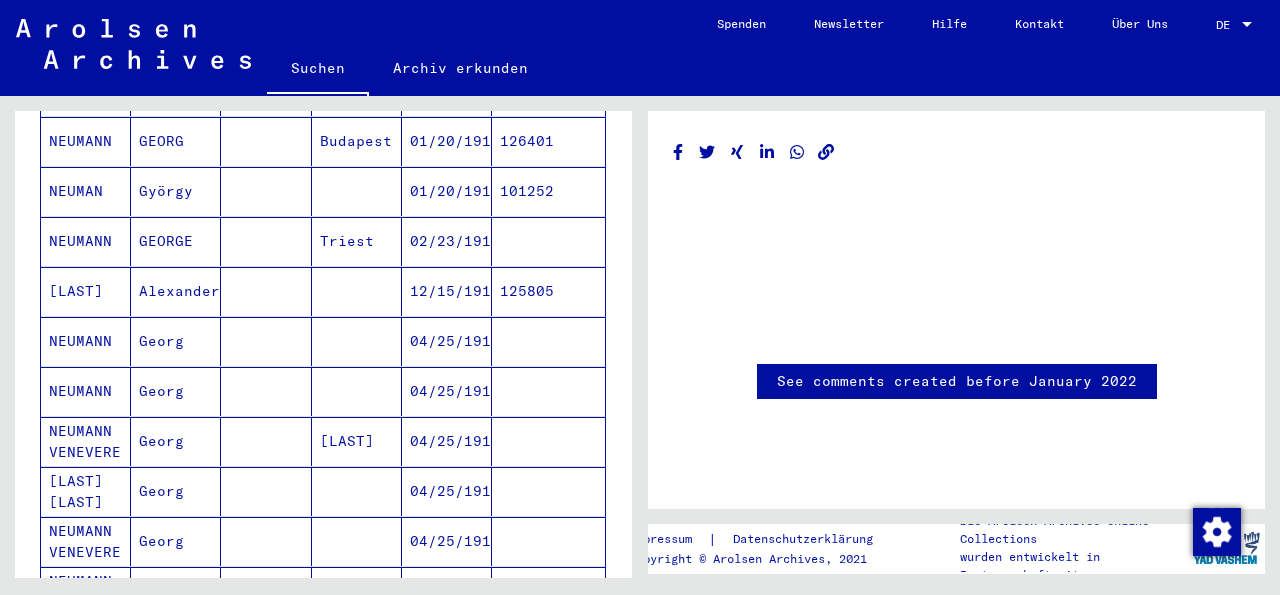 scroll, scrollTop: 953, scrollLeft: 0, axis: vertical 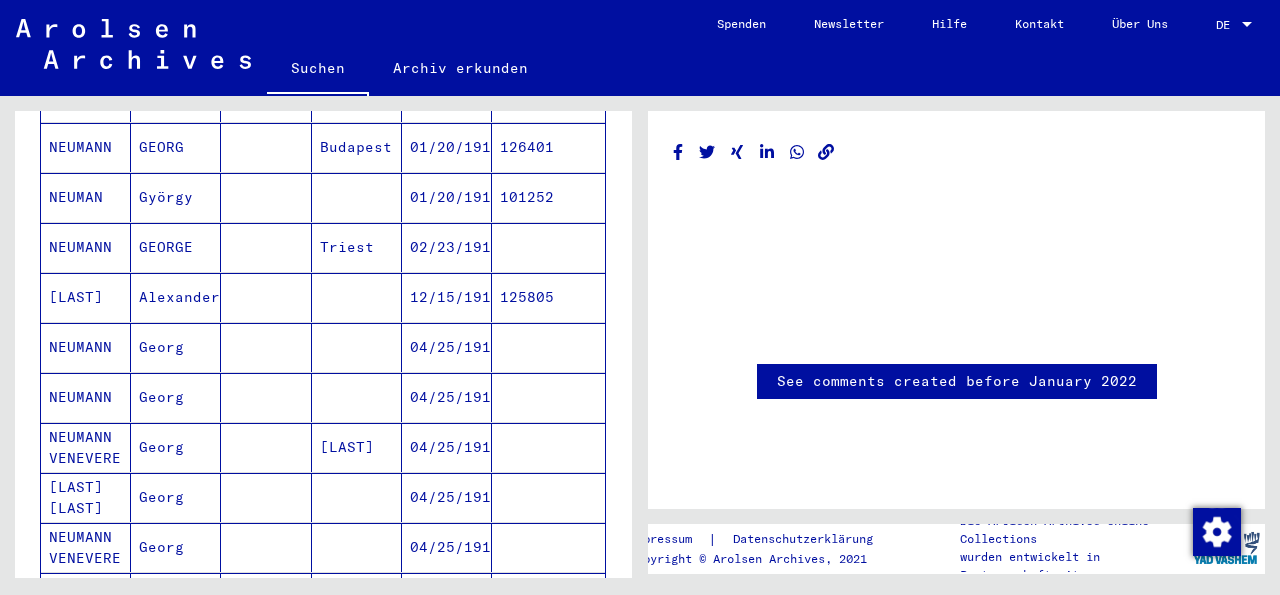 click on "NEUMANN" at bounding box center [86, 447] 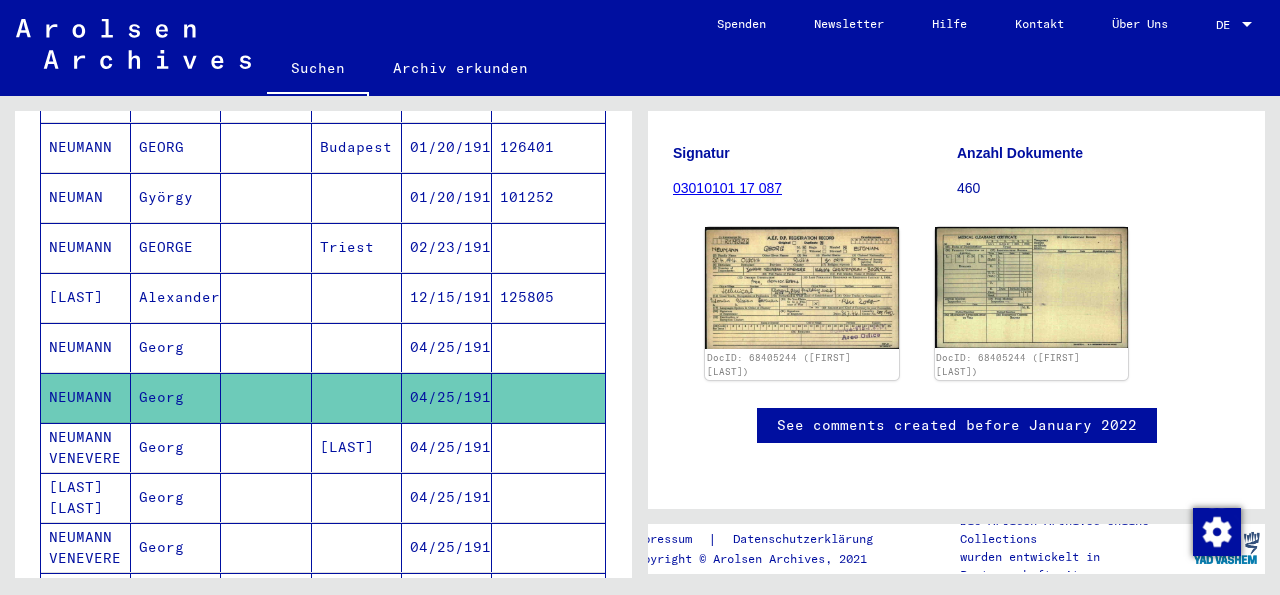 scroll, scrollTop: 295, scrollLeft: 0, axis: vertical 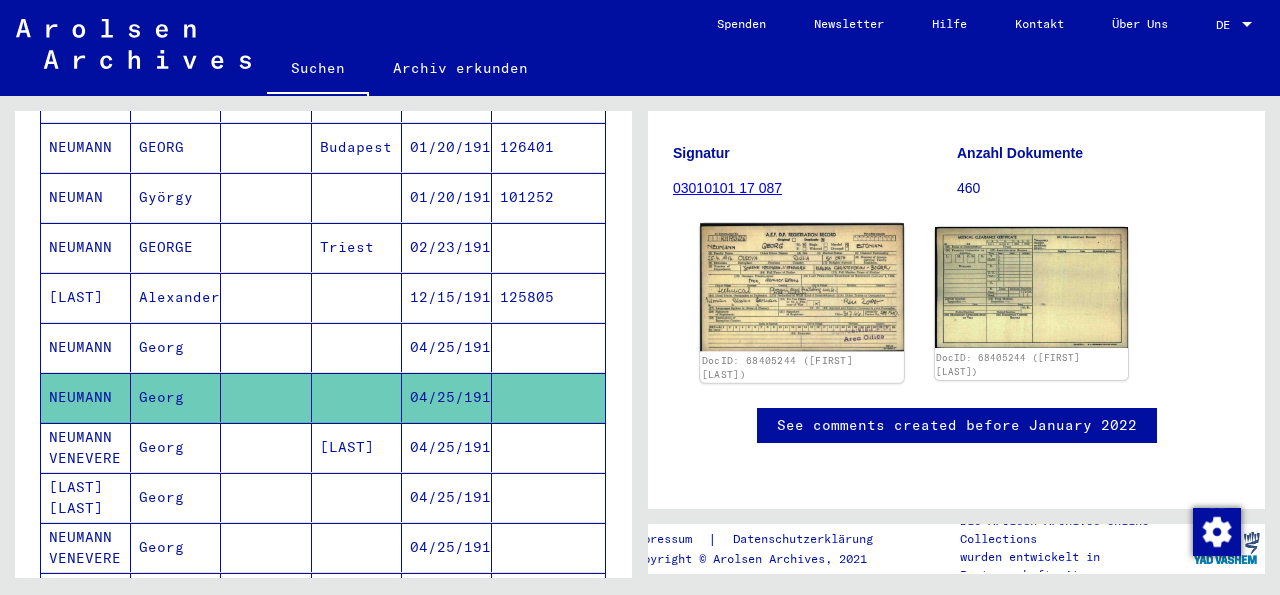 click 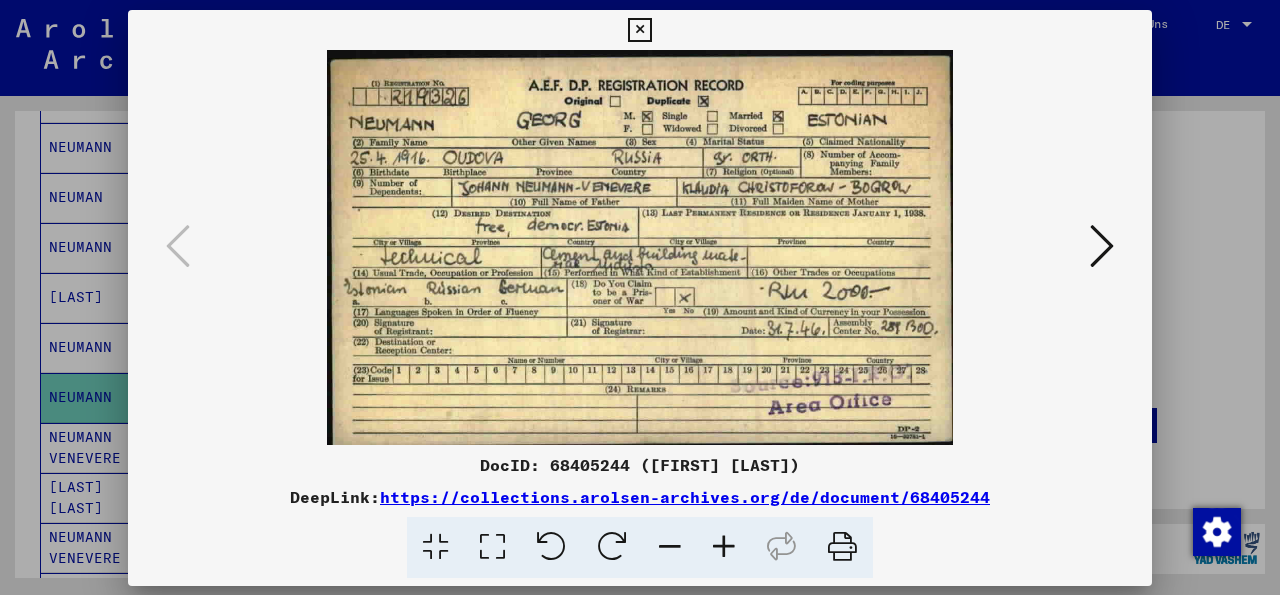 scroll, scrollTop: 295, scrollLeft: 0, axis: vertical 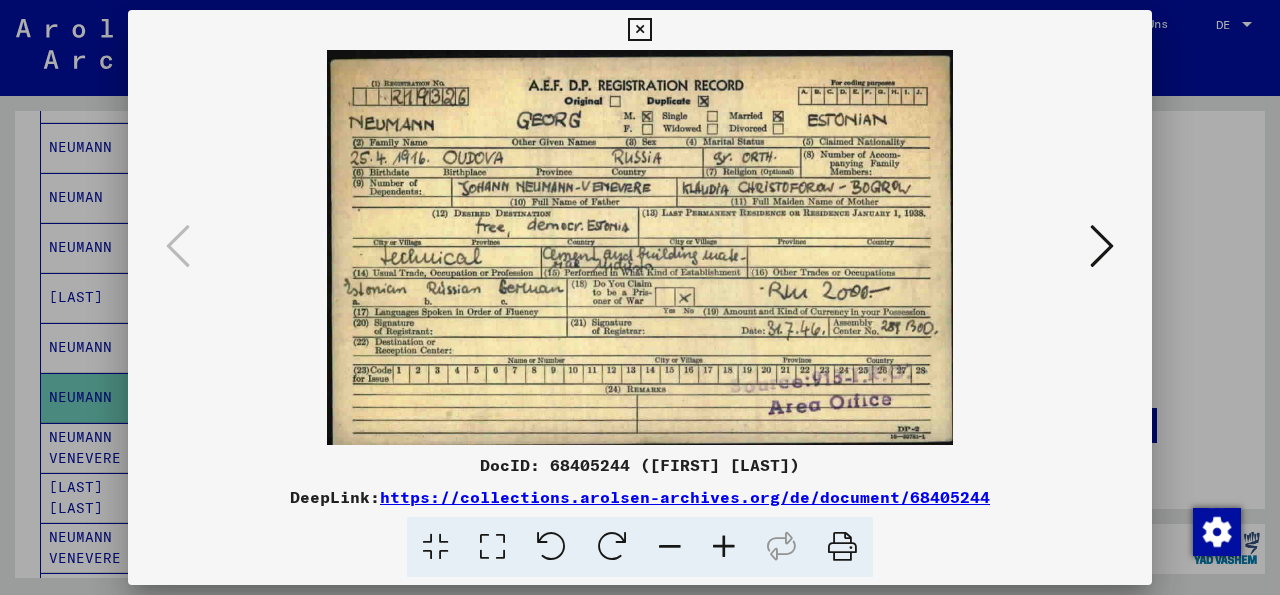 click at bounding box center (1102, 246) 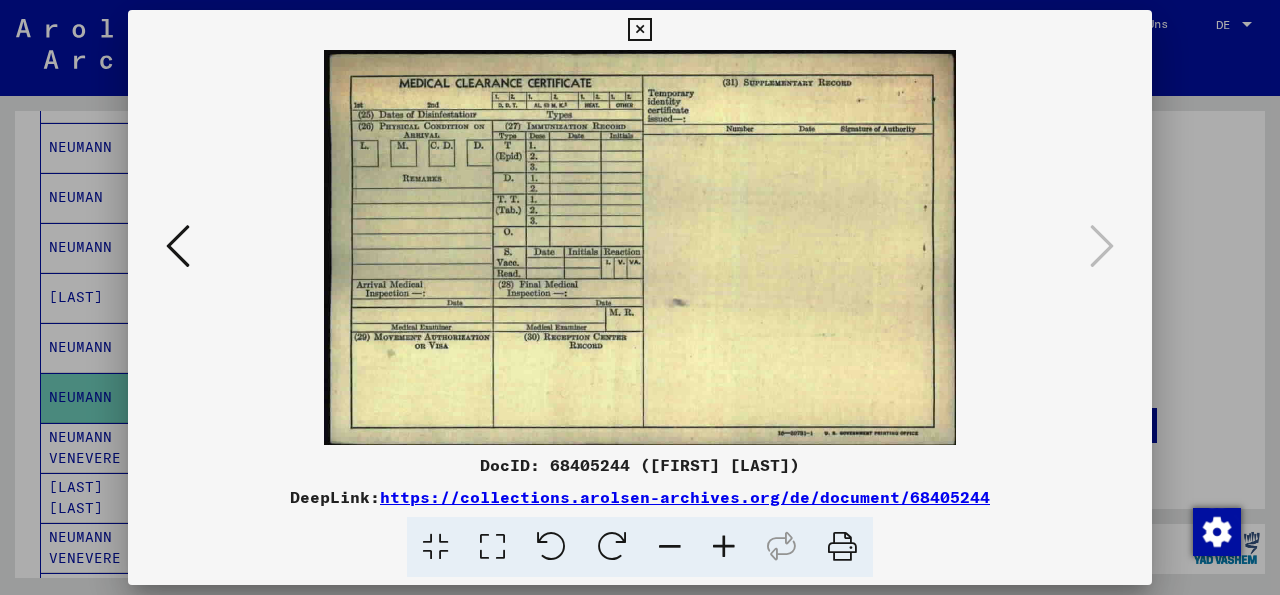 click at bounding box center [639, 30] 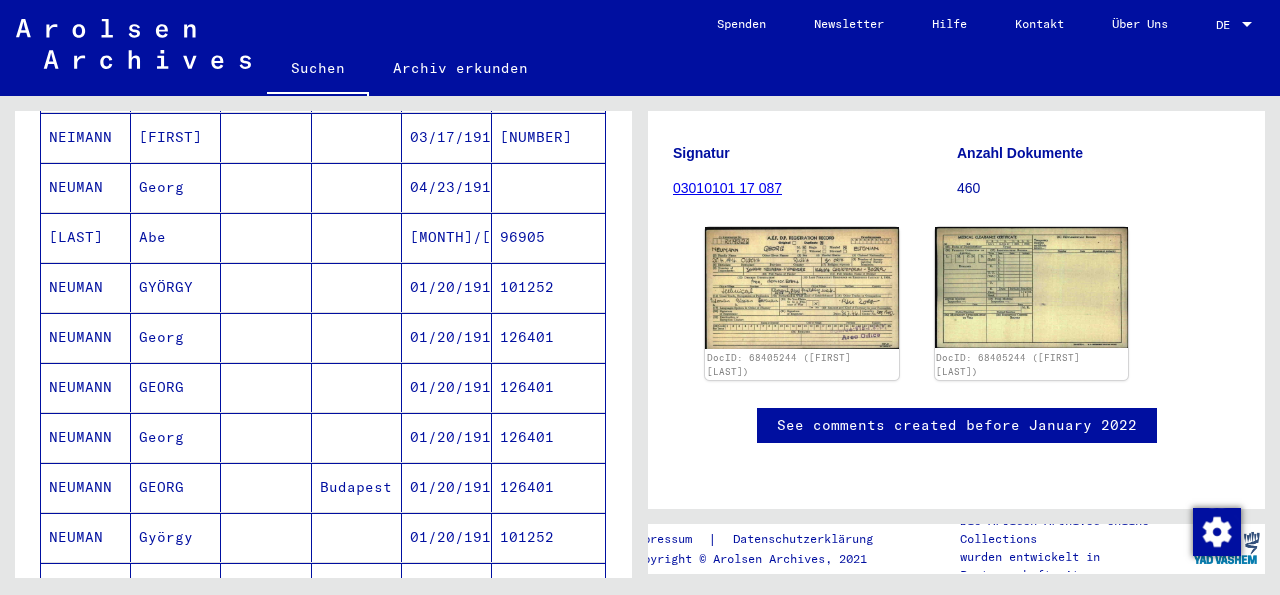 scroll, scrollTop: 533, scrollLeft: 0, axis: vertical 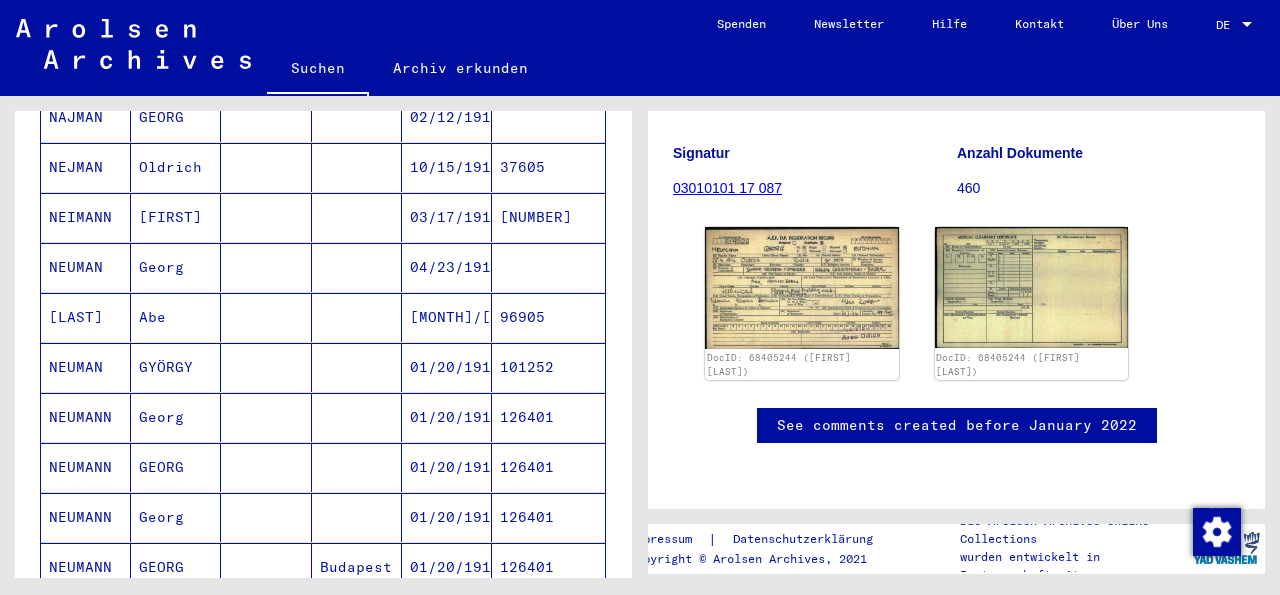 click on "NEUMAN" at bounding box center (86, 317) 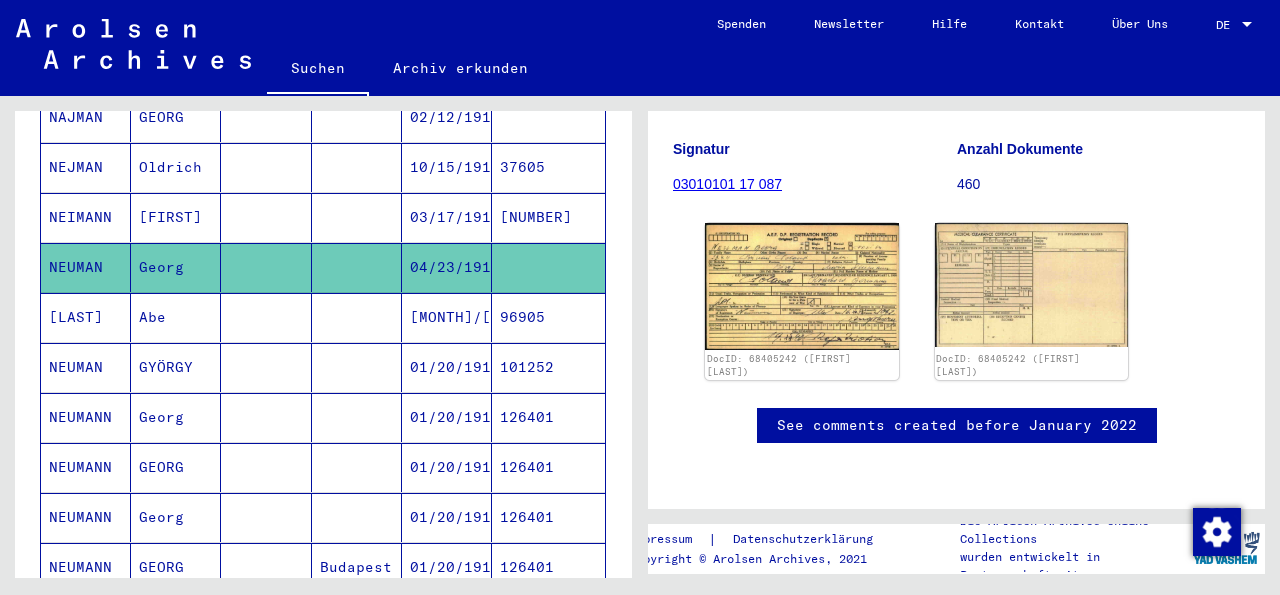 scroll, scrollTop: 275, scrollLeft: 0, axis: vertical 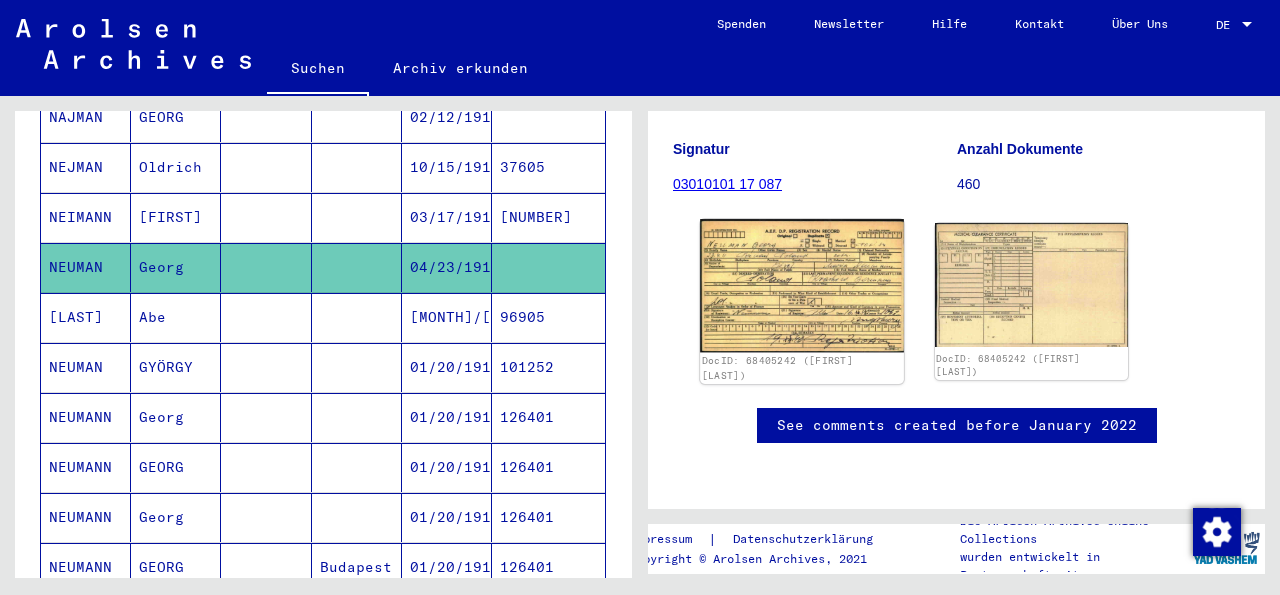 click 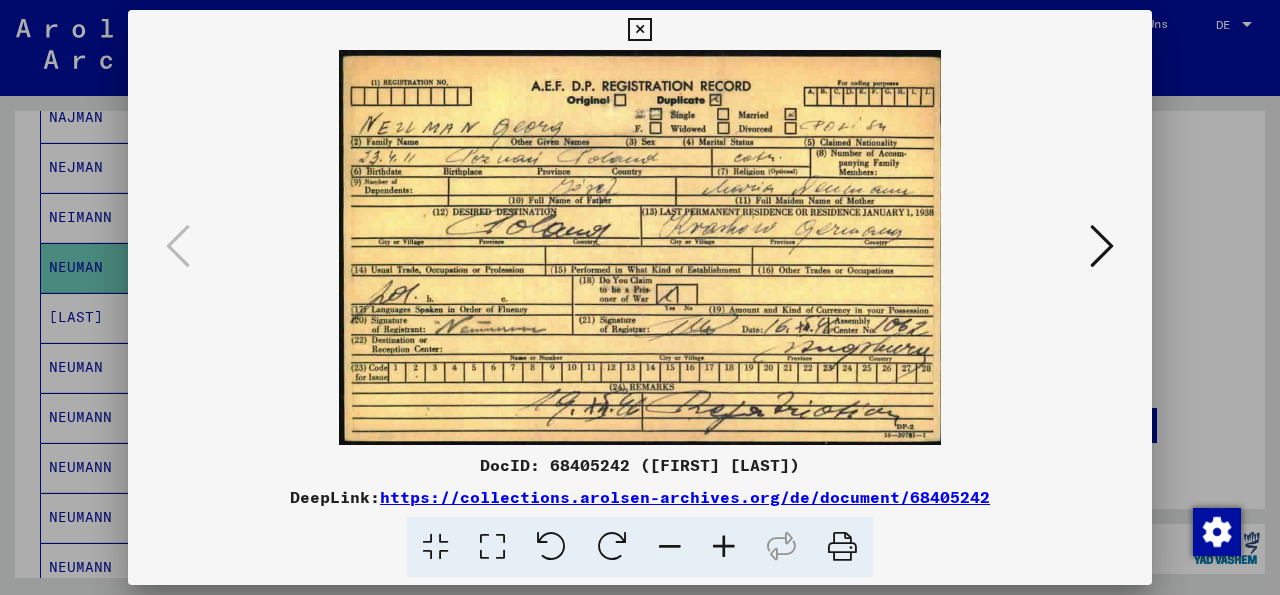 click at bounding box center (639, 30) 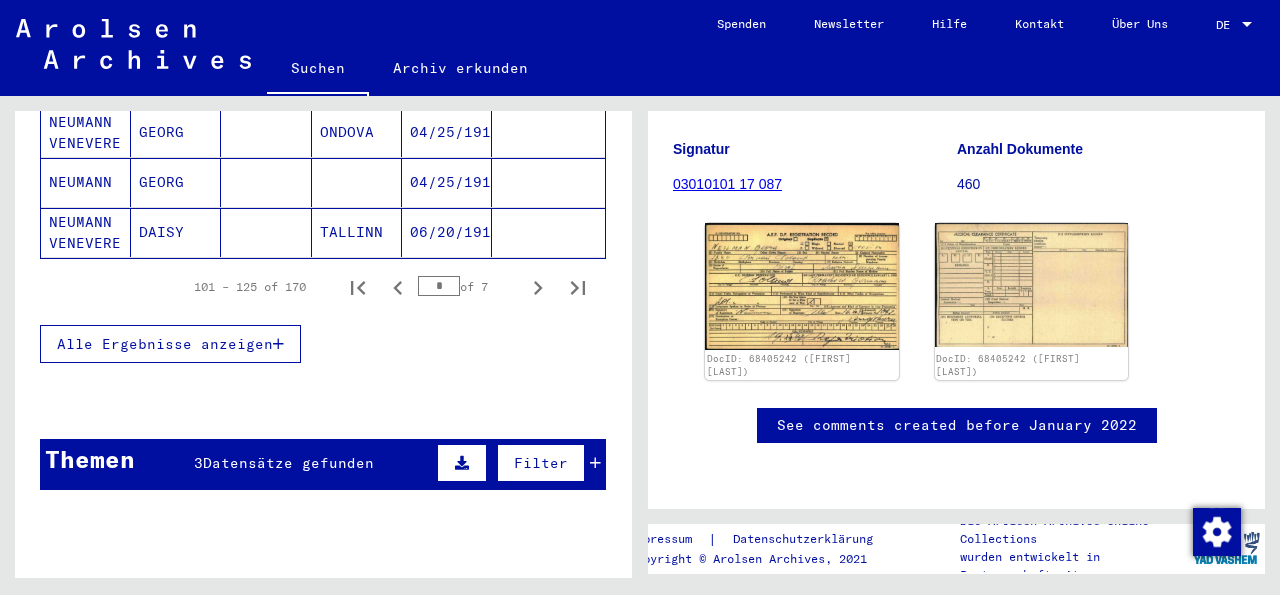 scroll, scrollTop: 1427, scrollLeft: 0, axis: vertical 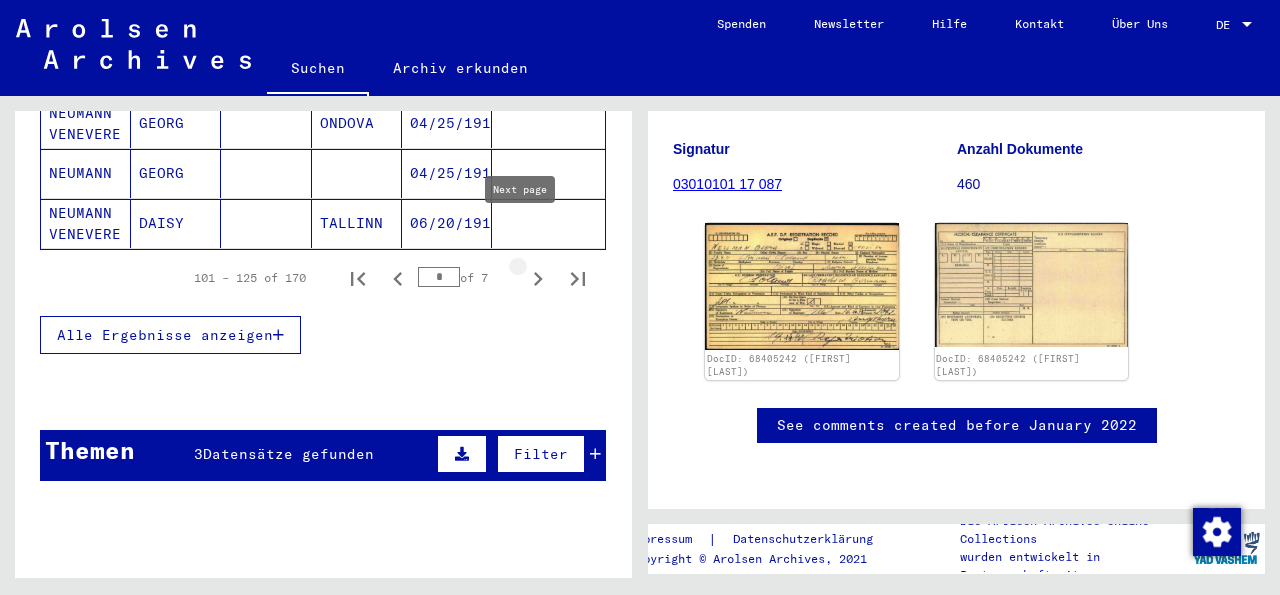 click 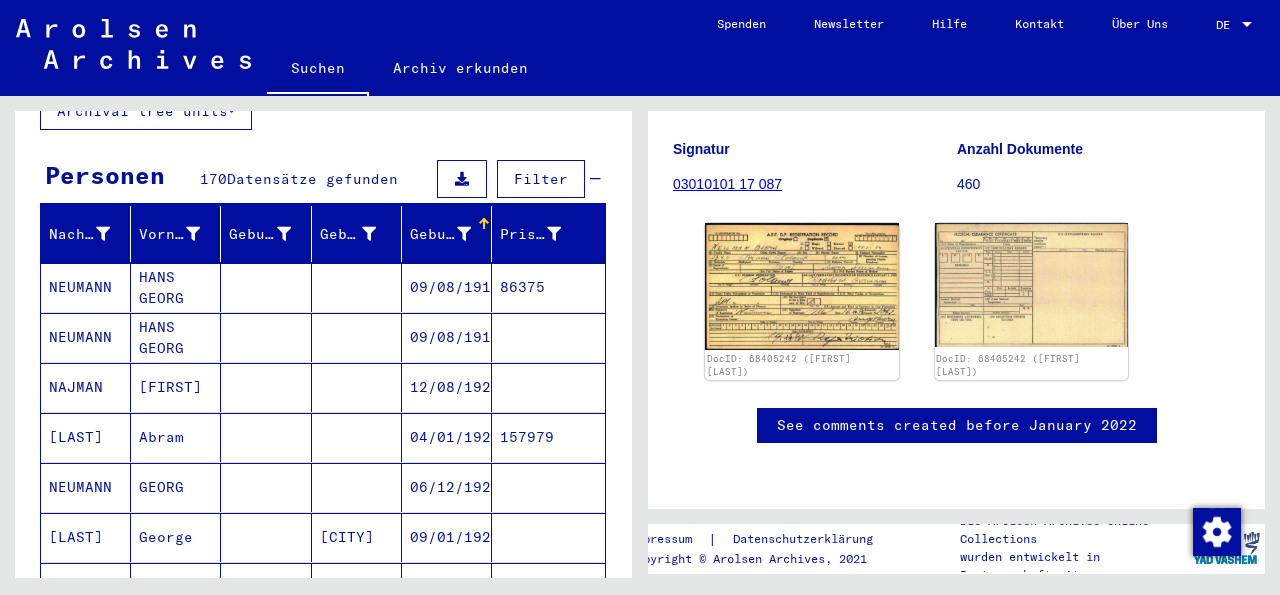 scroll, scrollTop: 160, scrollLeft: 0, axis: vertical 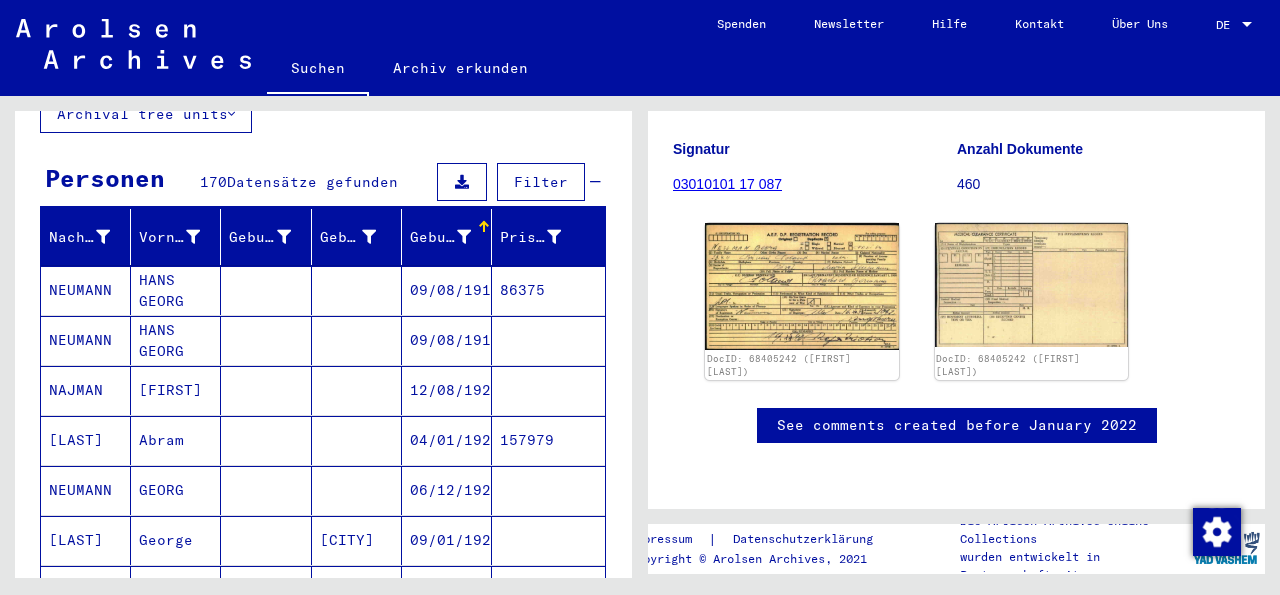 click on "NEUMANN" at bounding box center [86, 340] 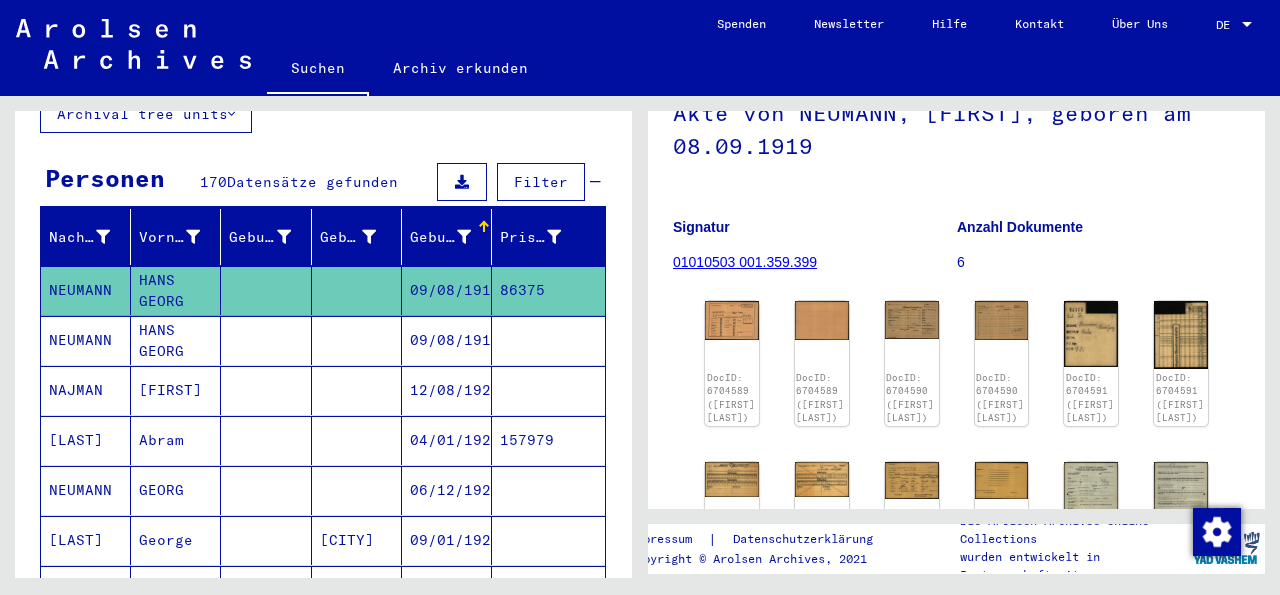 scroll, scrollTop: 227, scrollLeft: 0, axis: vertical 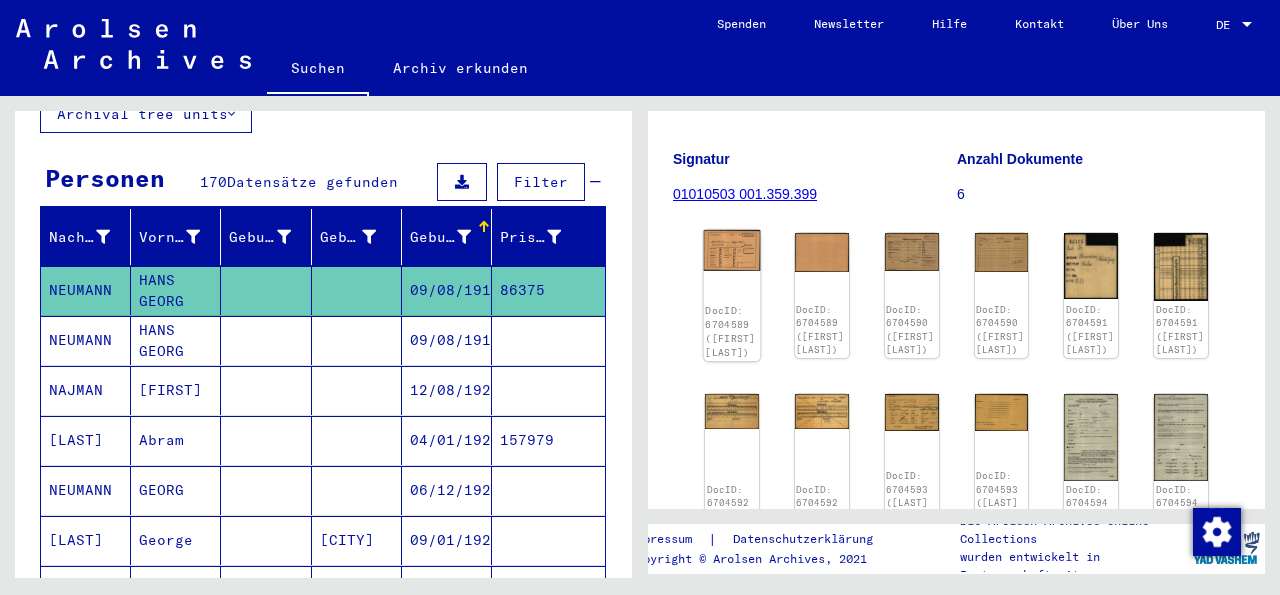 click 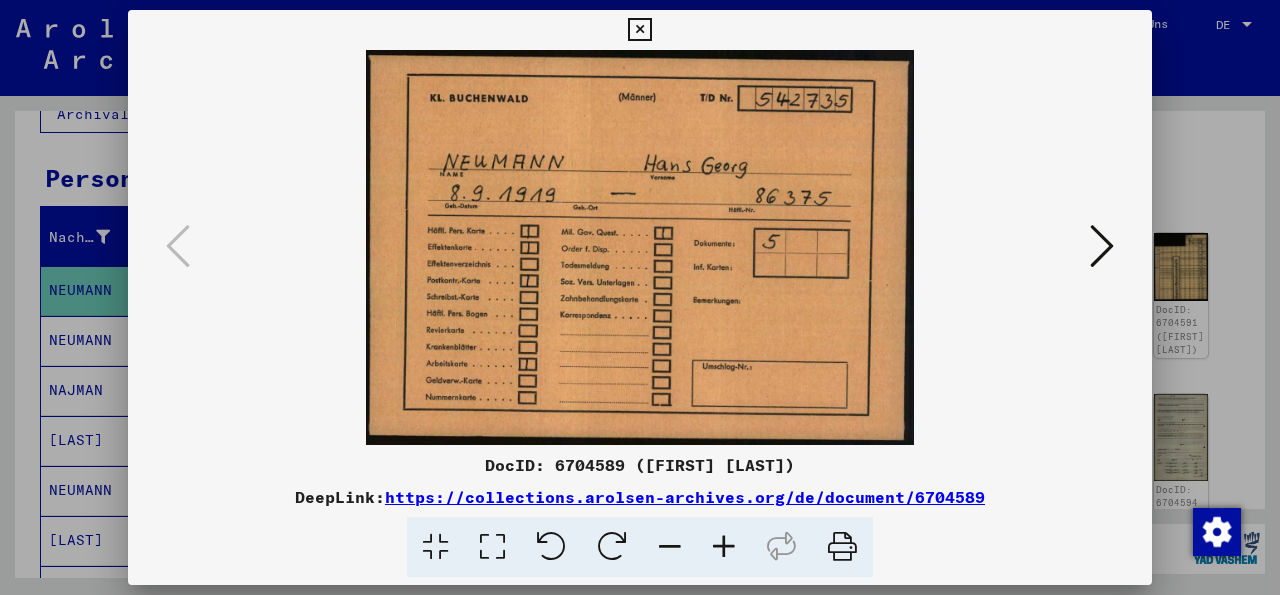 click at bounding box center [1102, 246] 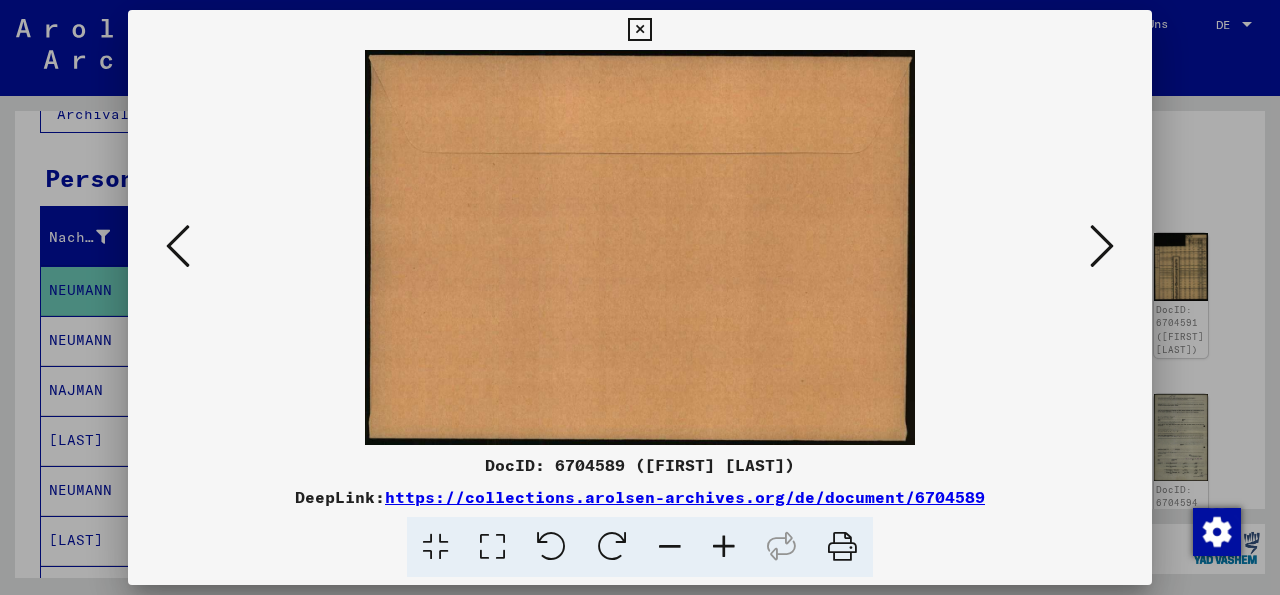 click at bounding box center (1102, 246) 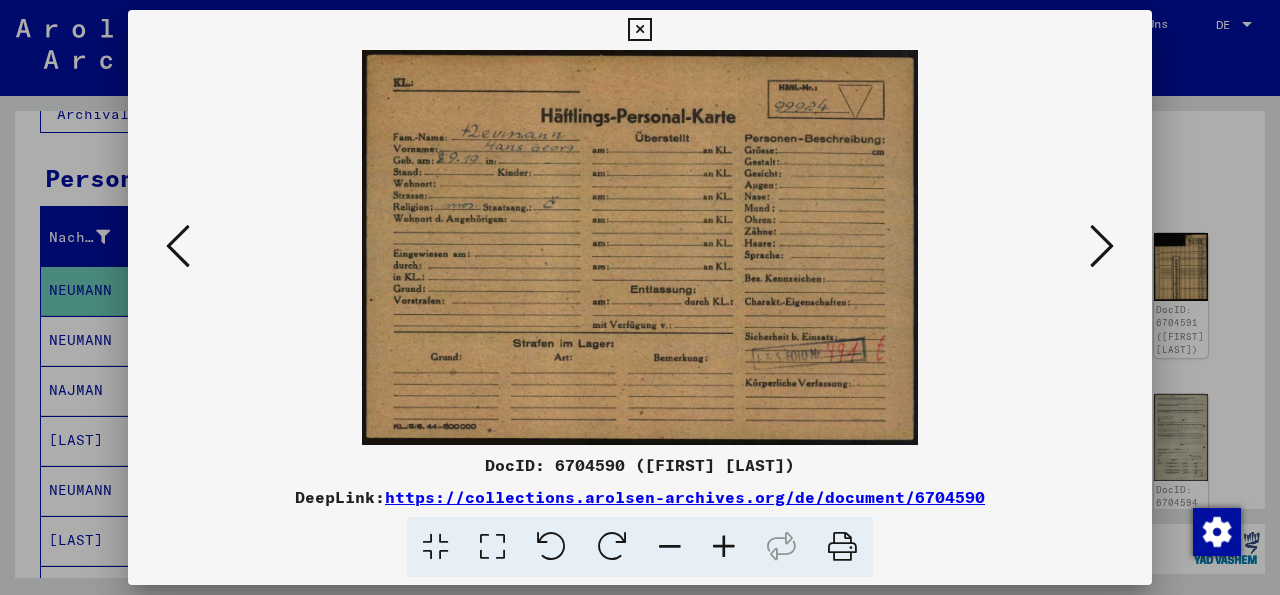 click at bounding box center [1102, 246] 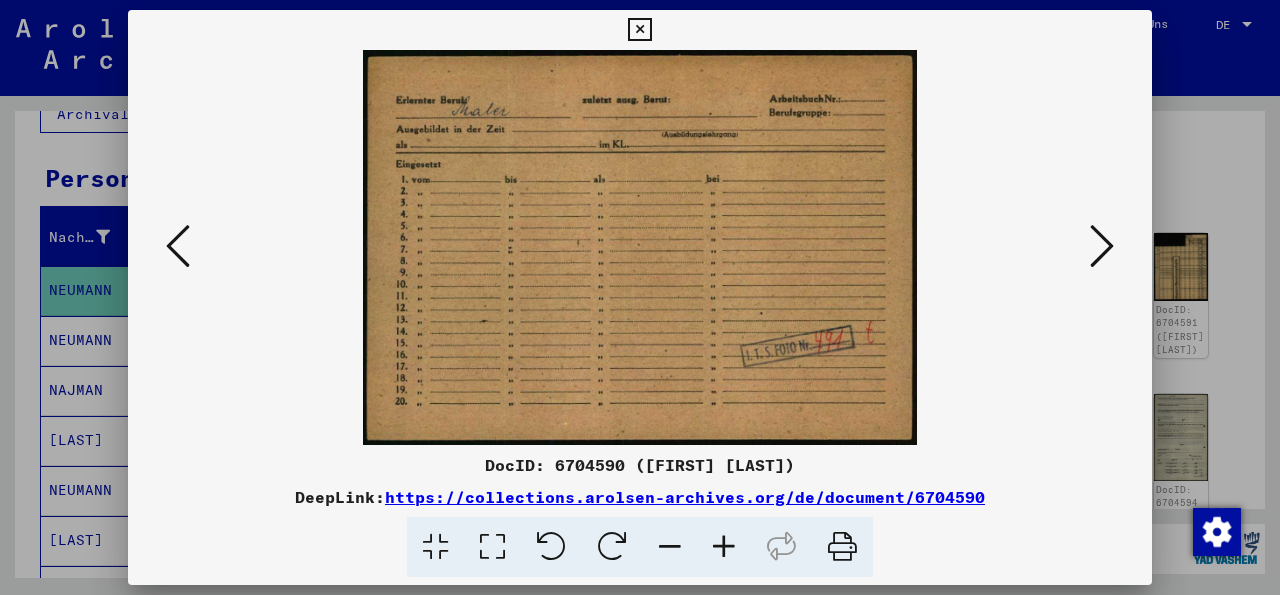 click at bounding box center (1102, 246) 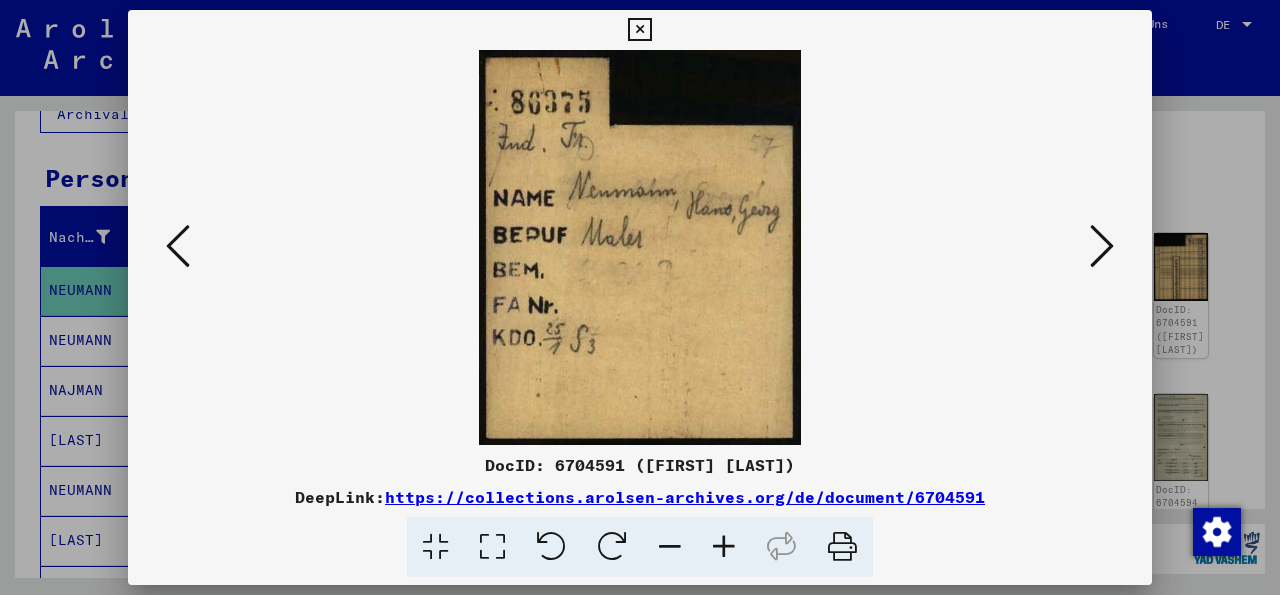 click at bounding box center (1102, 246) 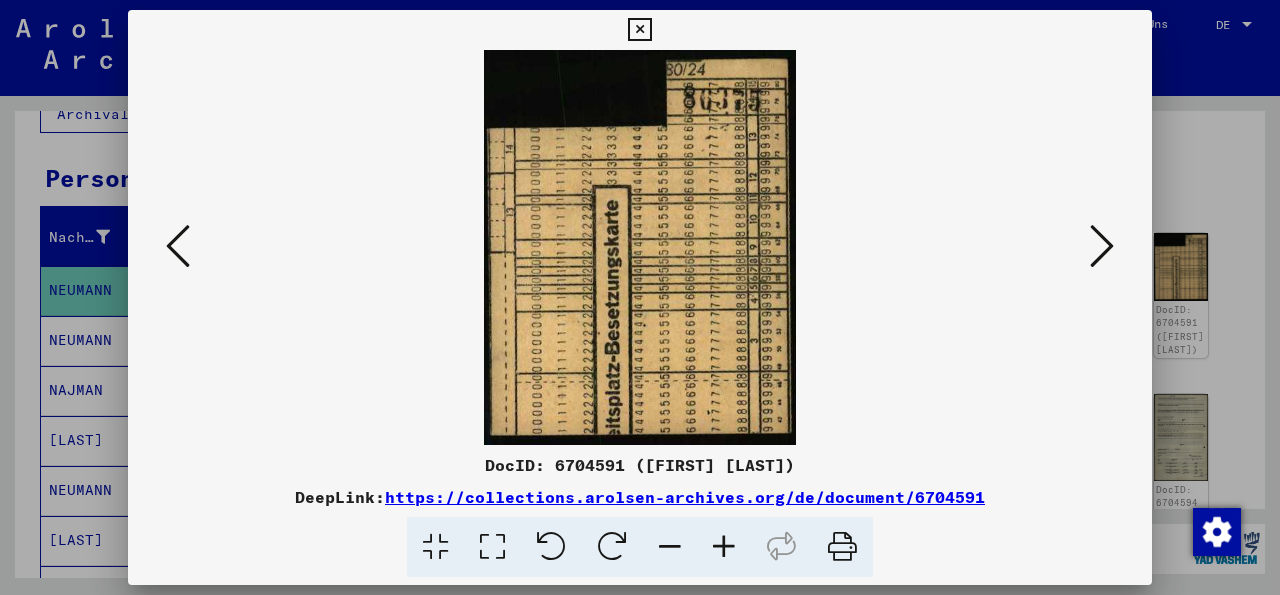 click at bounding box center [1102, 246] 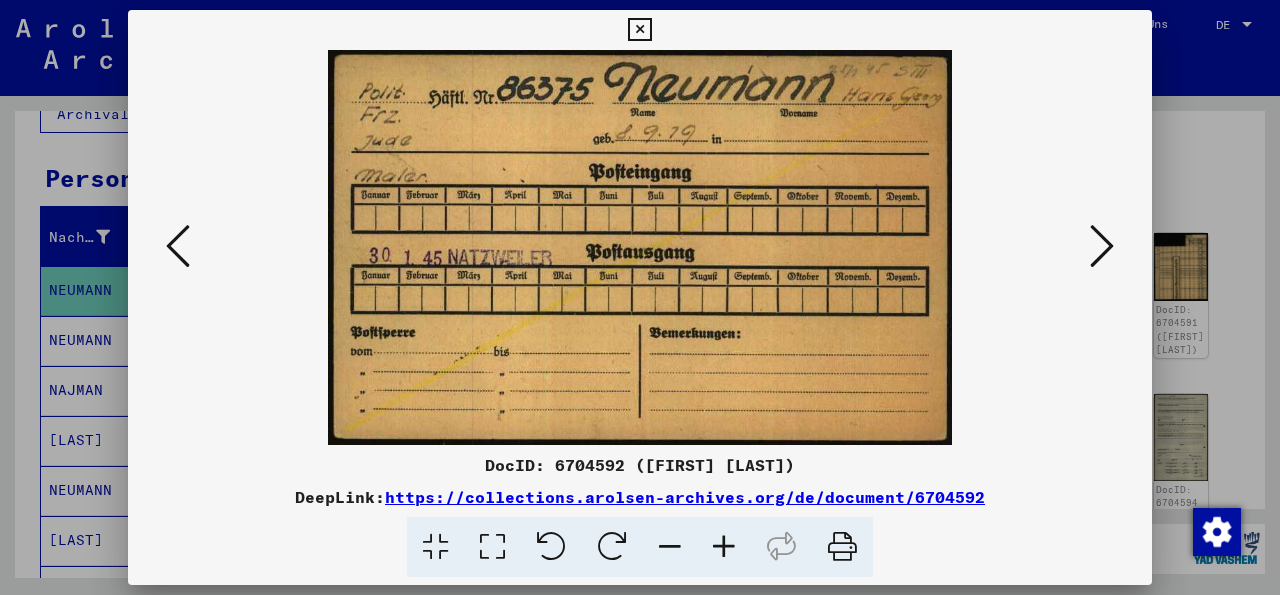 click at bounding box center (1102, 246) 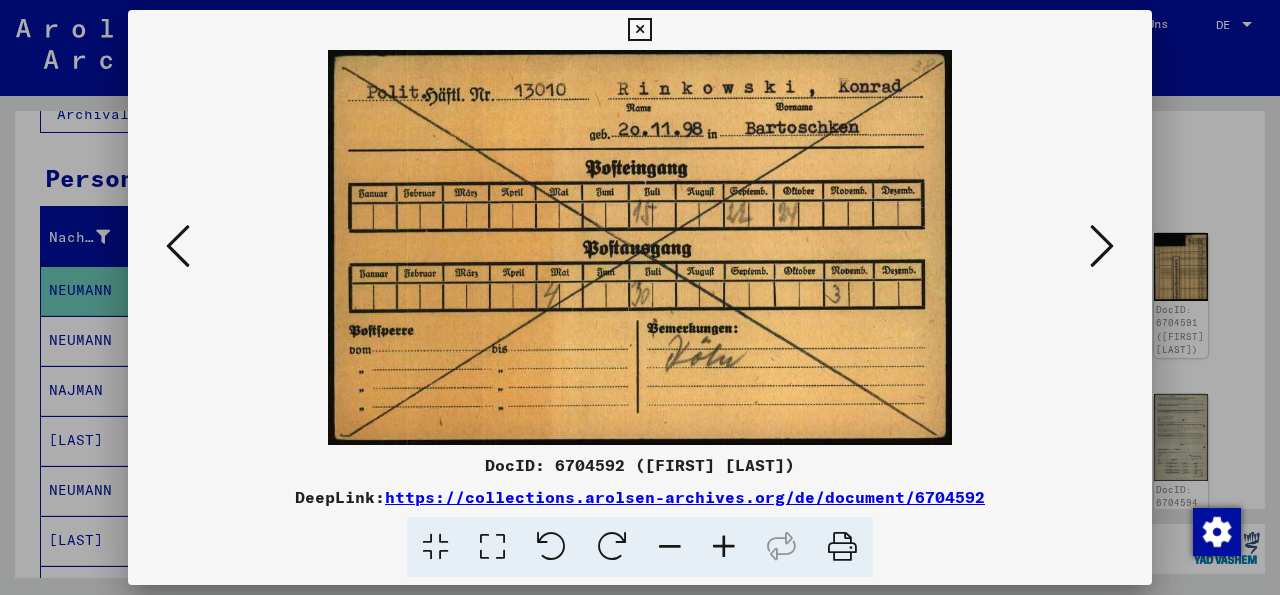 click at bounding box center [639, 30] 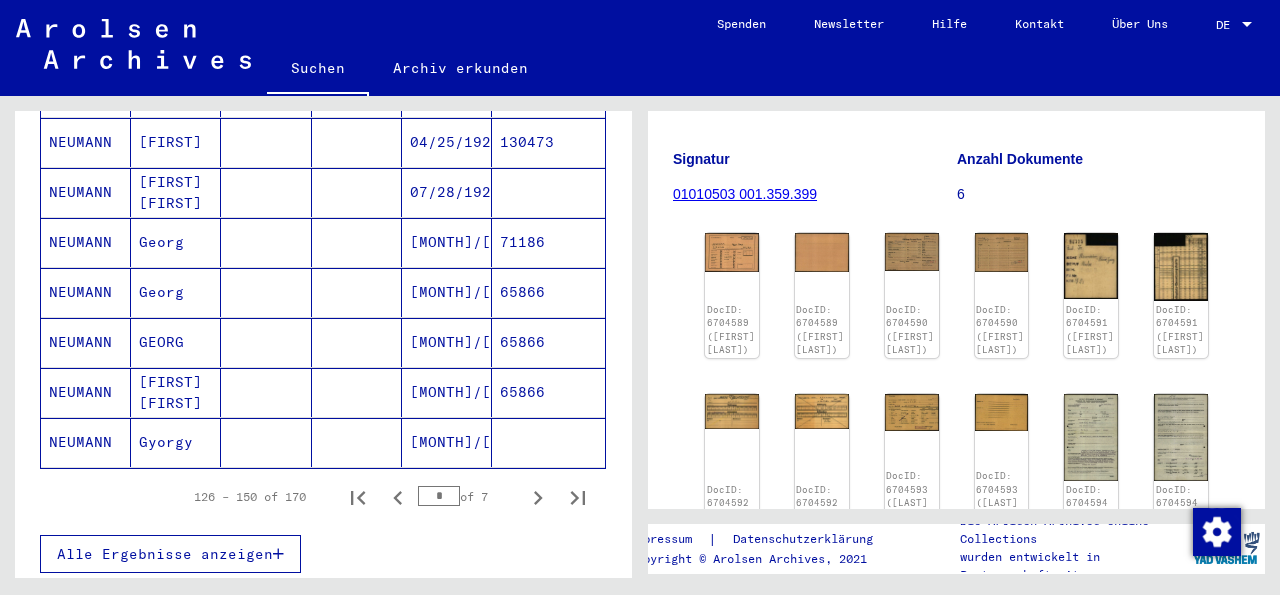 scroll, scrollTop: 1313, scrollLeft: 0, axis: vertical 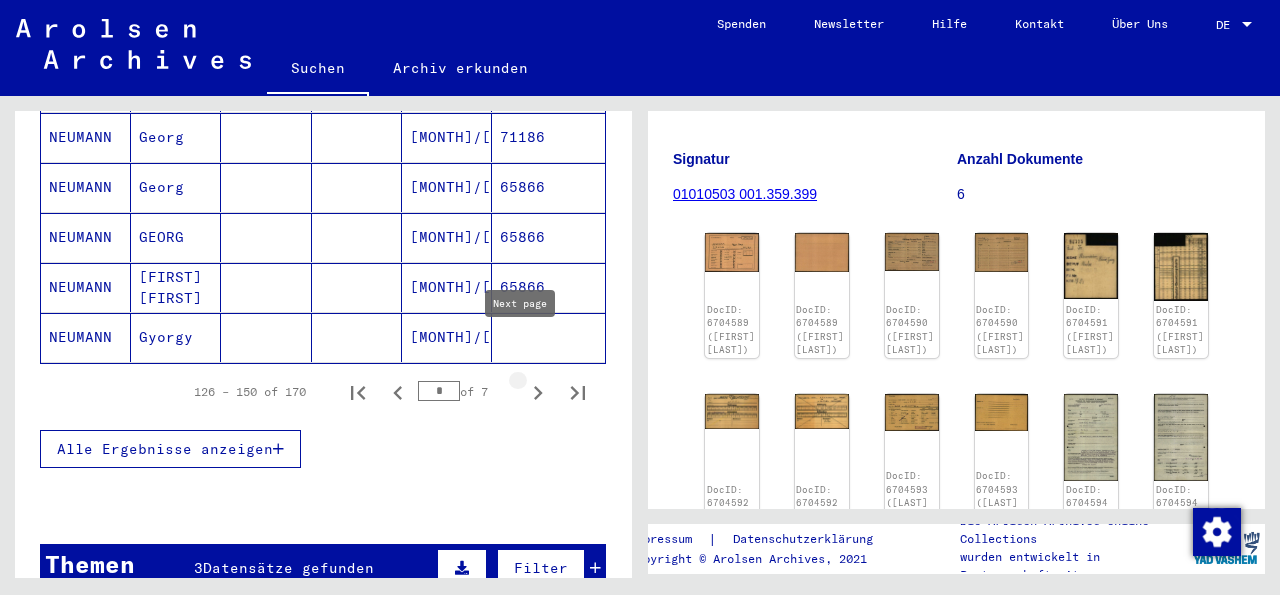 click 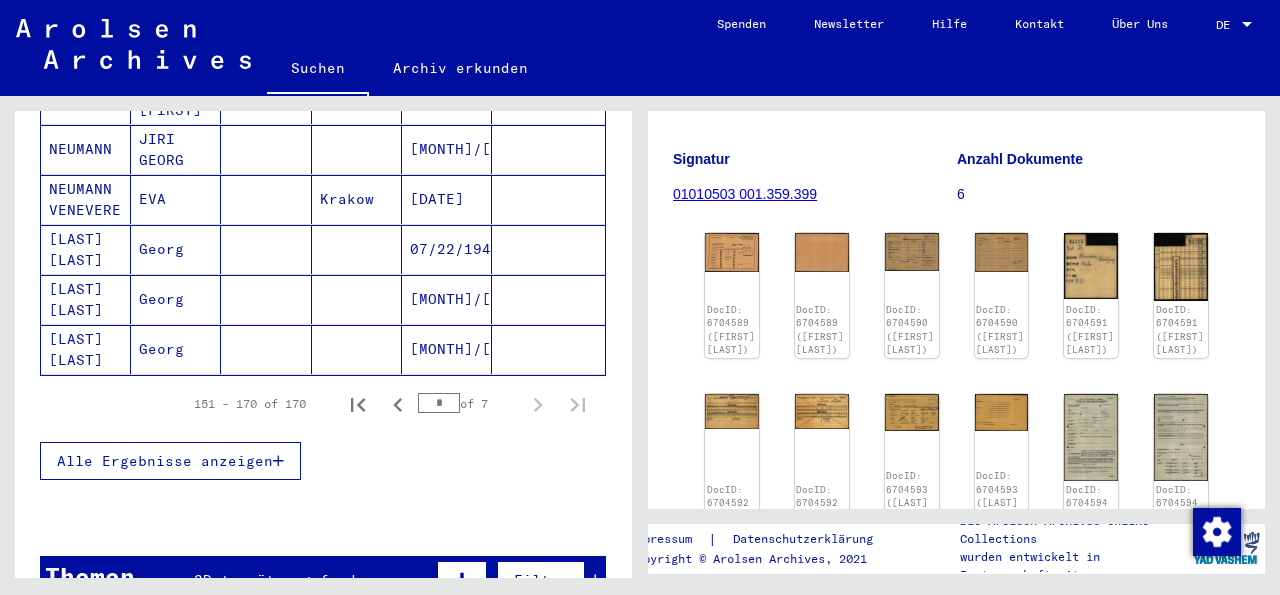 scroll, scrollTop: 1049, scrollLeft: 0, axis: vertical 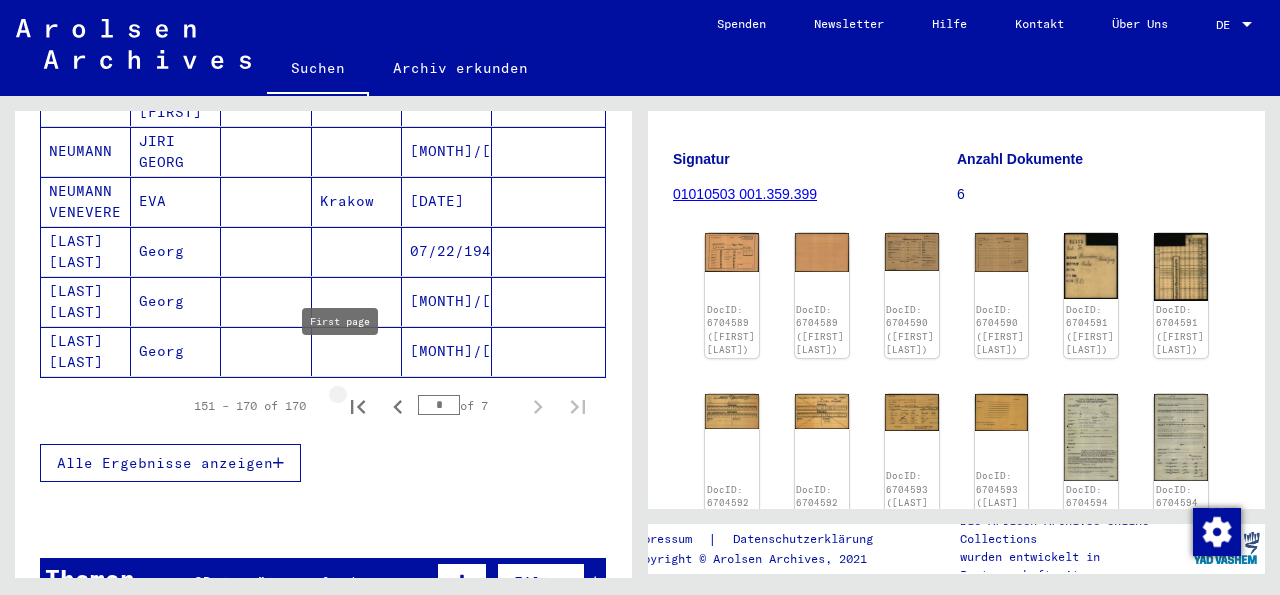 click 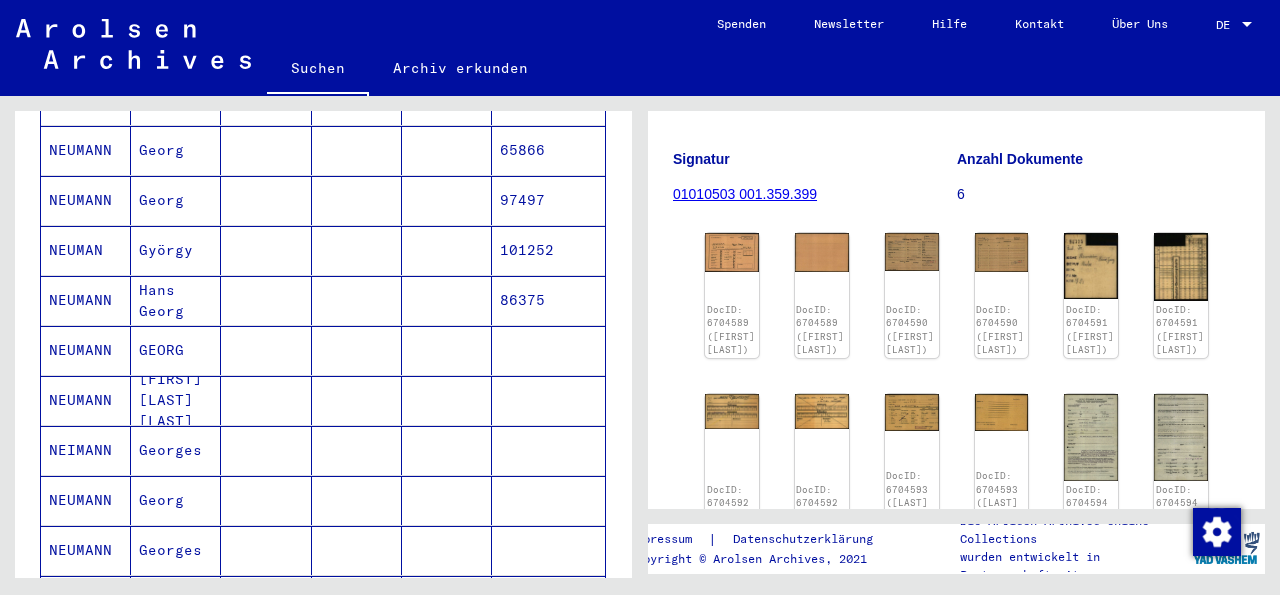 scroll, scrollTop: 231, scrollLeft: 0, axis: vertical 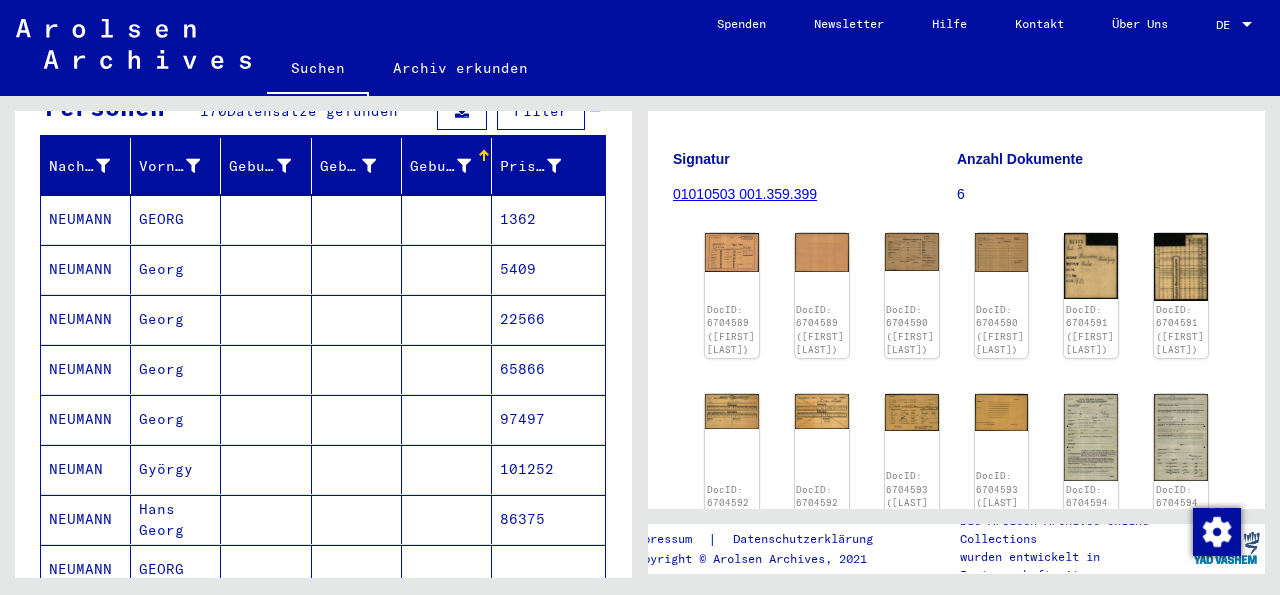 click on "NEUMANN" at bounding box center (86, 269) 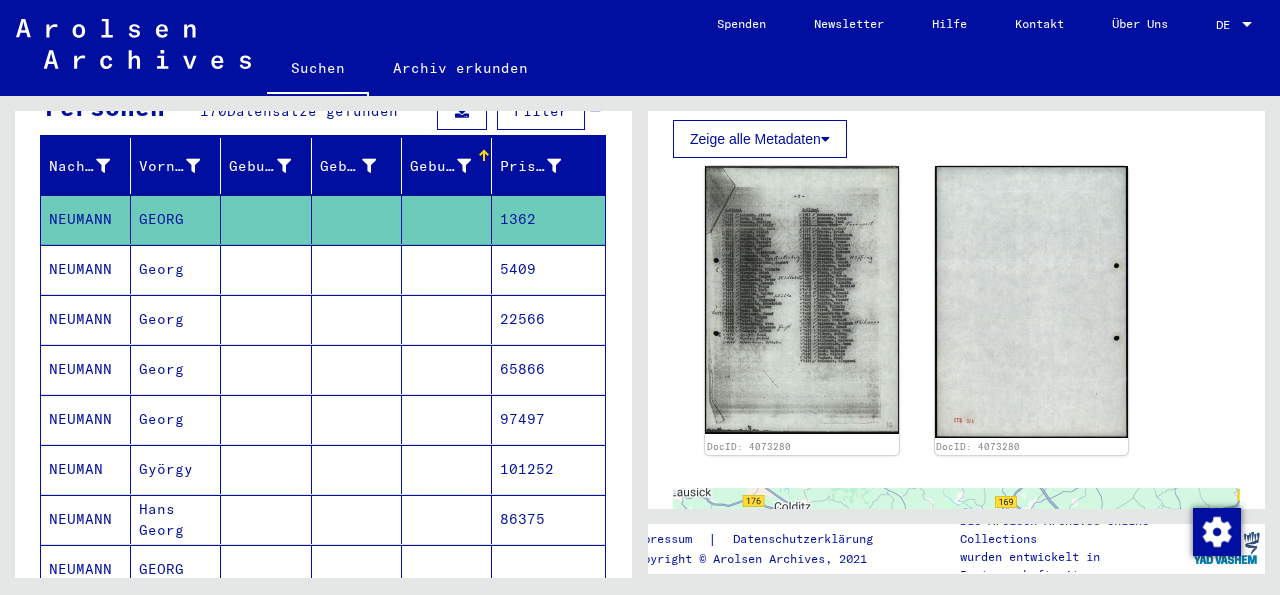 scroll, scrollTop: 990, scrollLeft: 0, axis: vertical 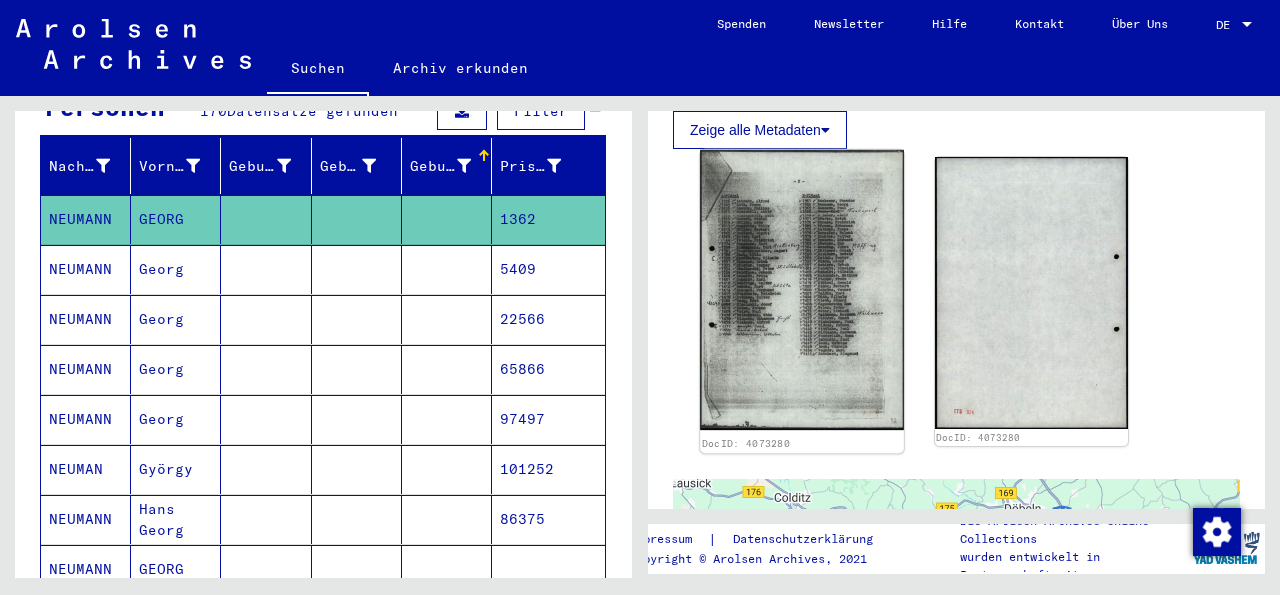 click 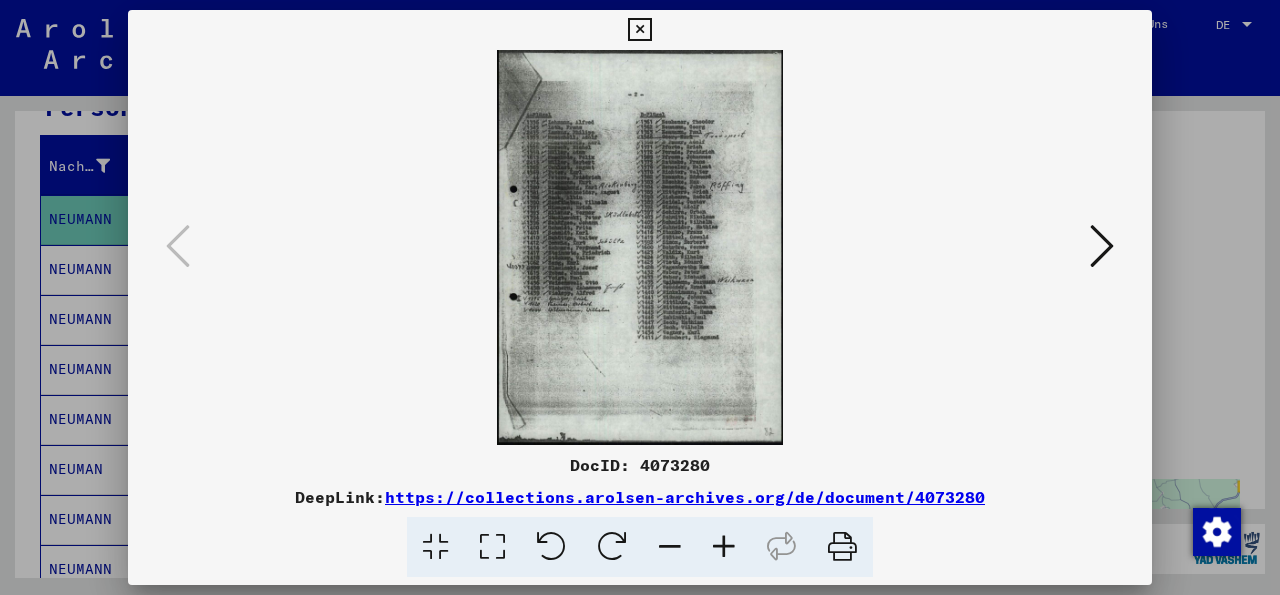 click at bounding box center [724, 547] 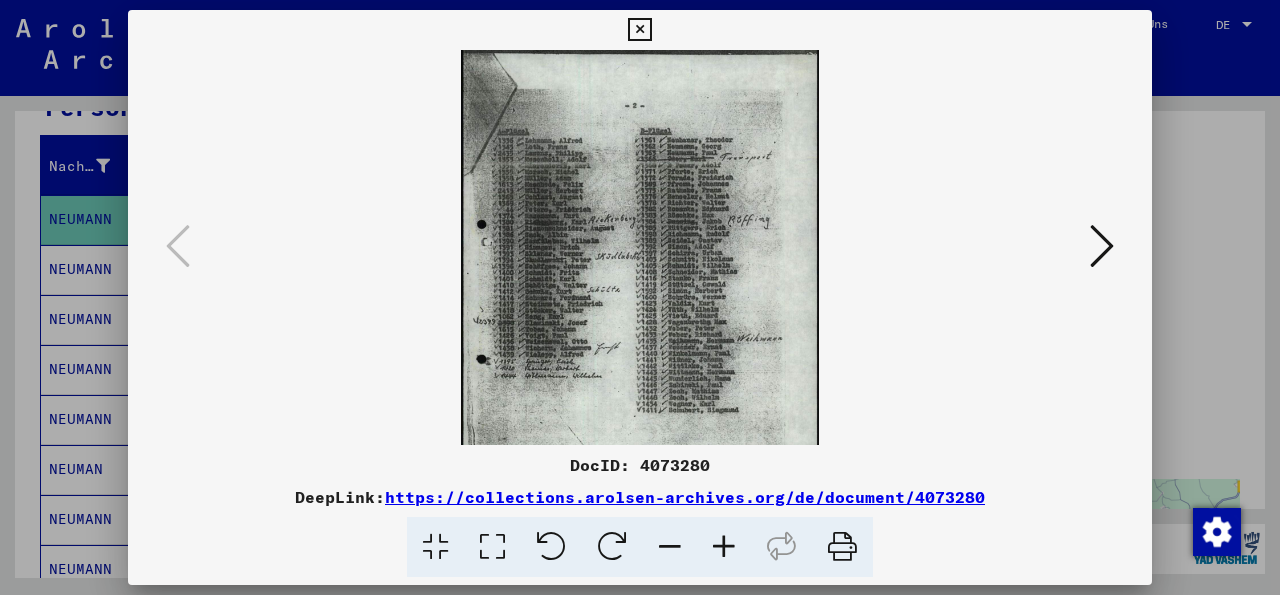 click at bounding box center [724, 547] 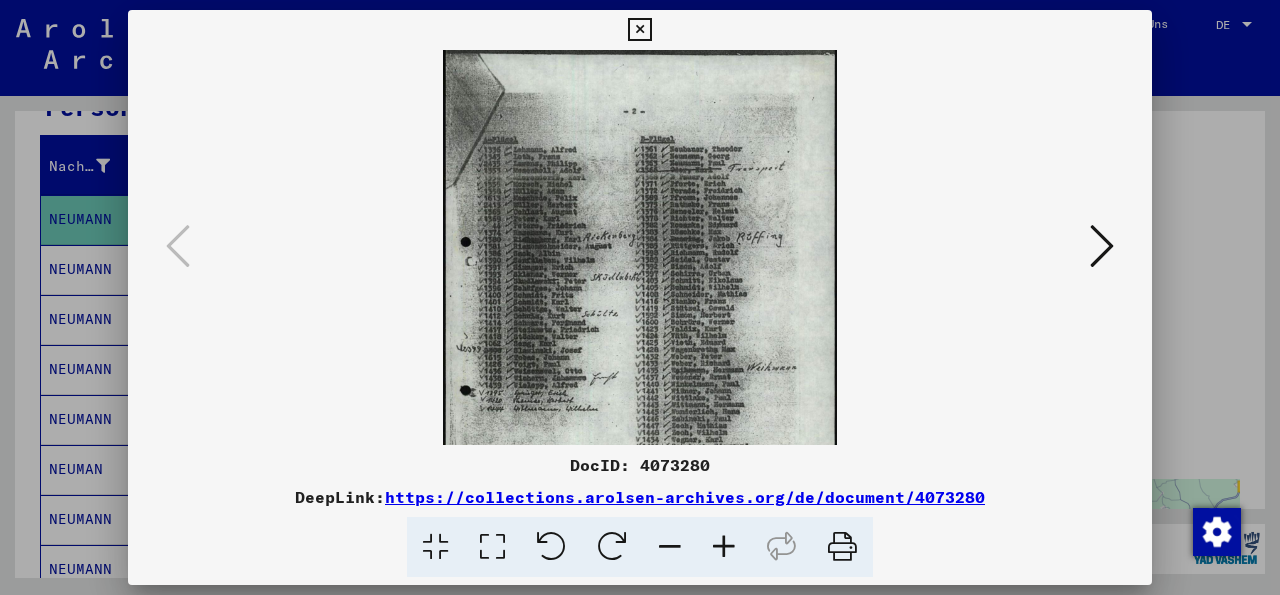 click at bounding box center [724, 547] 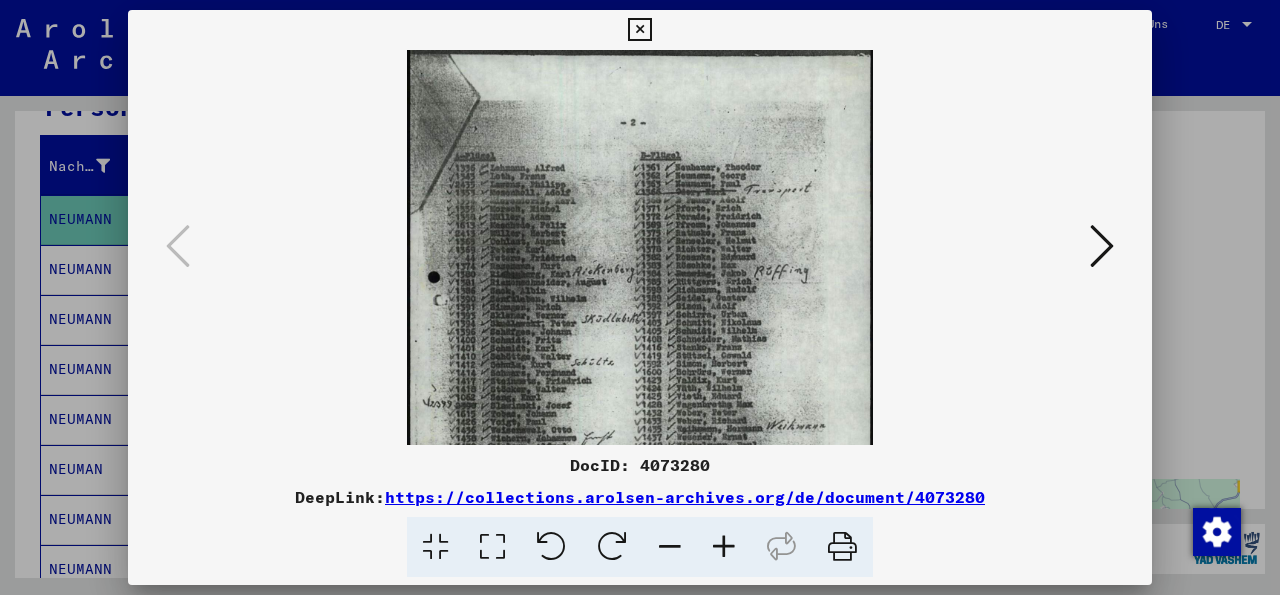 click at bounding box center (724, 547) 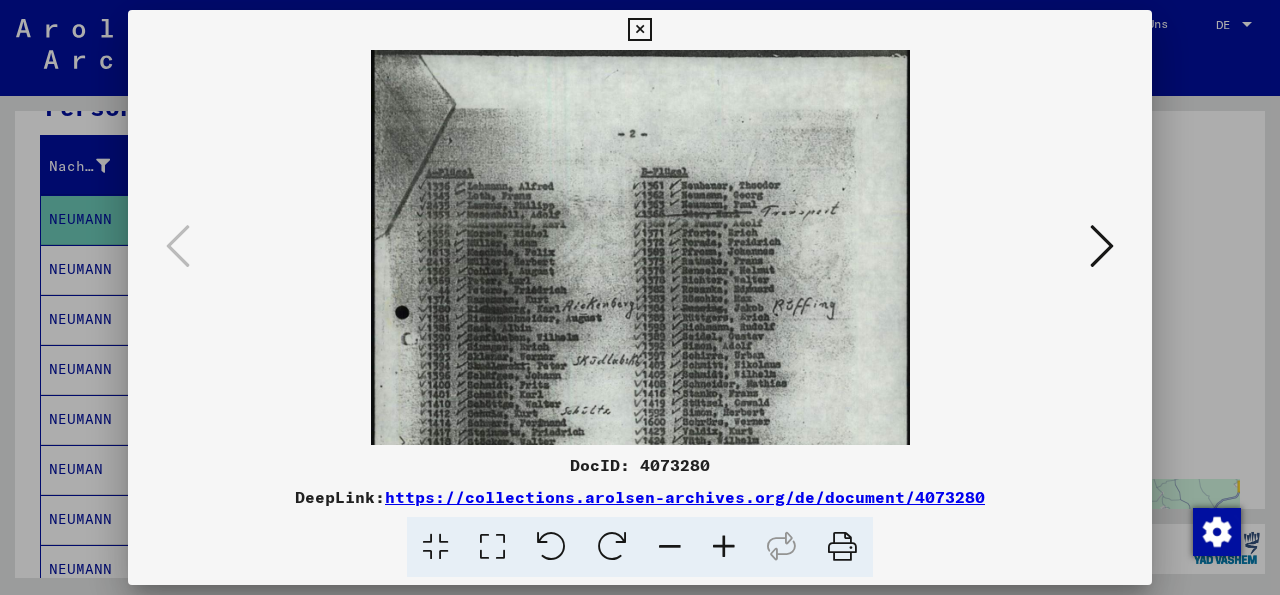 click at bounding box center (724, 547) 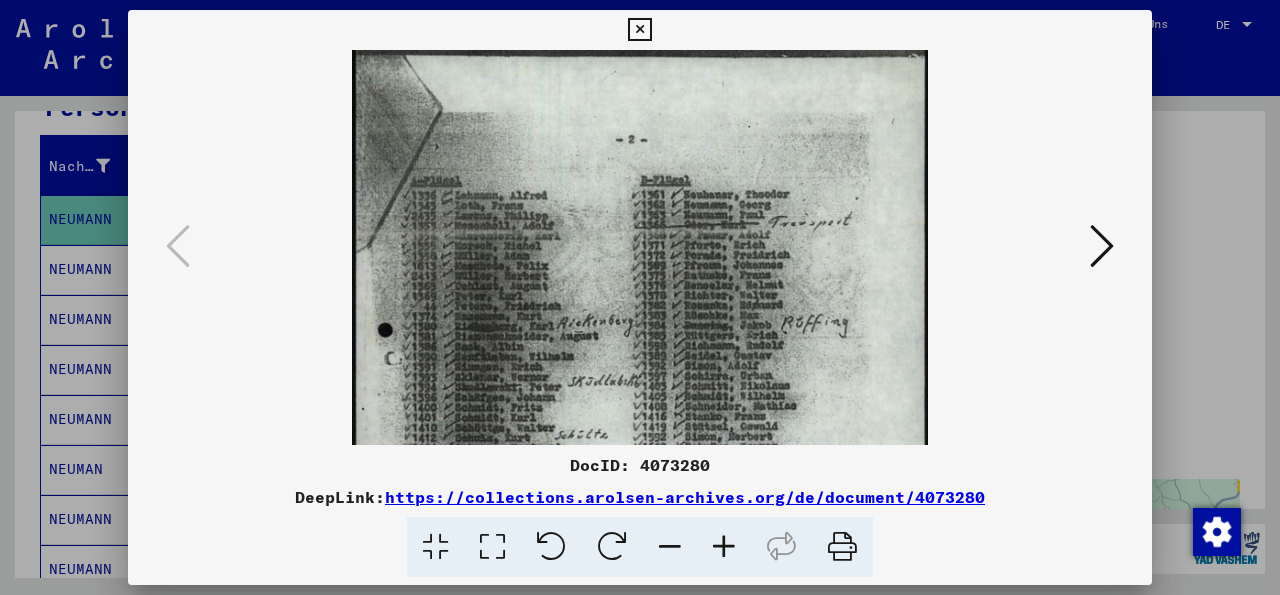 click at bounding box center [724, 547] 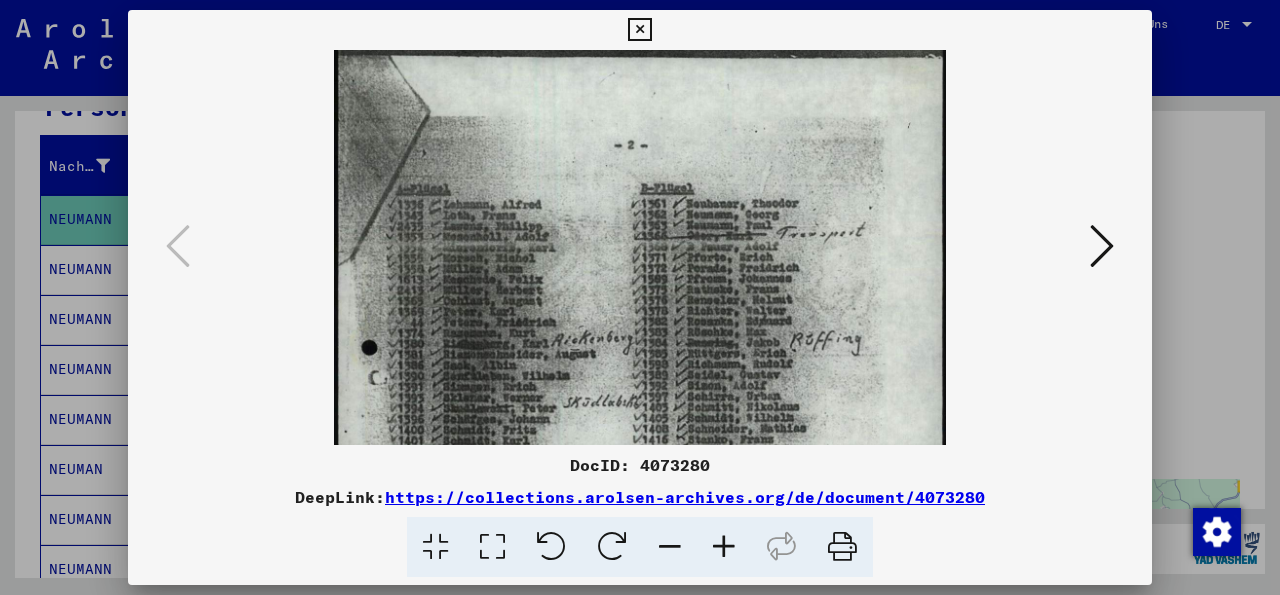 click at bounding box center (724, 547) 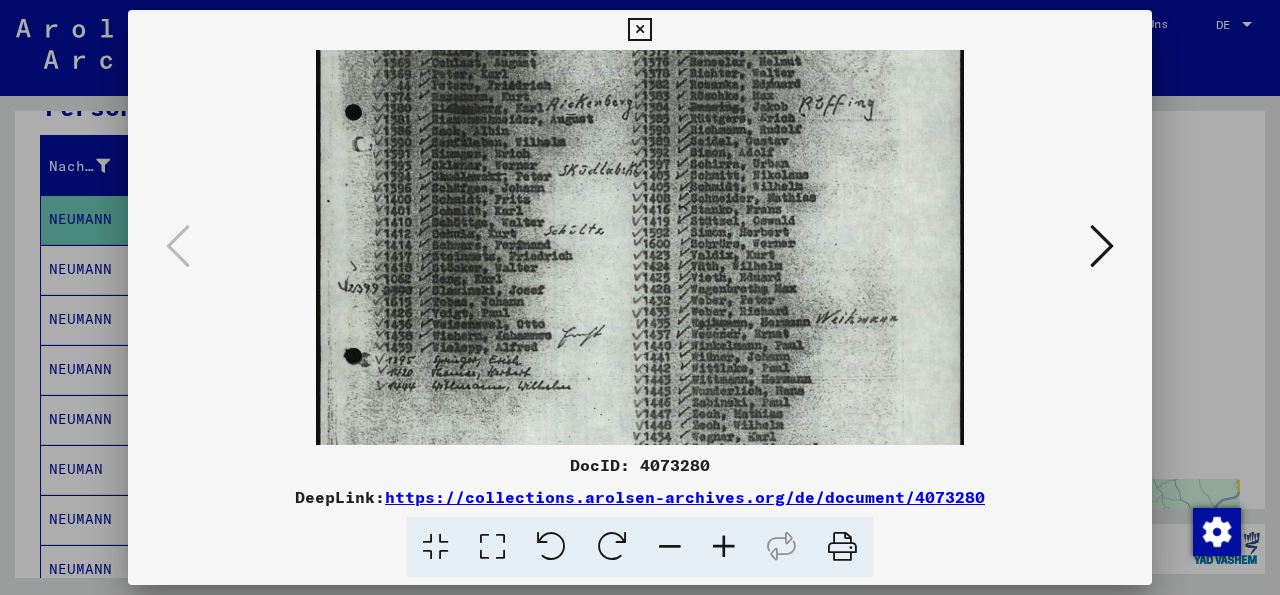 scroll, scrollTop: 292, scrollLeft: 0, axis: vertical 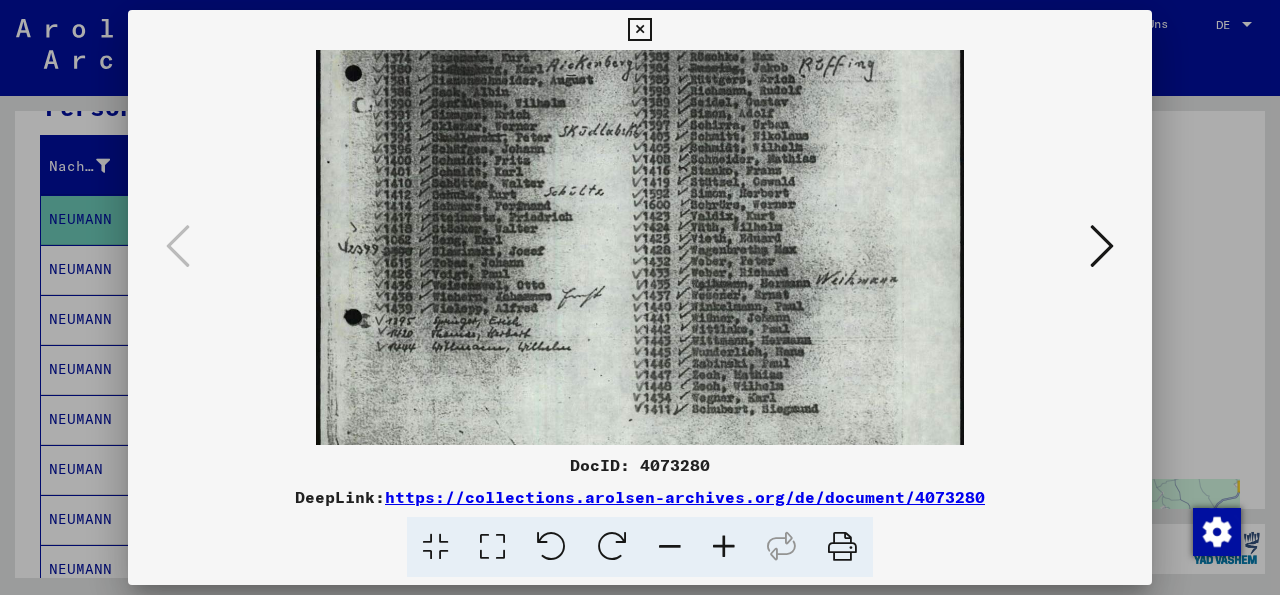 drag, startPoint x: 698, startPoint y: 417, endPoint x: 769, endPoint y: 125, distance: 300.5079 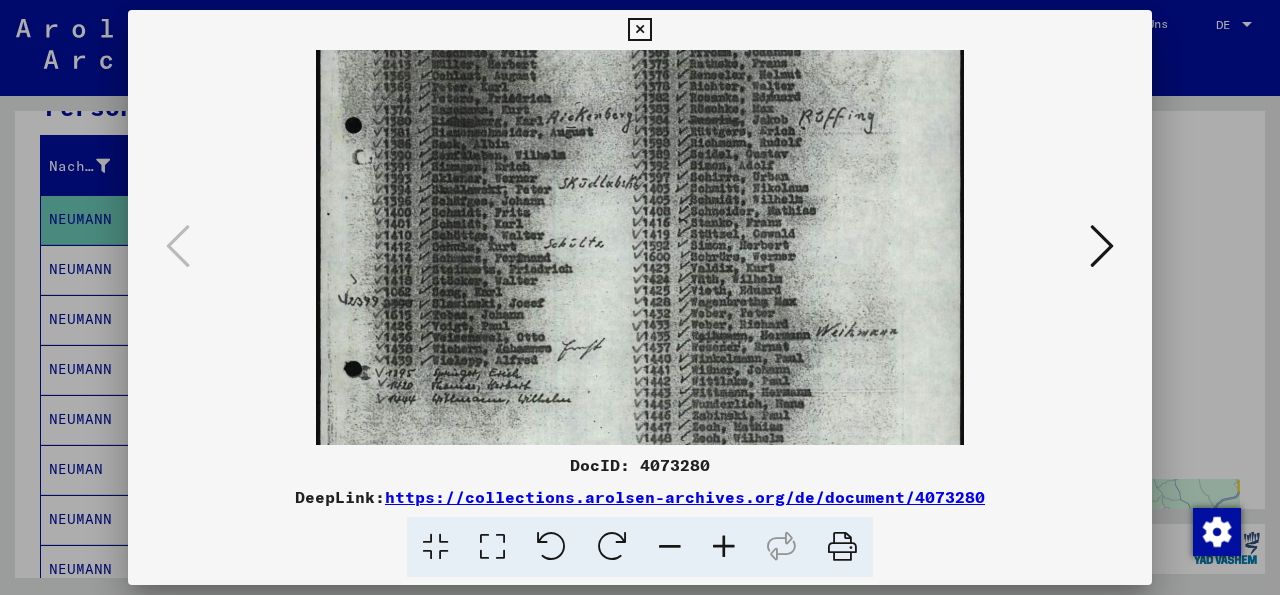 scroll, scrollTop: 237, scrollLeft: 0, axis: vertical 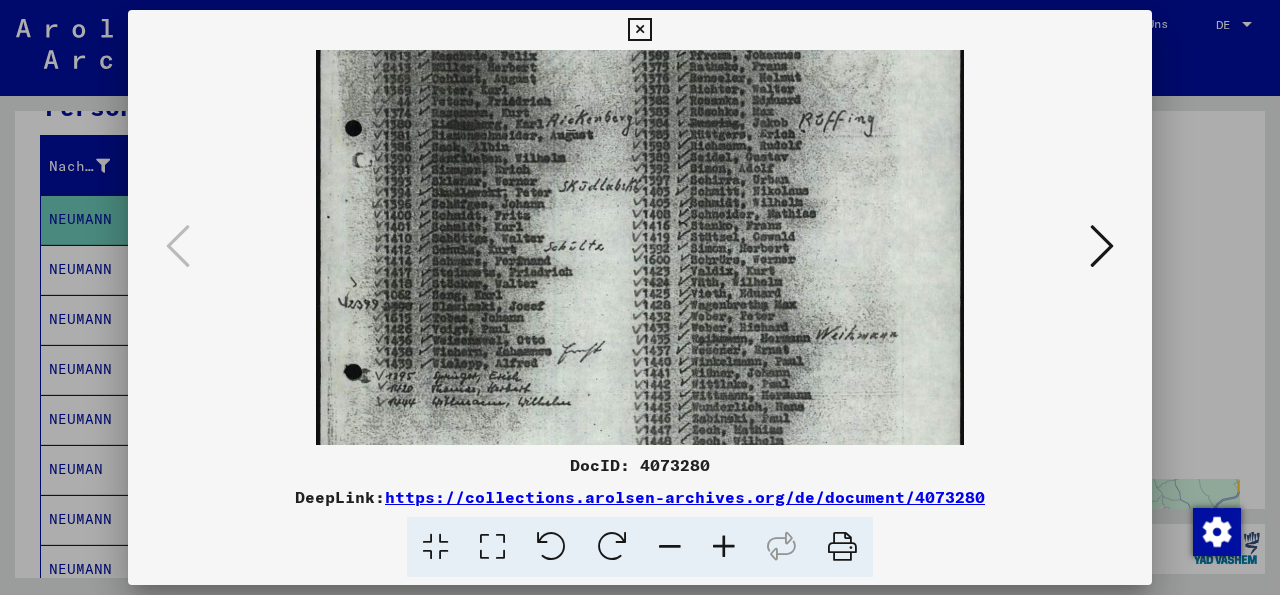 drag, startPoint x: 734, startPoint y: 330, endPoint x: 717, endPoint y: 385, distance: 57.567352 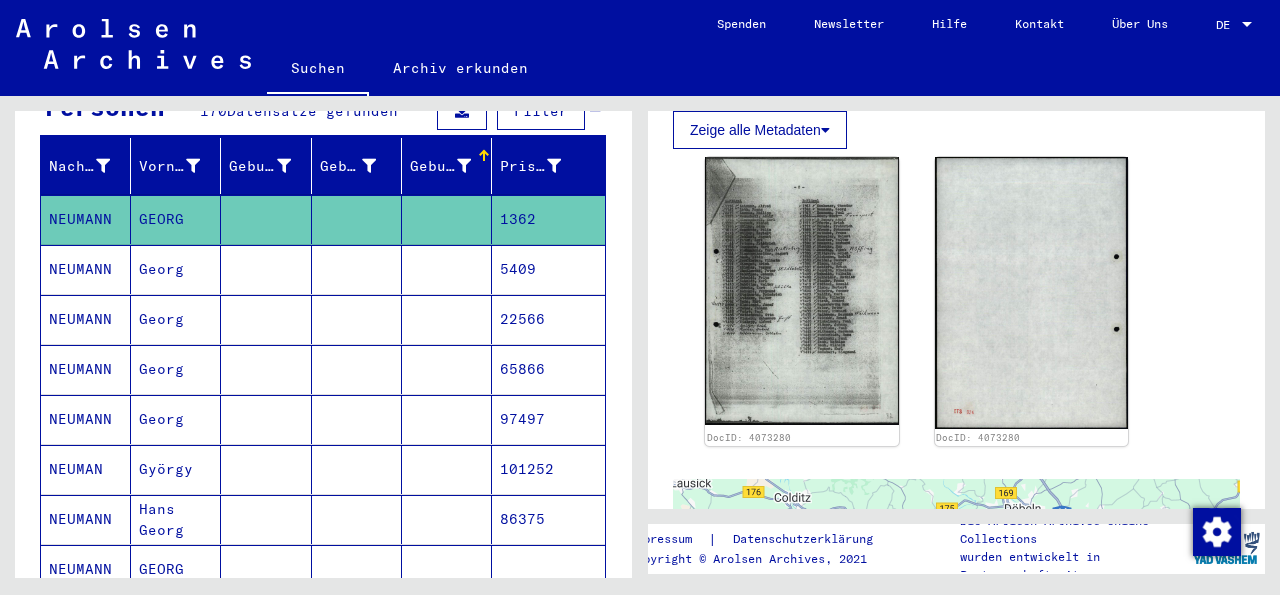 click on "NEUMANN" at bounding box center (86, 319) 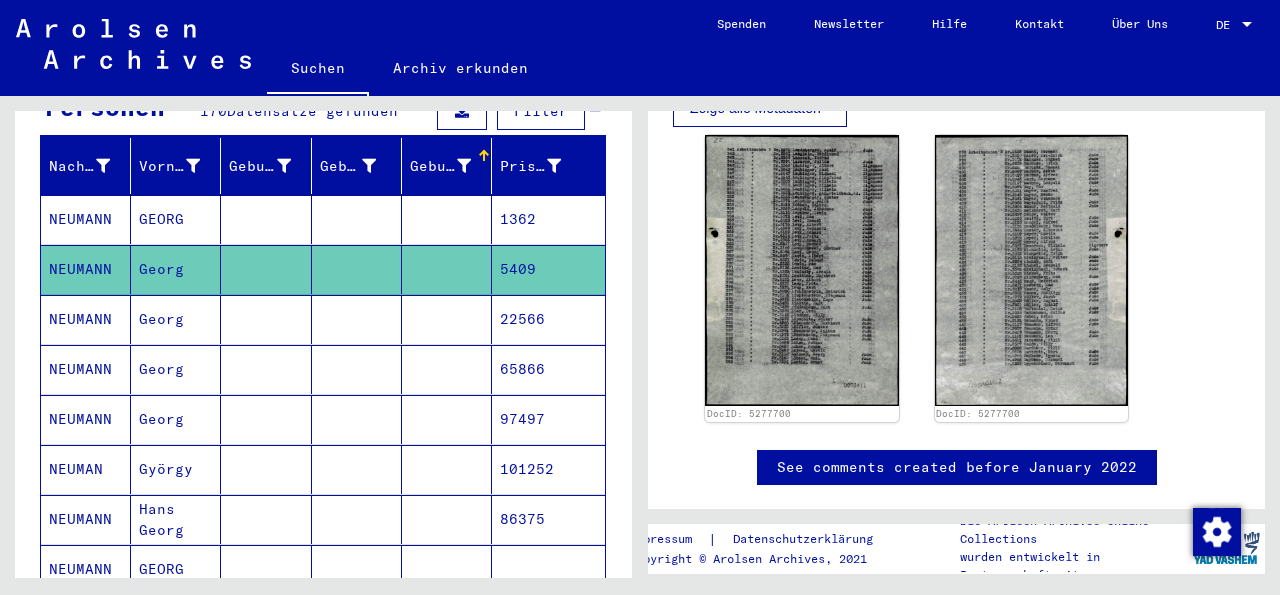 scroll, scrollTop: 0, scrollLeft: 0, axis: both 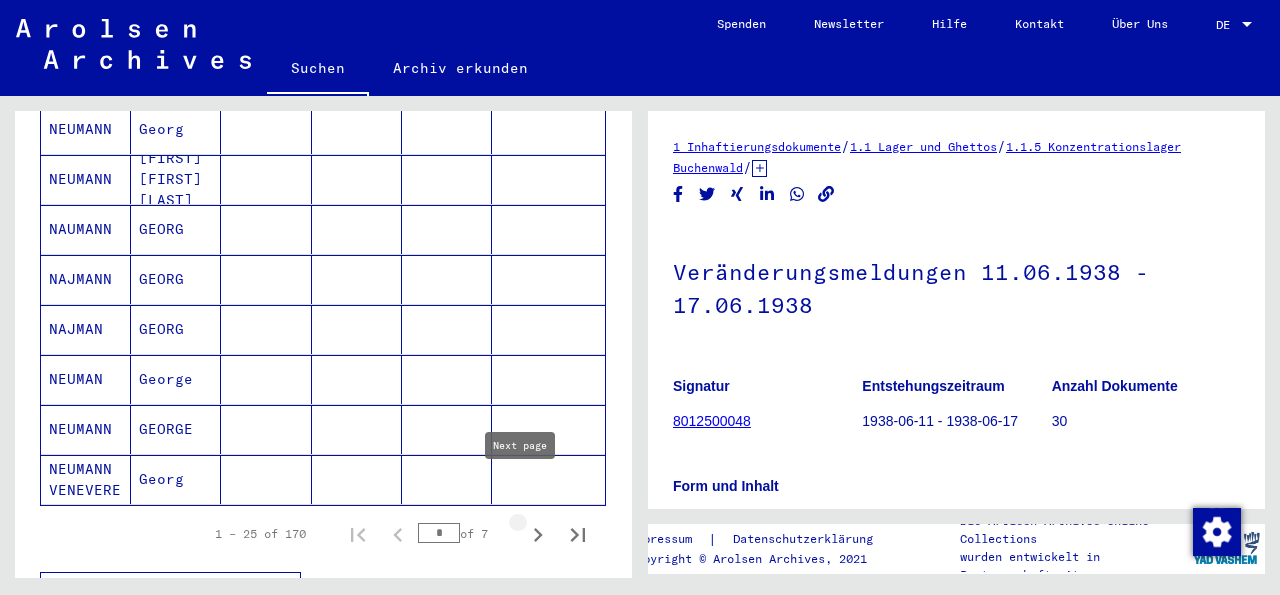 click 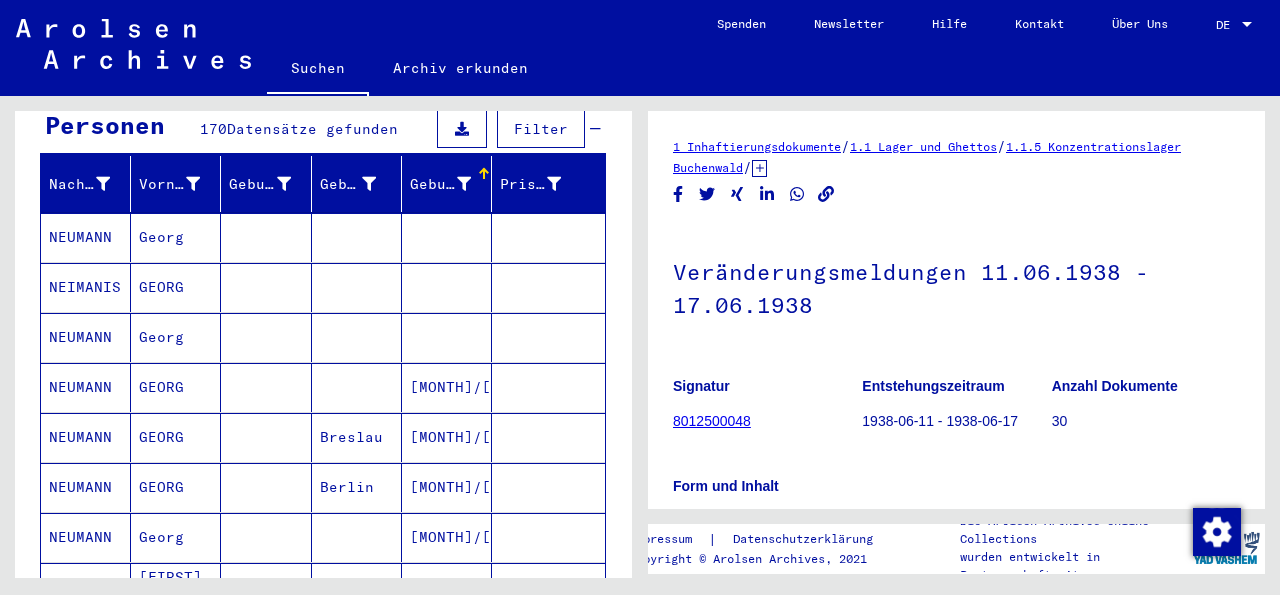 scroll, scrollTop: 207, scrollLeft: 0, axis: vertical 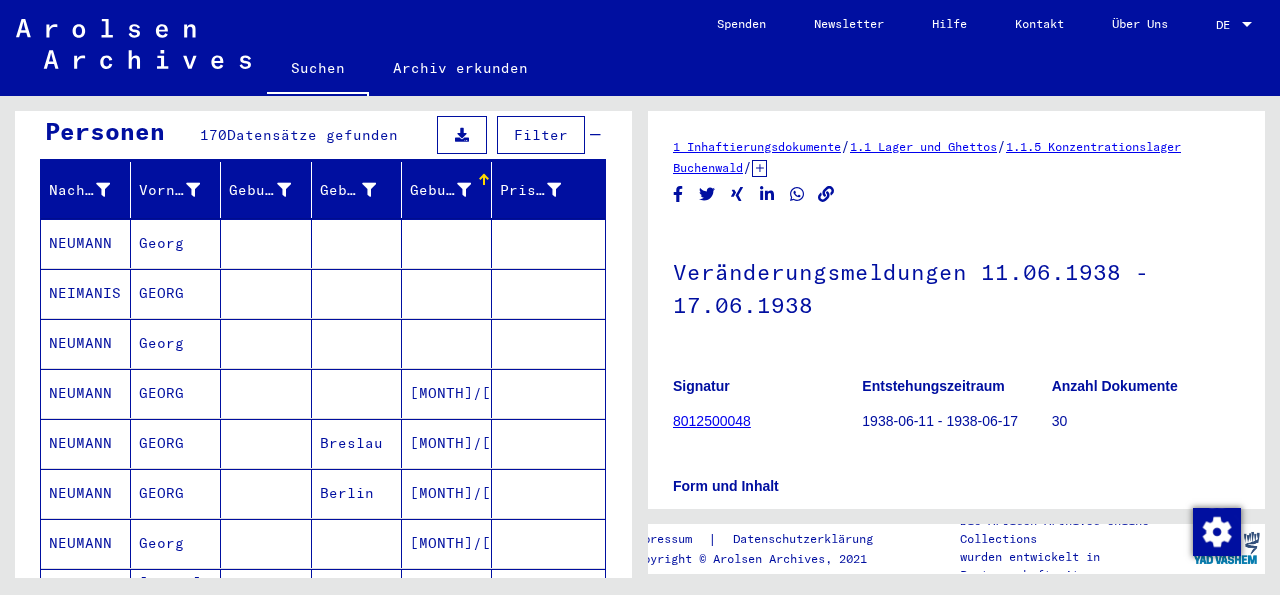 click on "NEUMANN" at bounding box center [86, 393] 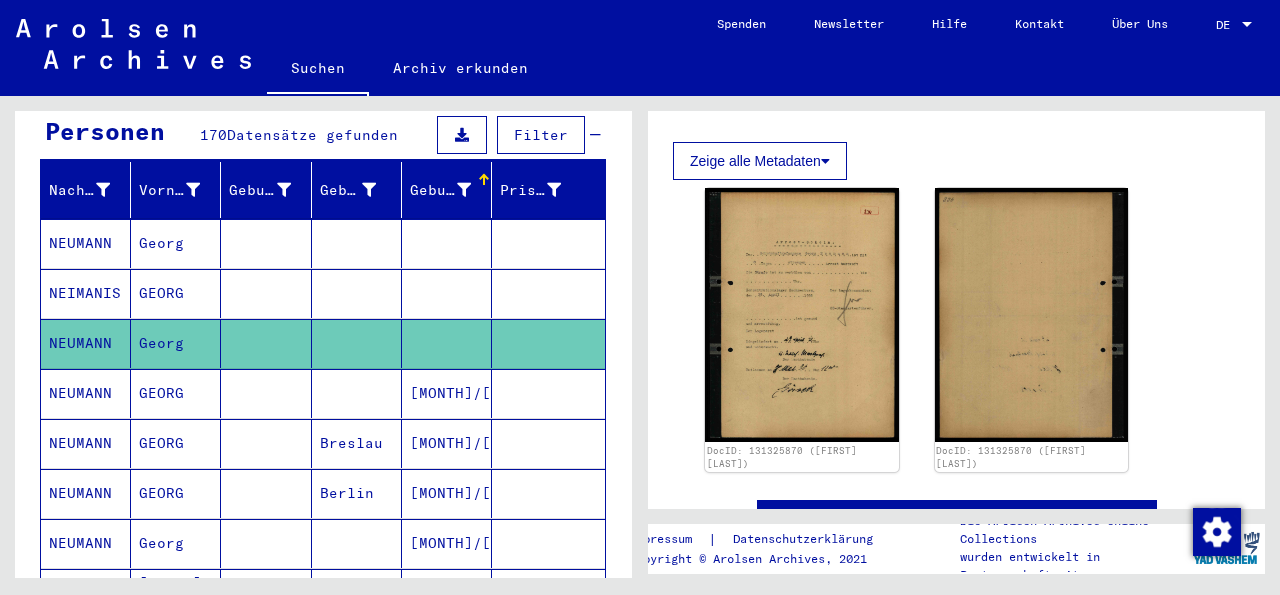 scroll, scrollTop: 289, scrollLeft: 0, axis: vertical 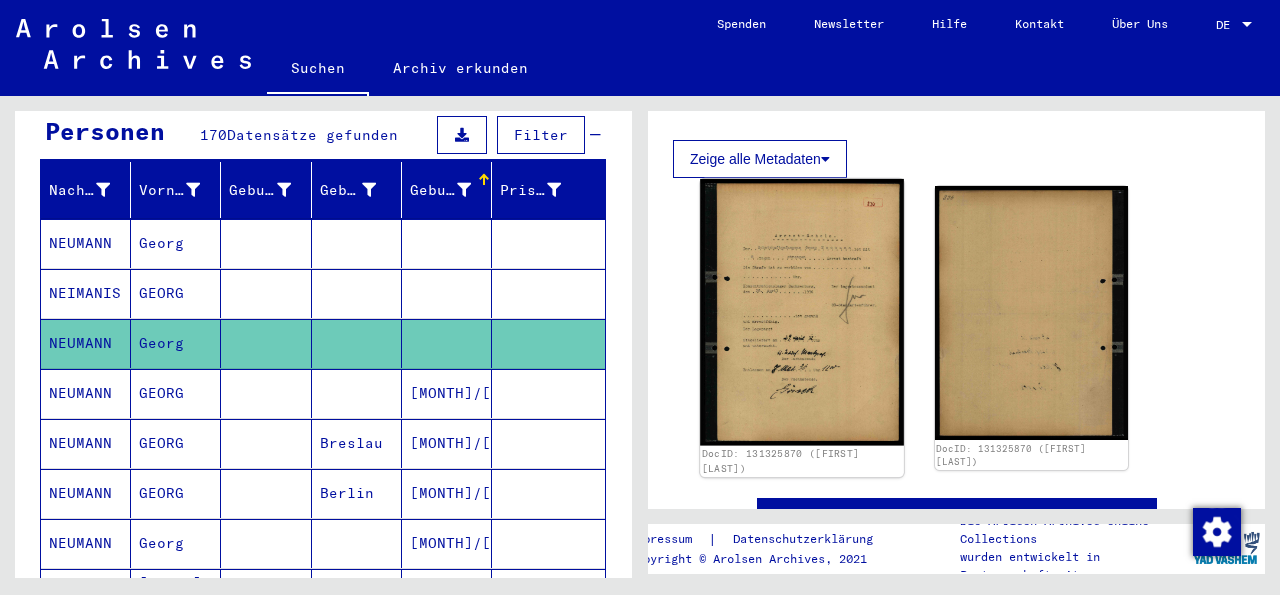 click 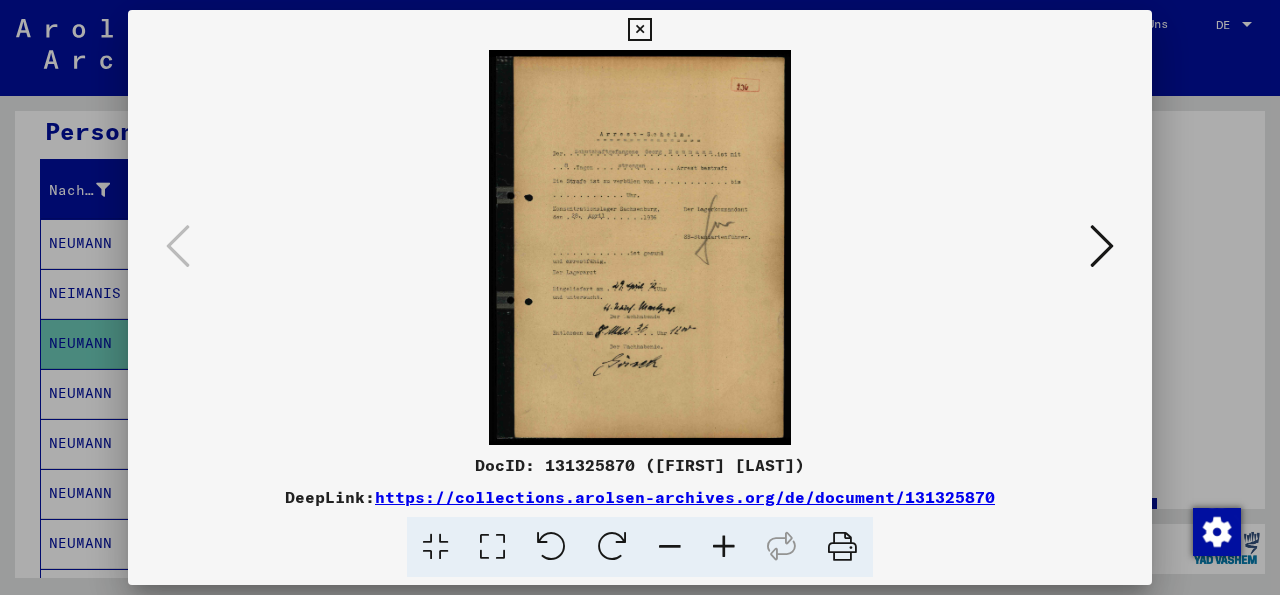 click at bounding box center [724, 547] 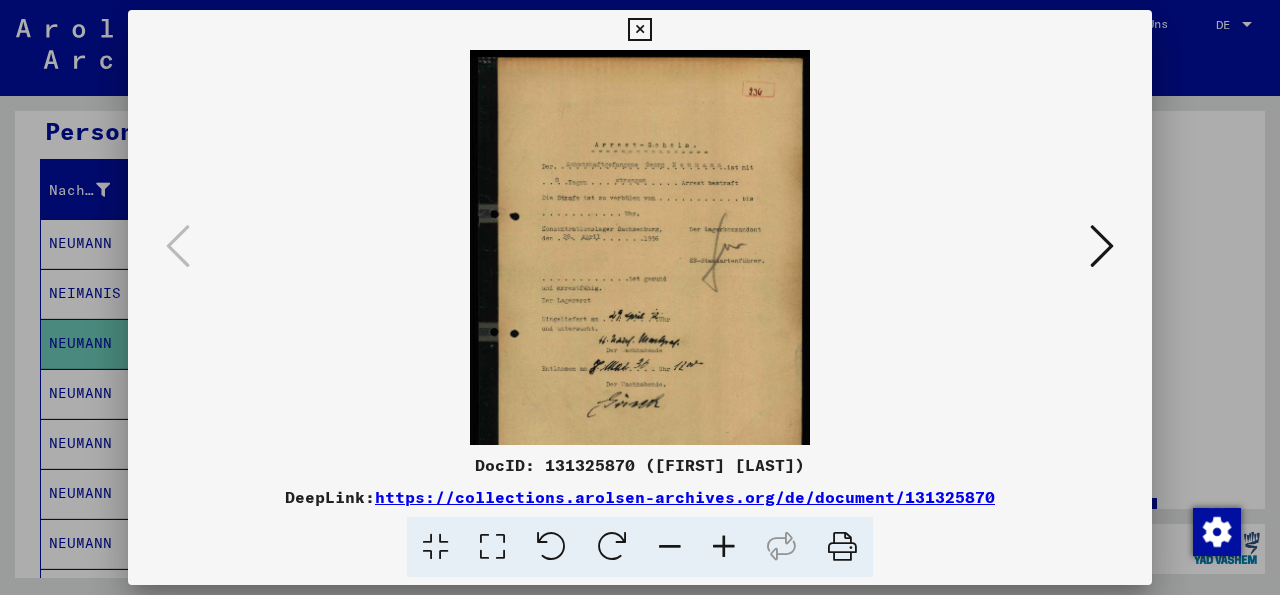 click at bounding box center (724, 547) 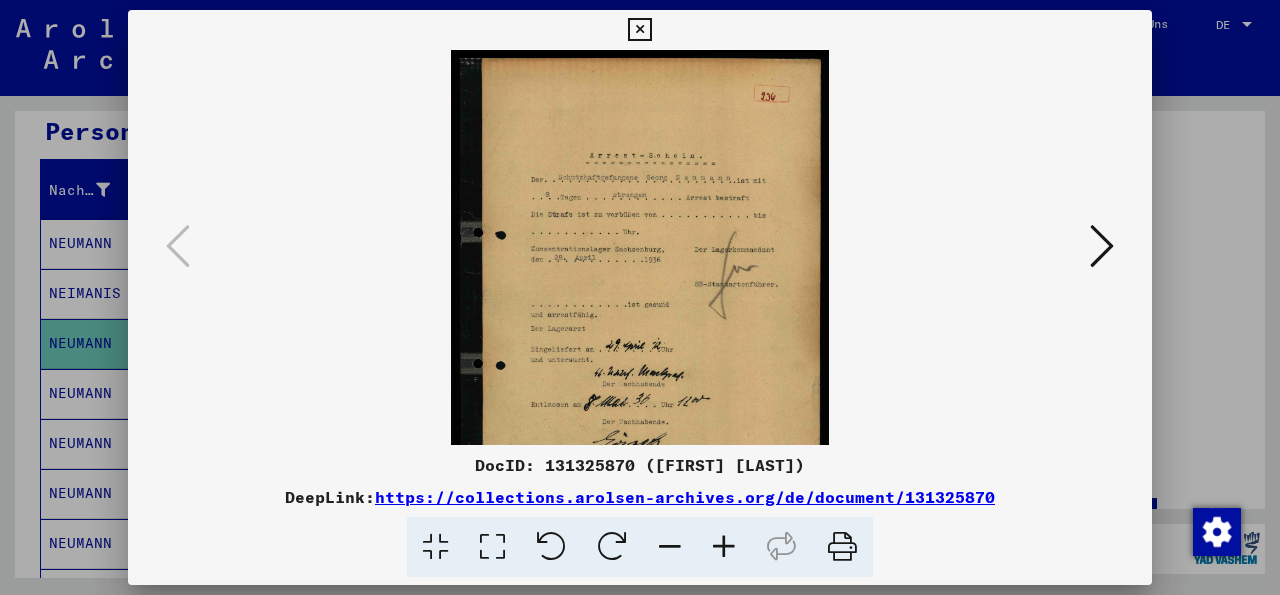 click at bounding box center [724, 547] 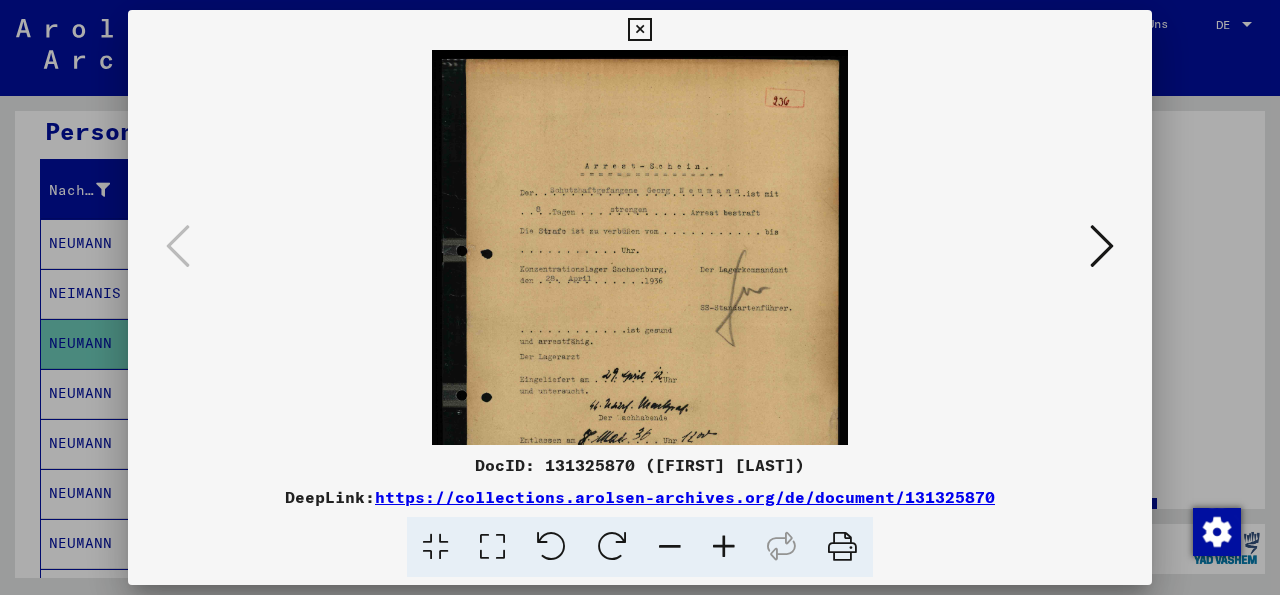 click at bounding box center [724, 547] 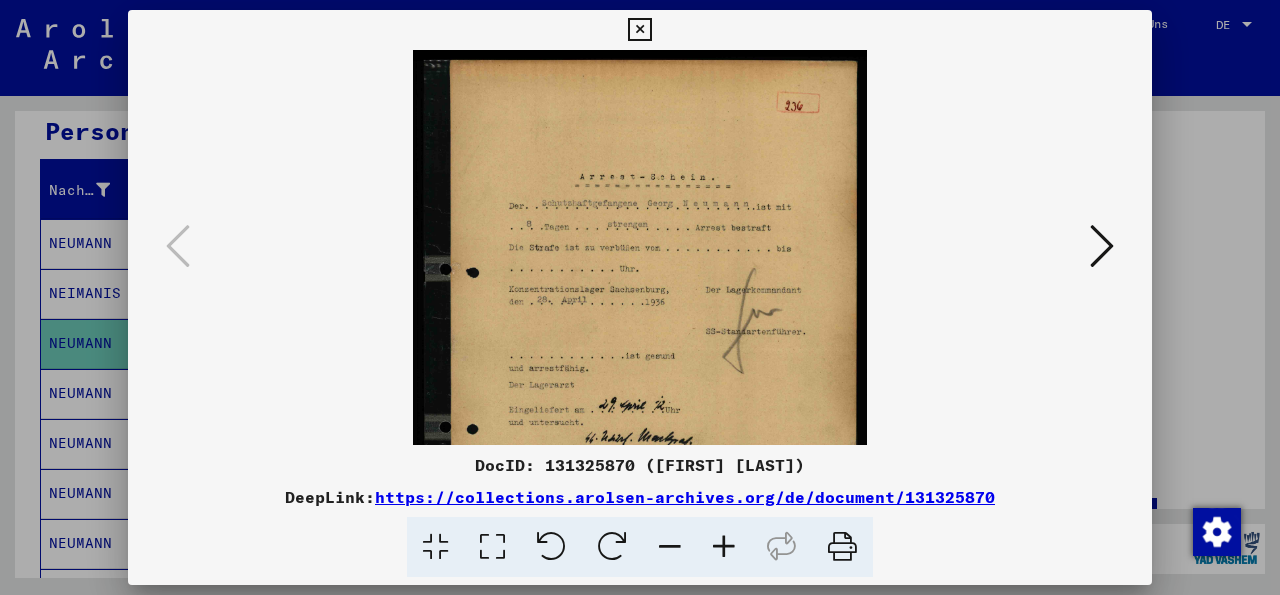 click at bounding box center (724, 547) 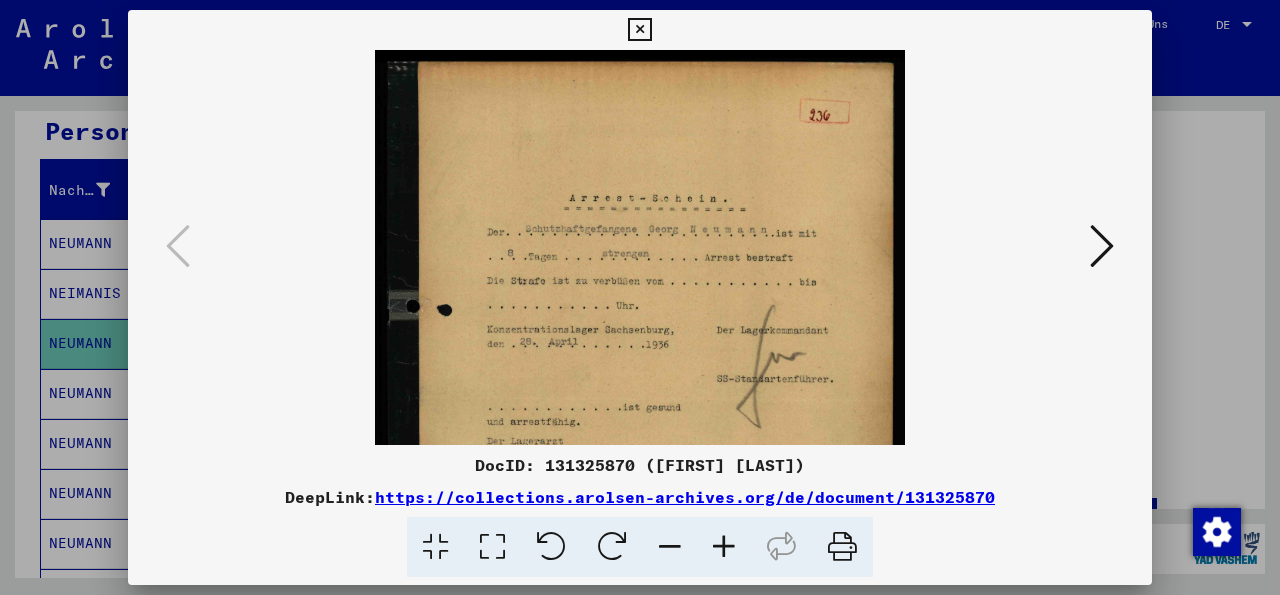 click at bounding box center (724, 547) 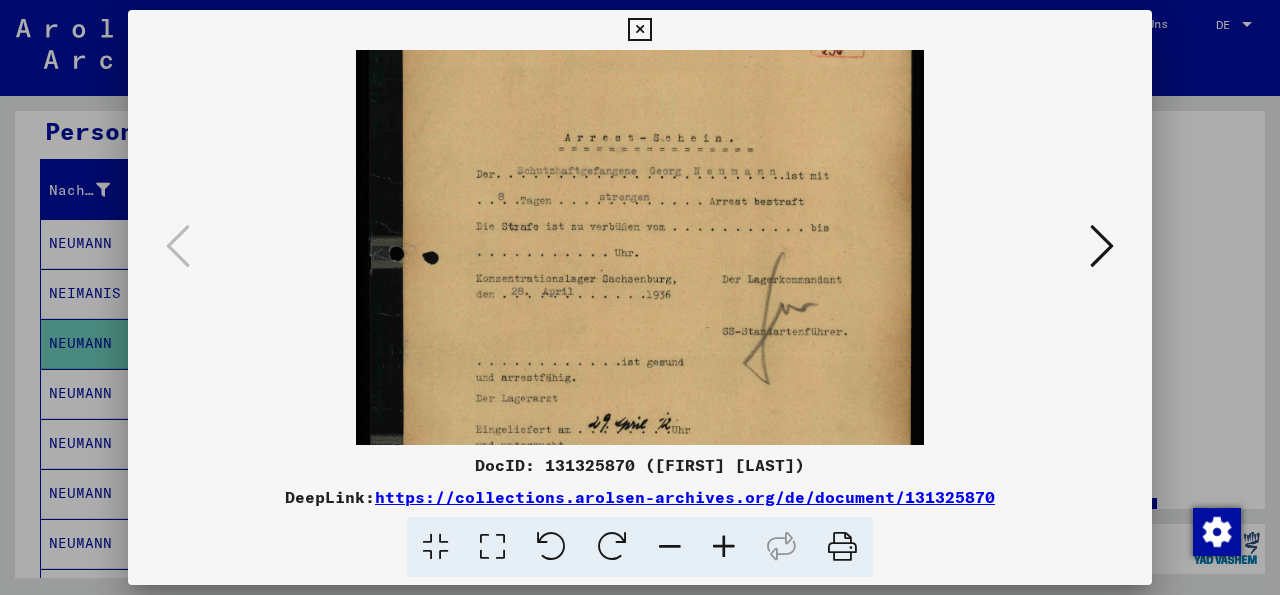 scroll, scrollTop: 40, scrollLeft: 0, axis: vertical 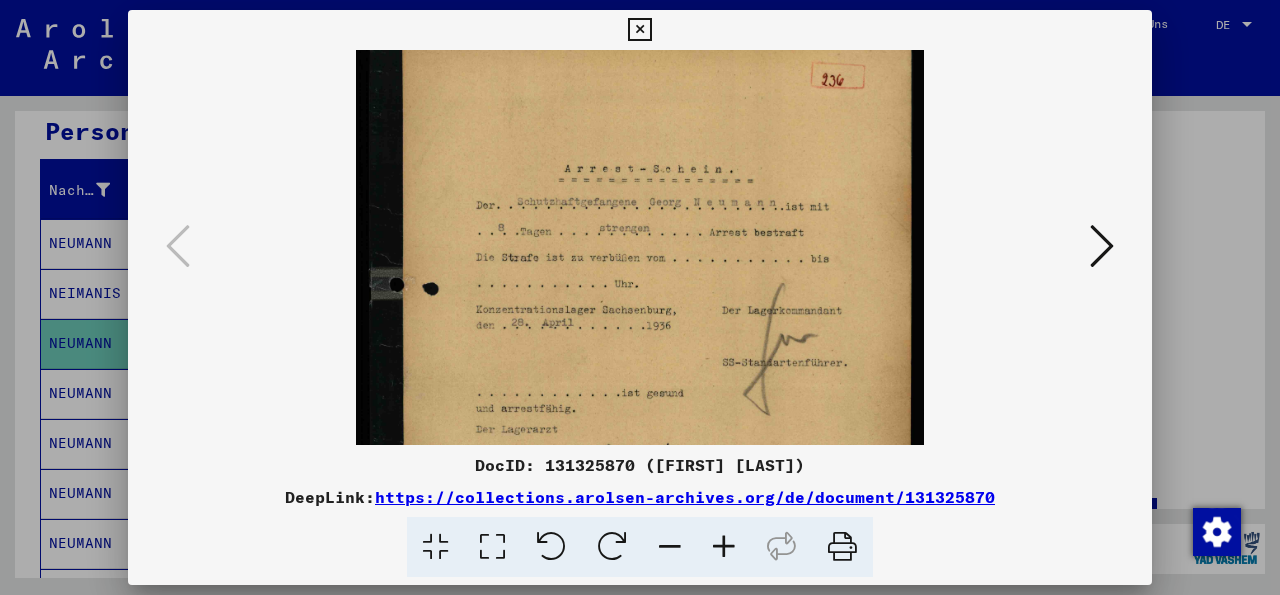 drag, startPoint x: 666, startPoint y: 396, endPoint x: 679, endPoint y: 356, distance: 42.059483 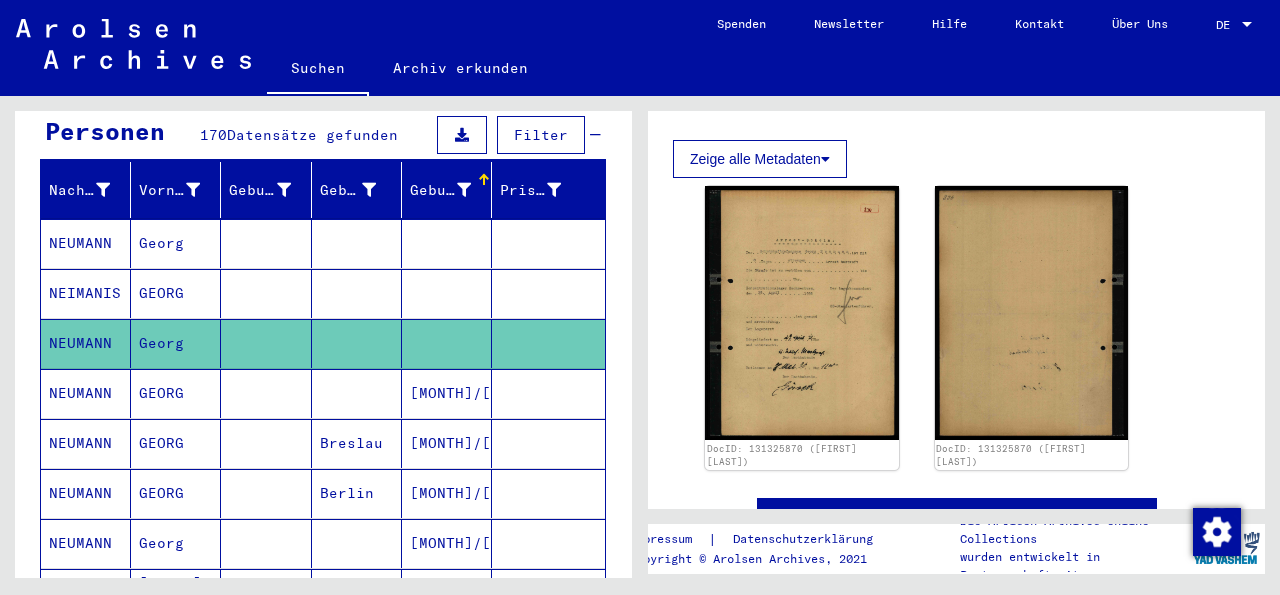 click on "NEUMANN" at bounding box center (86, 293) 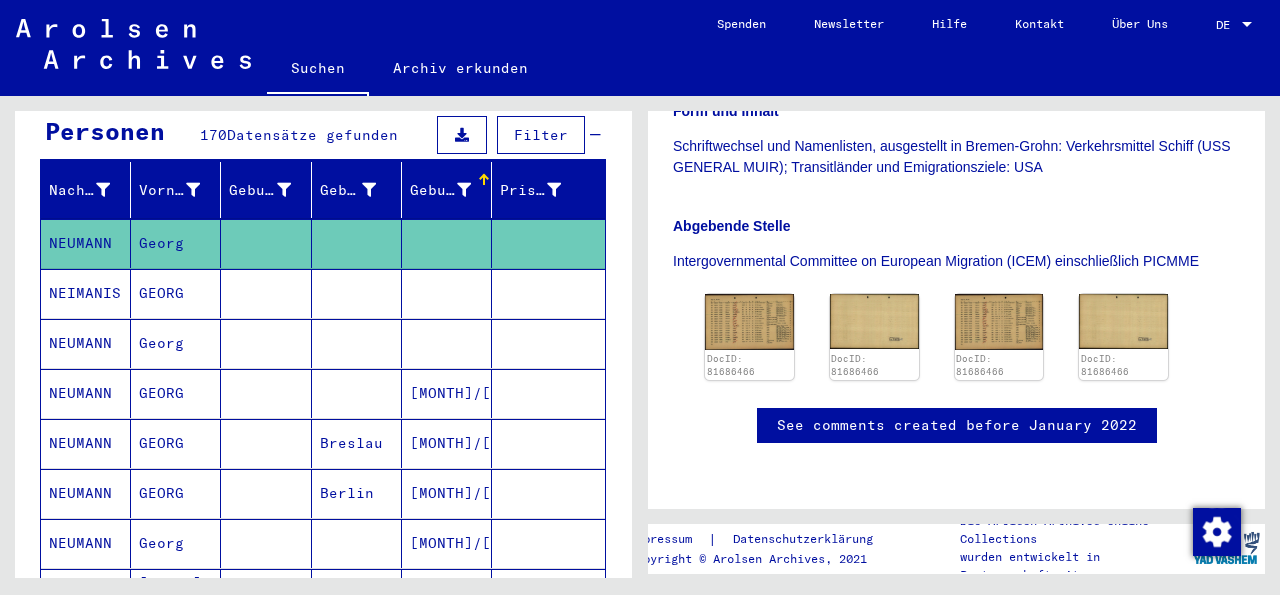 scroll, scrollTop: 431, scrollLeft: 0, axis: vertical 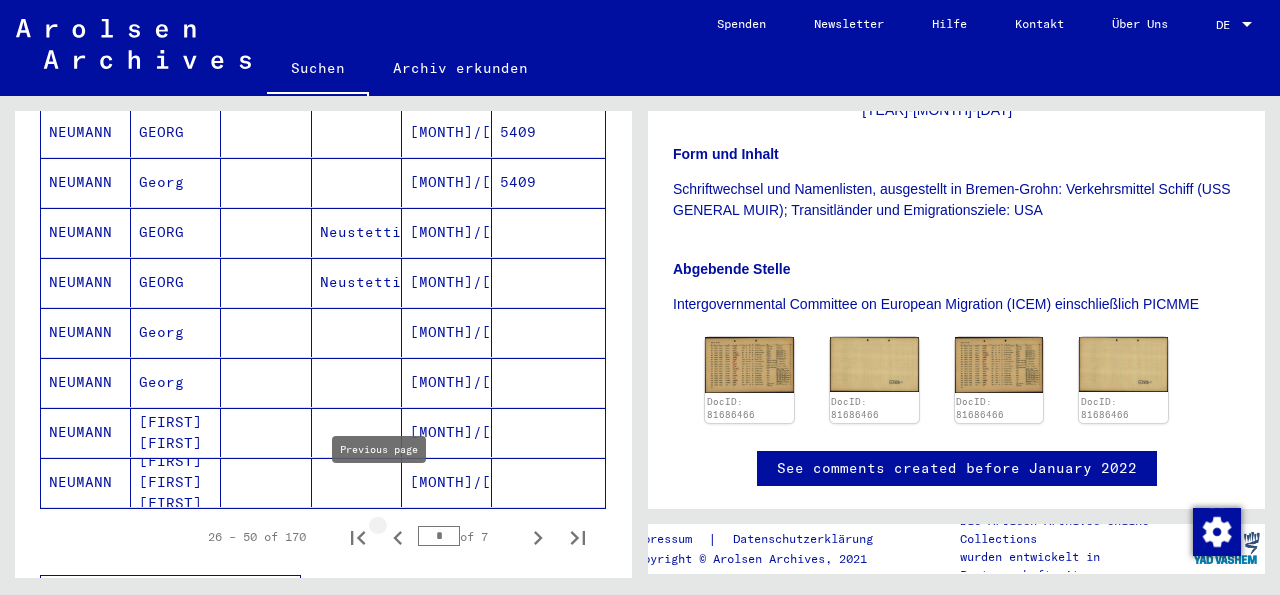 click 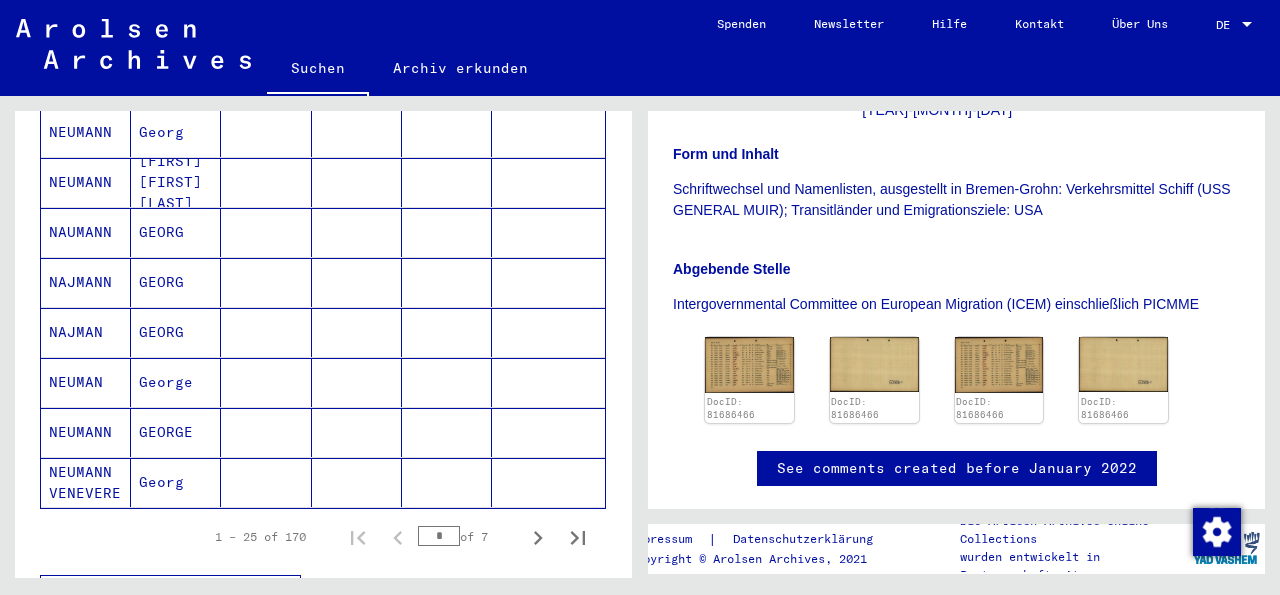 click on "NEUMANN" at bounding box center (86, 482) 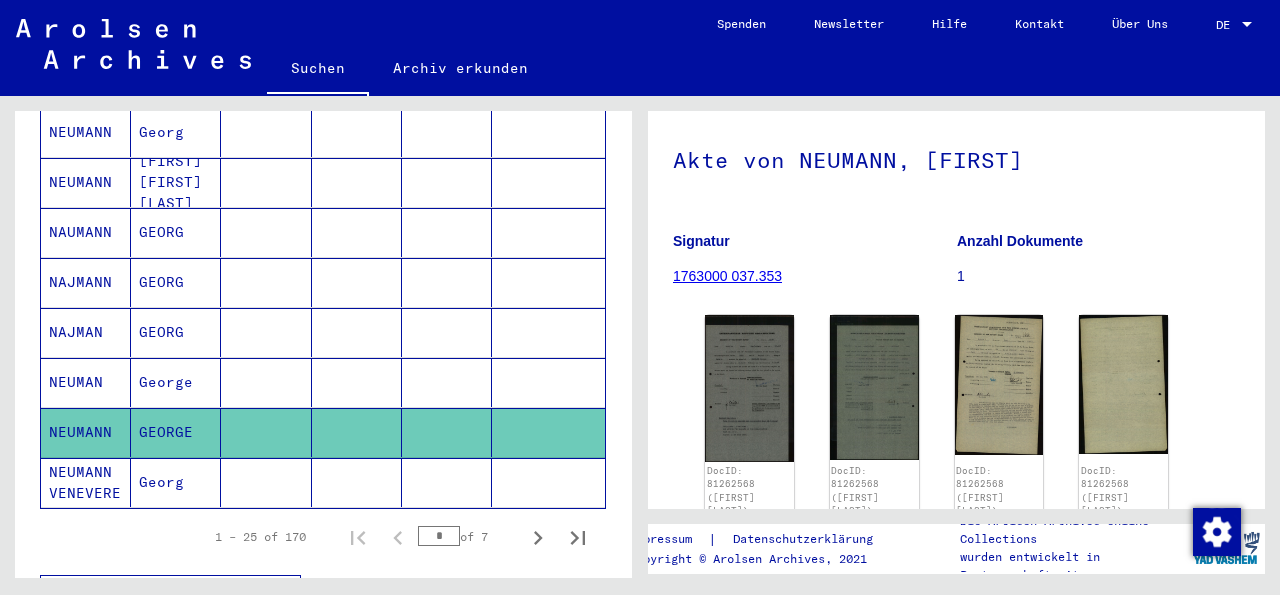scroll, scrollTop: 235, scrollLeft: 0, axis: vertical 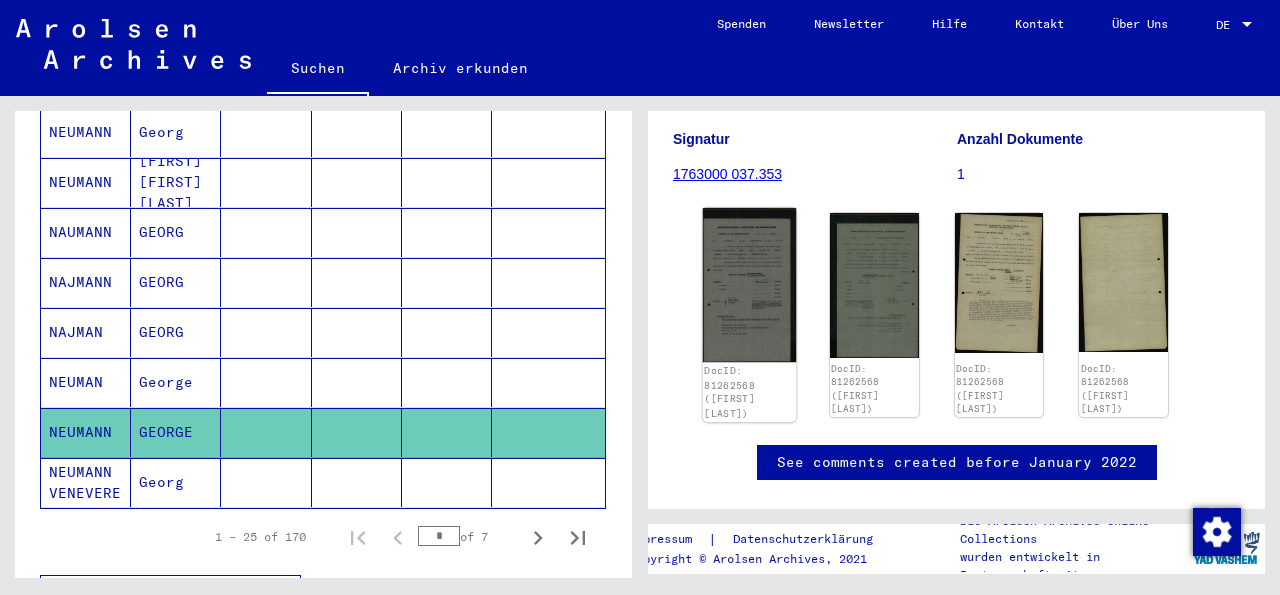 click 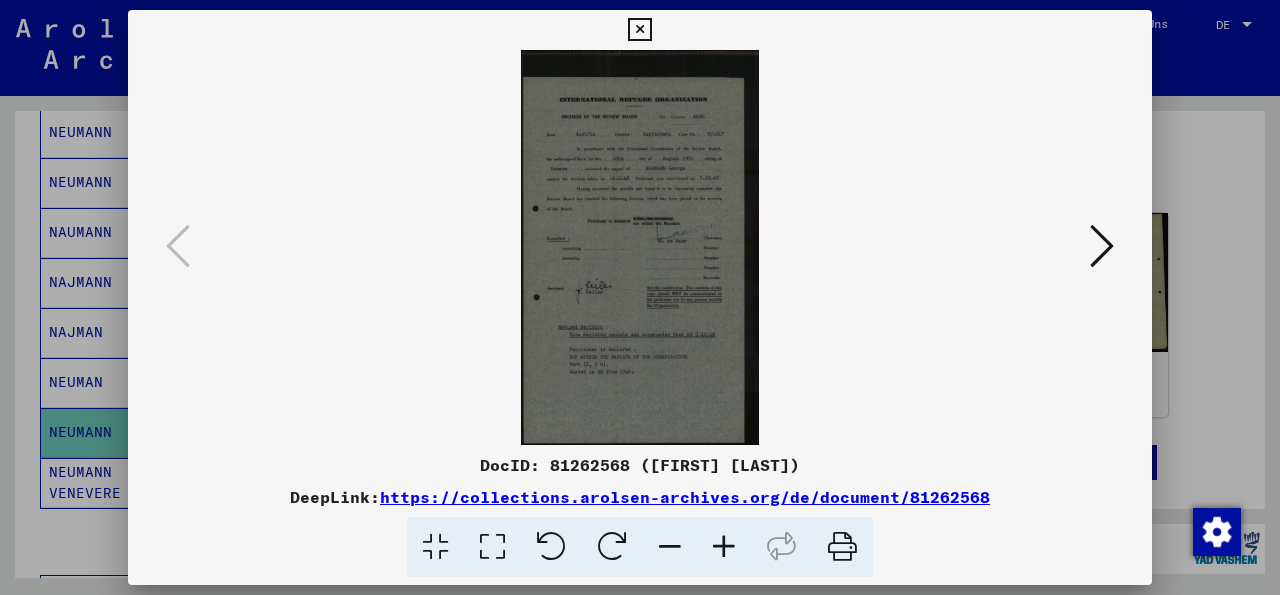 click at bounding box center [724, 547] 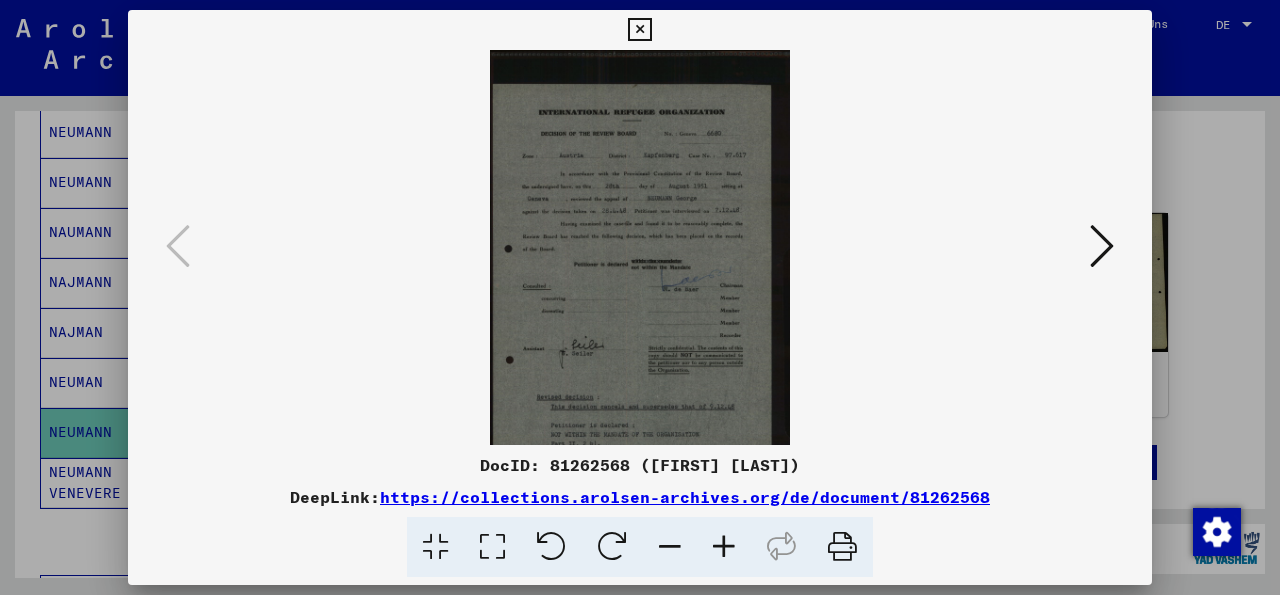 click at bounding box center (724, 547) 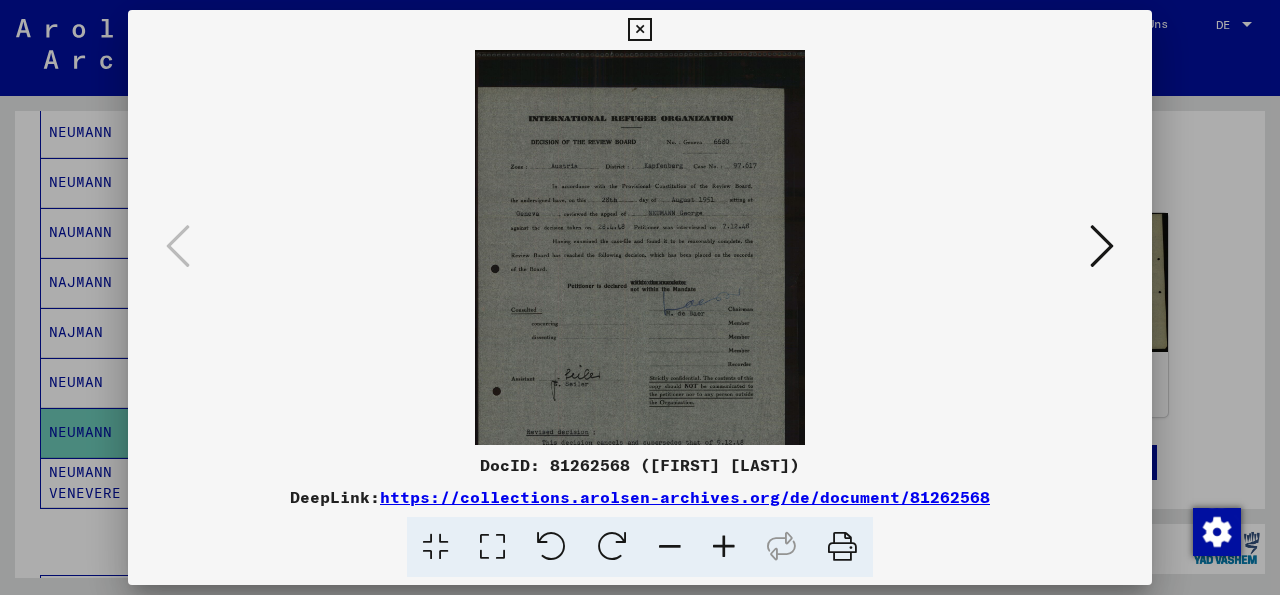 click at bounding box center [724, 547] 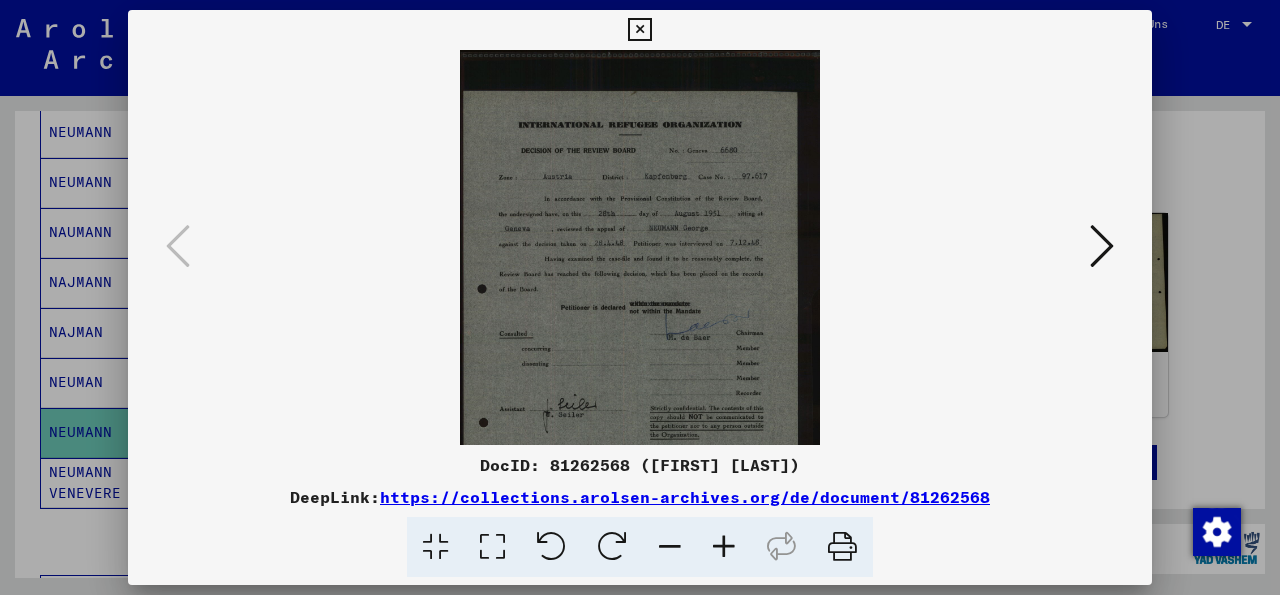 click at bounding box center (724, 547) 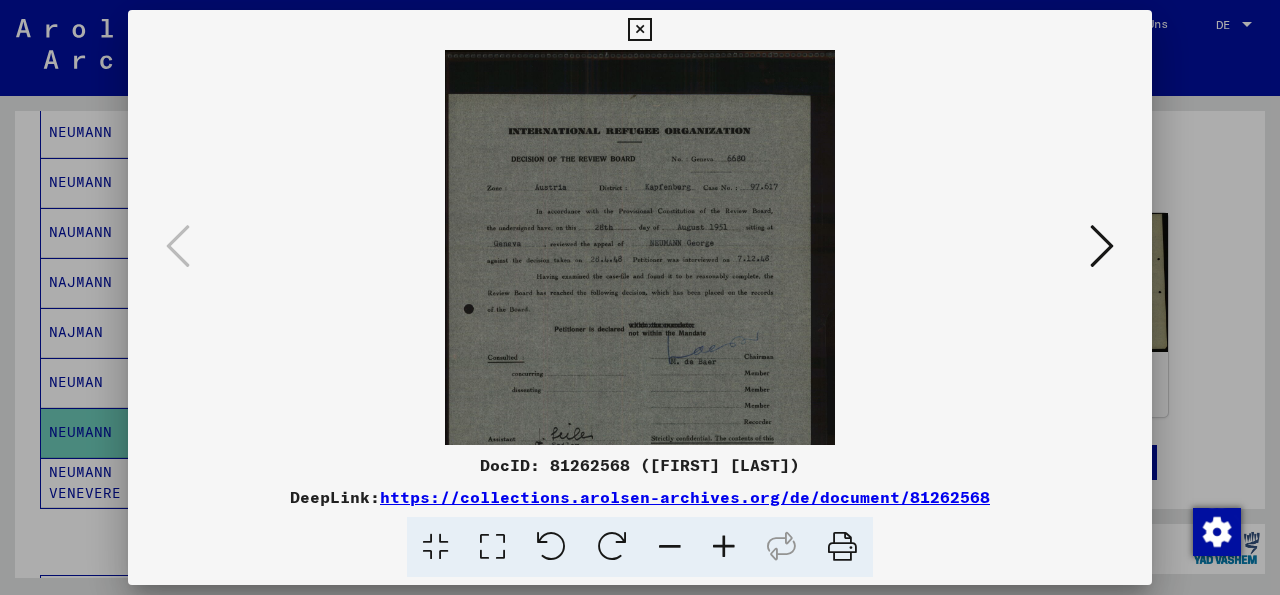 click at bounding box center [724, 547] 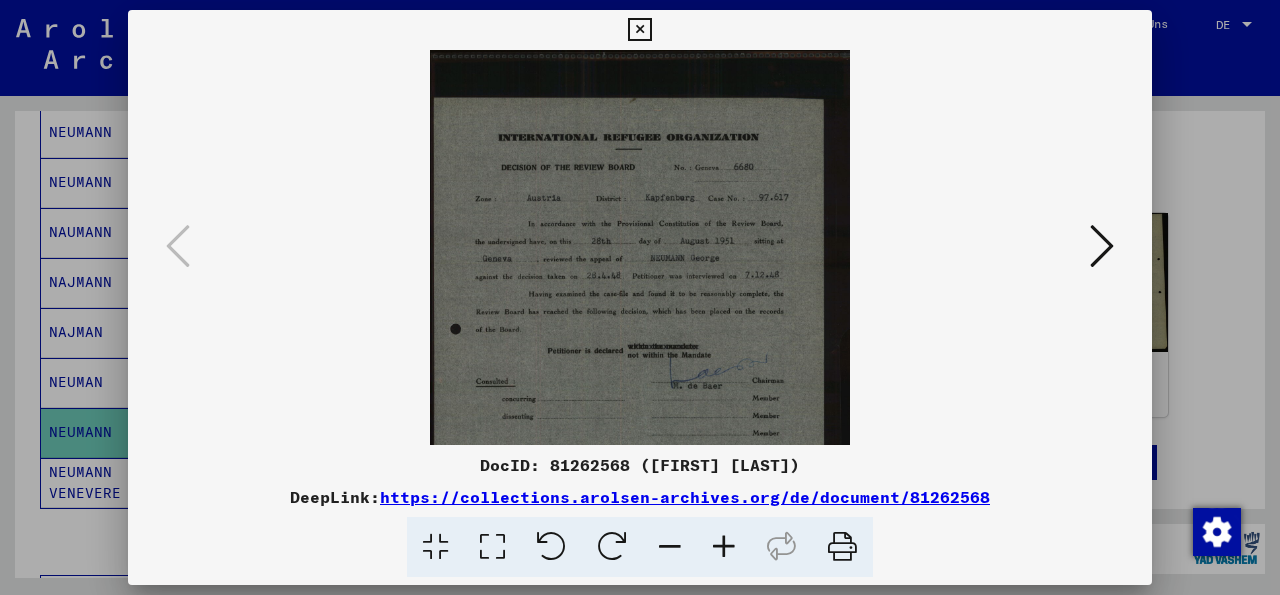 click at bounding box center (724, 547) 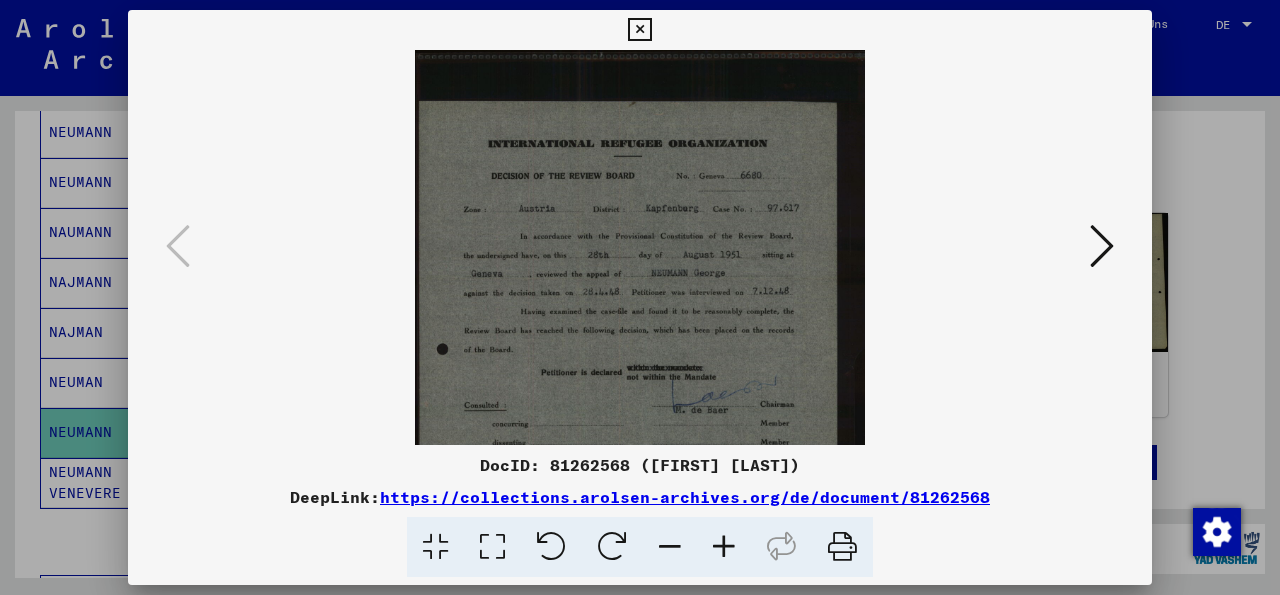 click at bounding box center (724, 547) 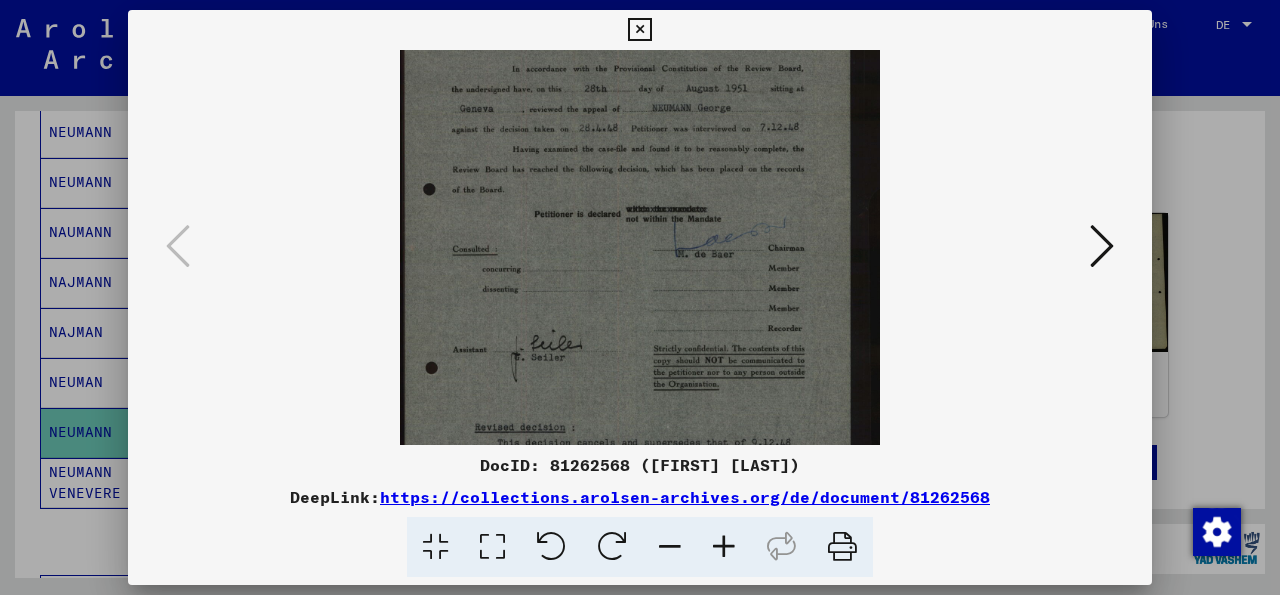 scroll, scrollTop: 181, scrollLeft: 0, axis: vertical 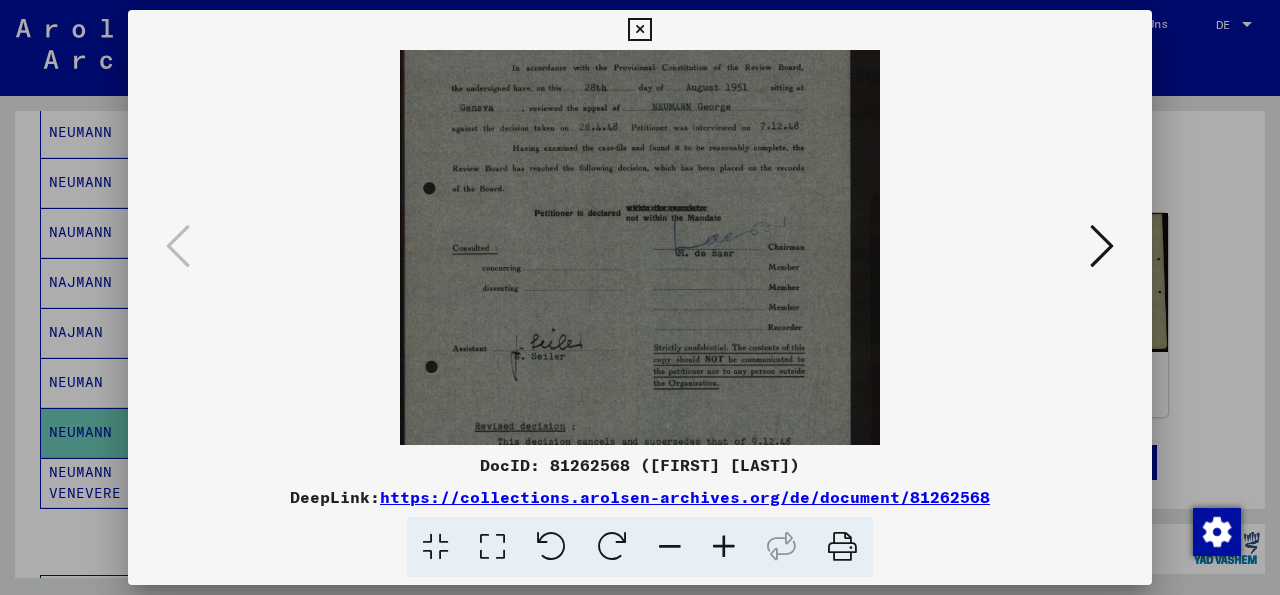 drag, startPoint x: 697, startPoint y: 318, endPoint x: 699, endPoint y: 137, distance: 181.01105 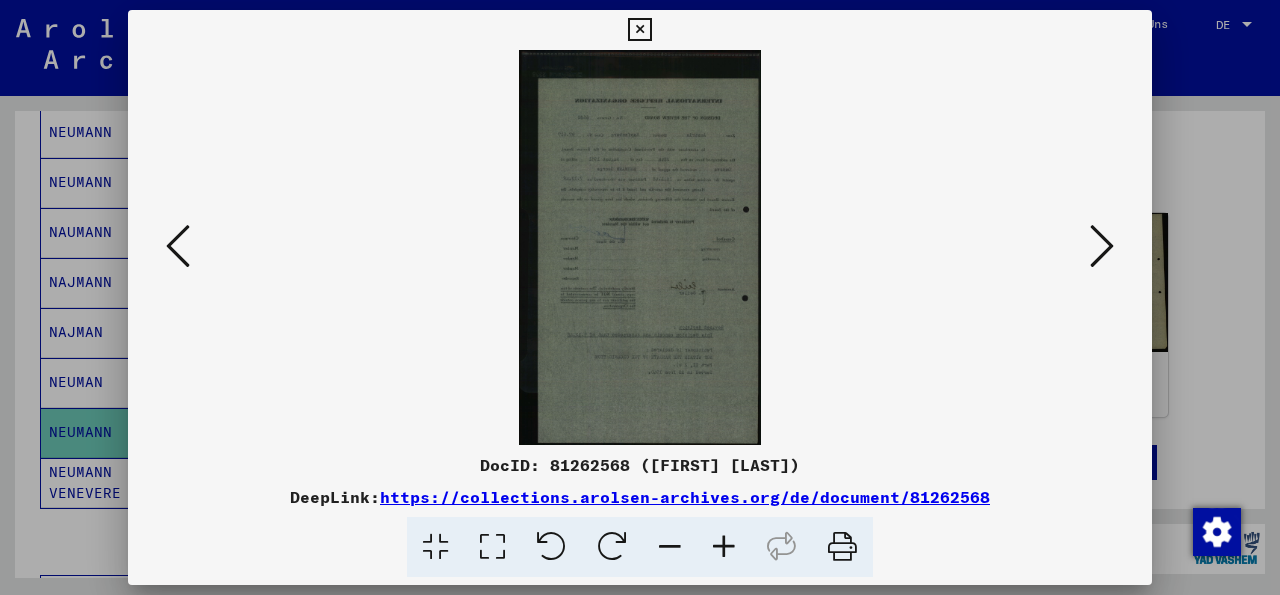 scroll, scrollTop: 0, scrollLeft: 0, axis: both 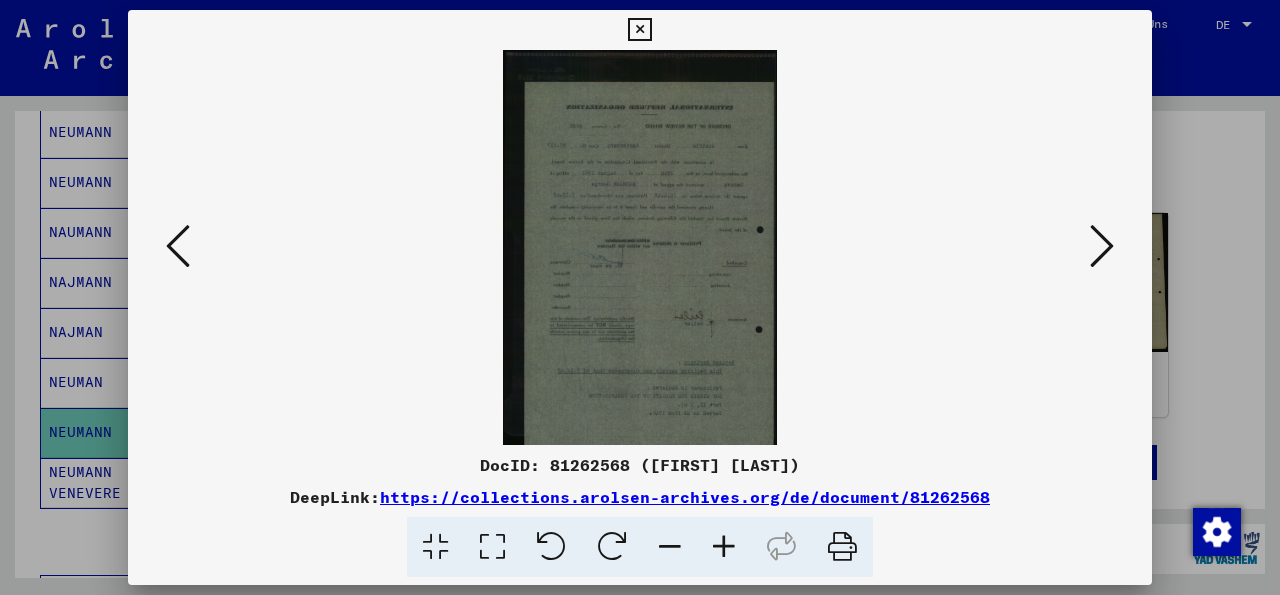 click at bounding box center (724, 547) 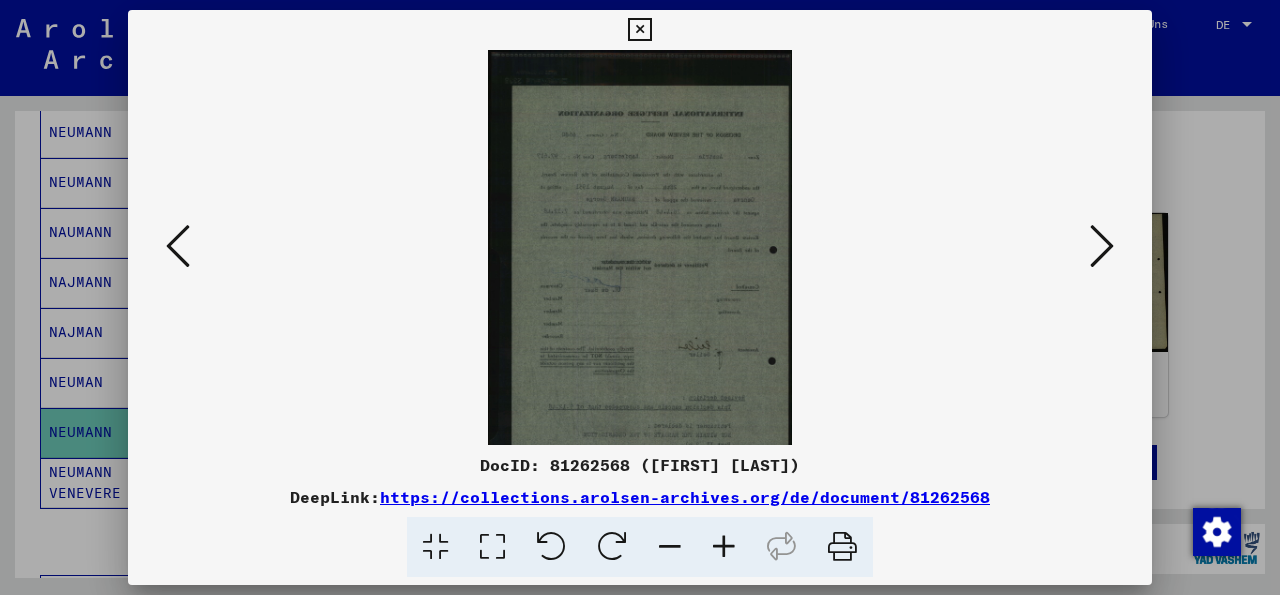 click at bounding box center [724, 547] 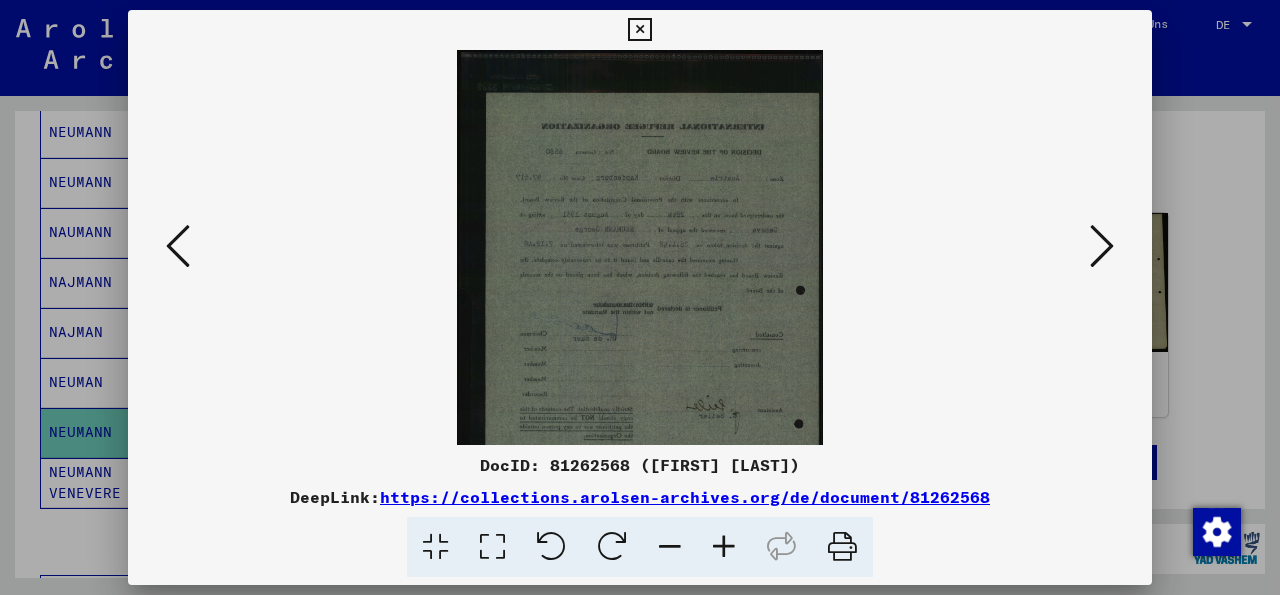 click at bounding box center [724, 547] 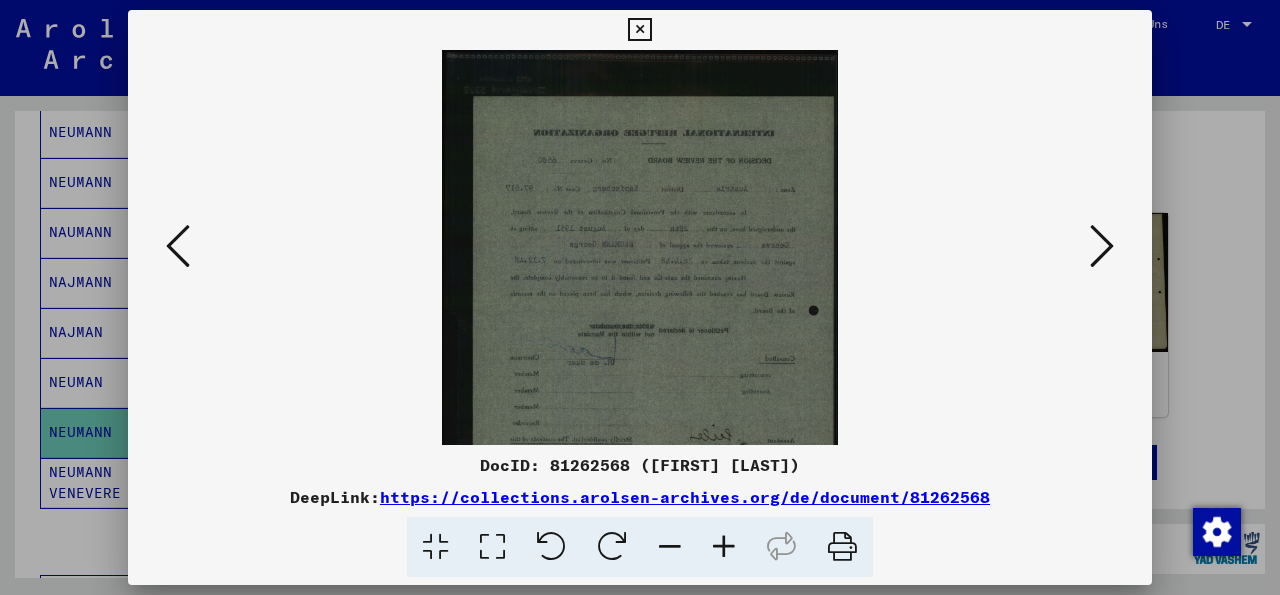 click at bounding box center [724, 547] 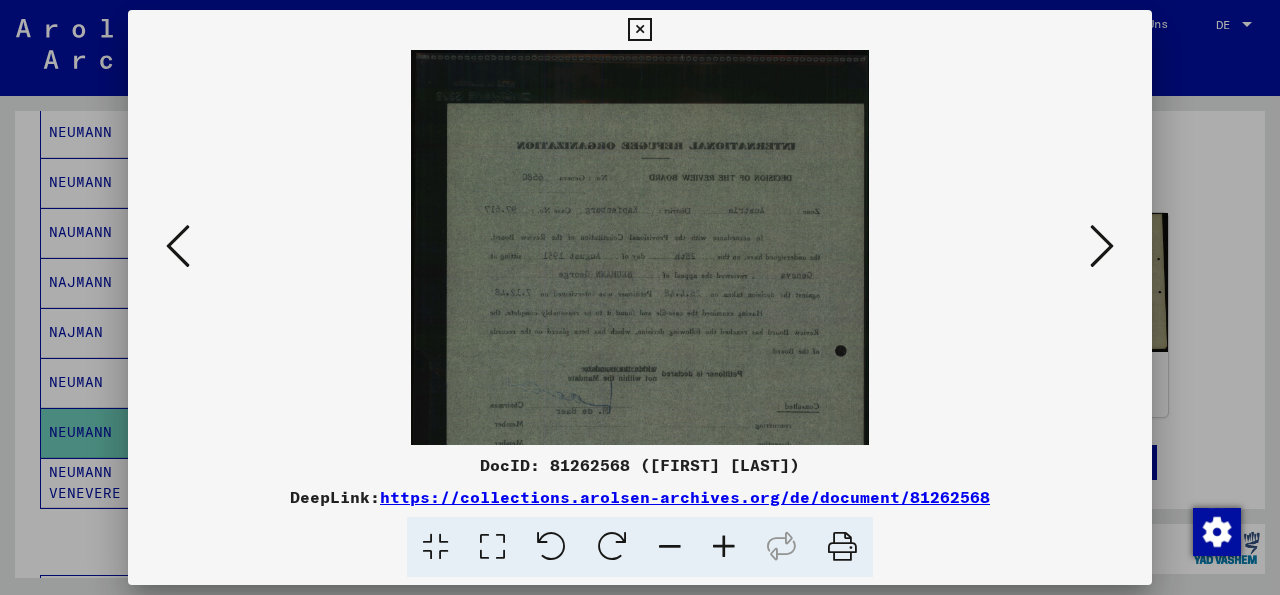 click at bounding box center [724, 547] 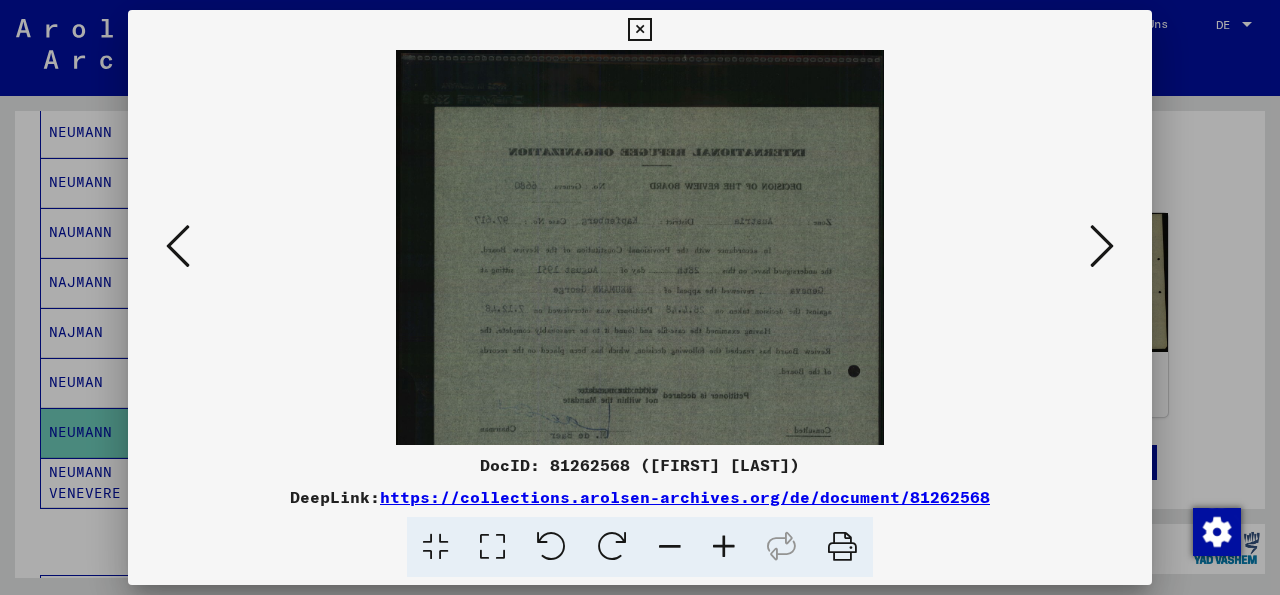 click at bounding box center [724, 547] 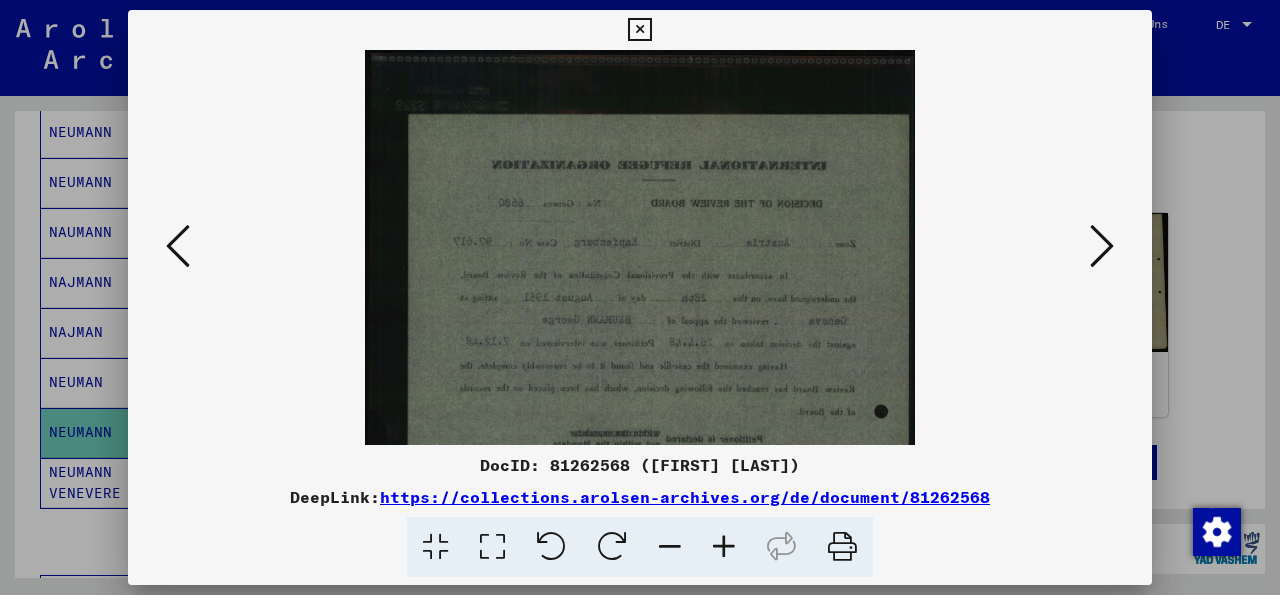 click at bounding box center (724, 547) 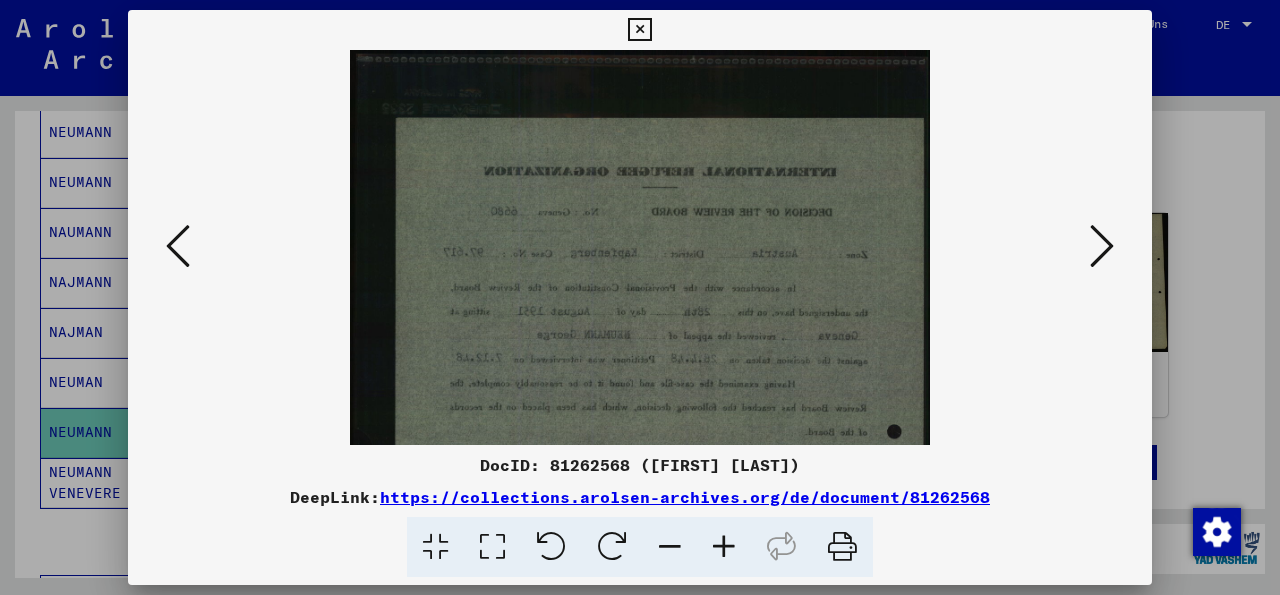 click at bounding box center (1102, 246) 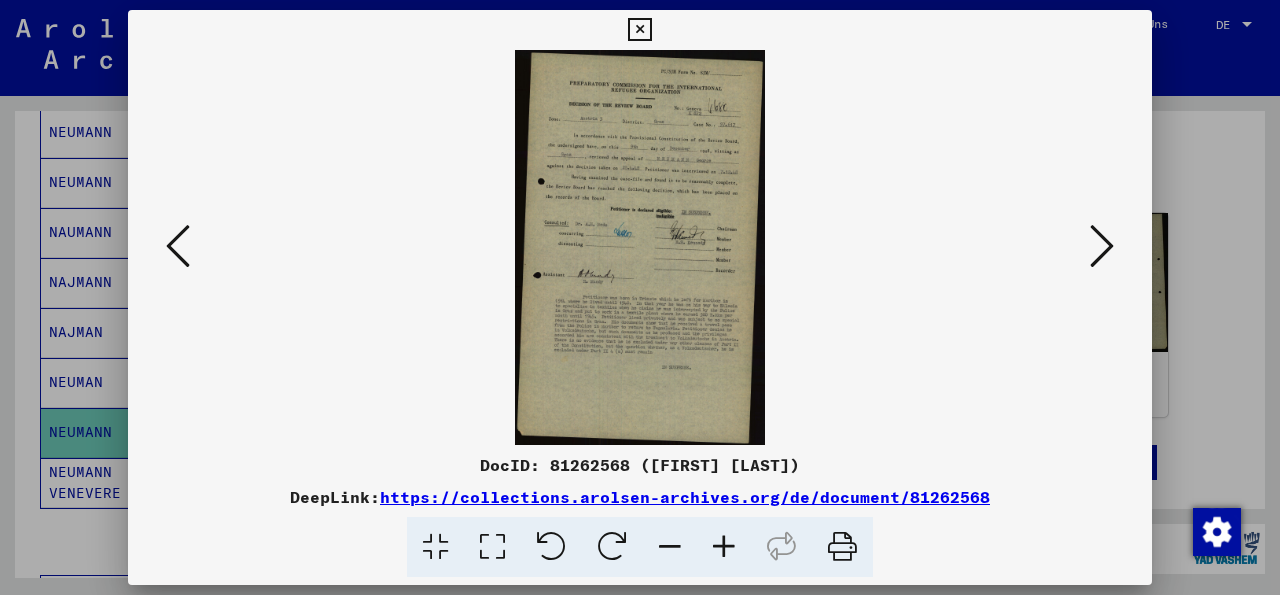 click at bounding box center [724, 547] 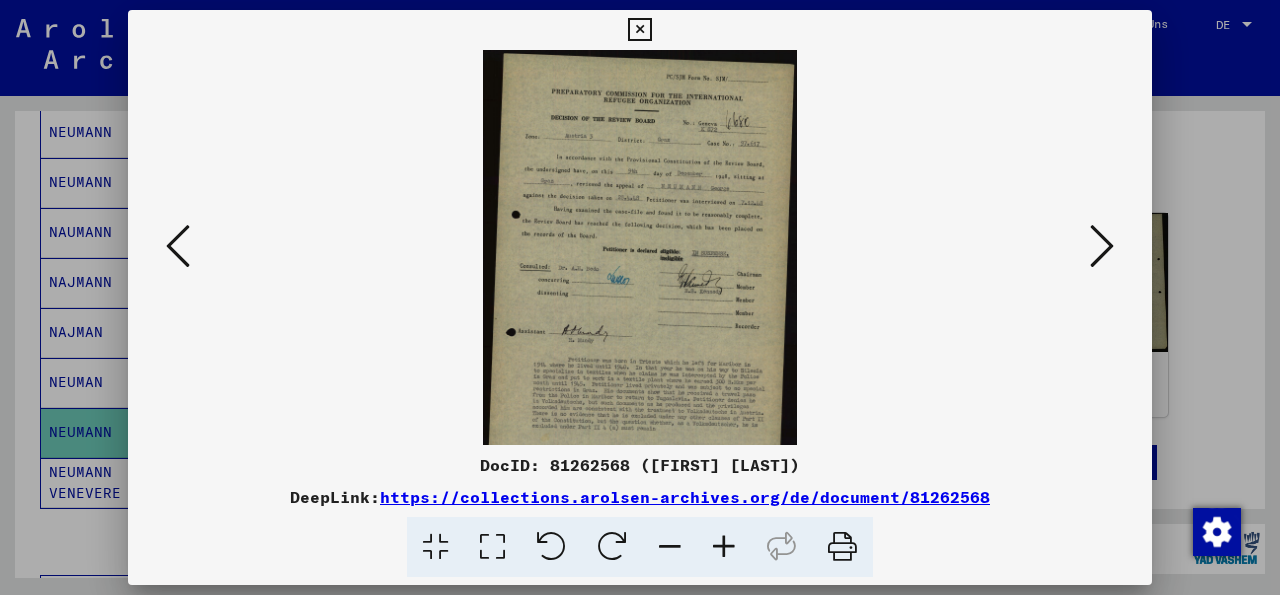 click at bounding box center [724, 547] 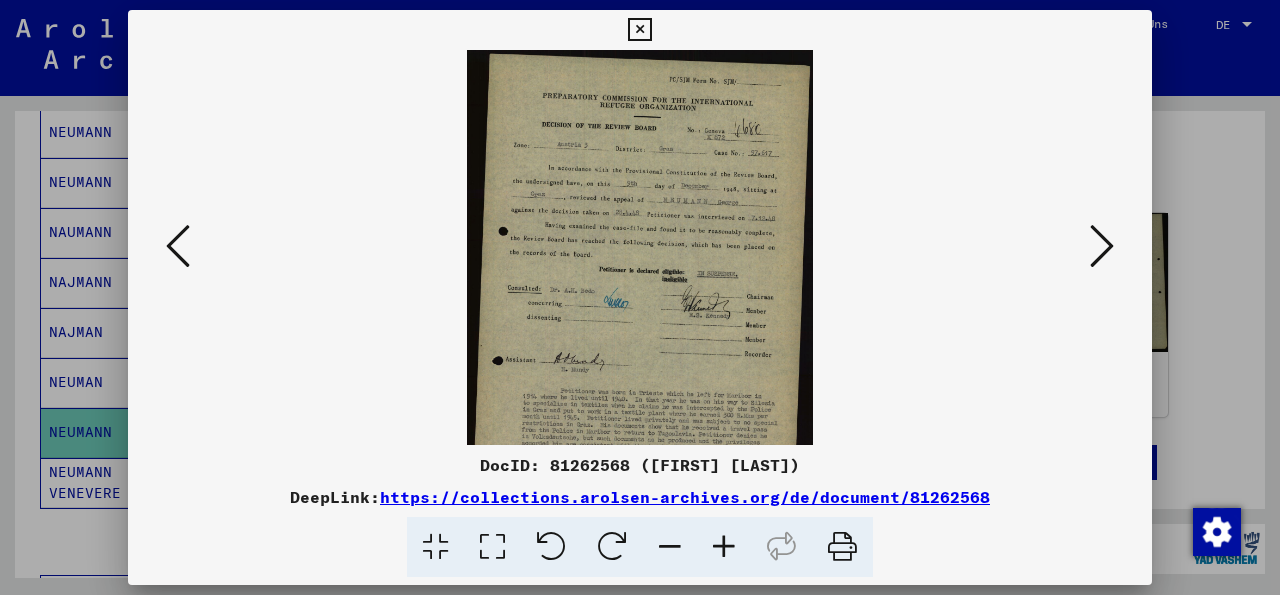 click at bounding box center (724, 547) 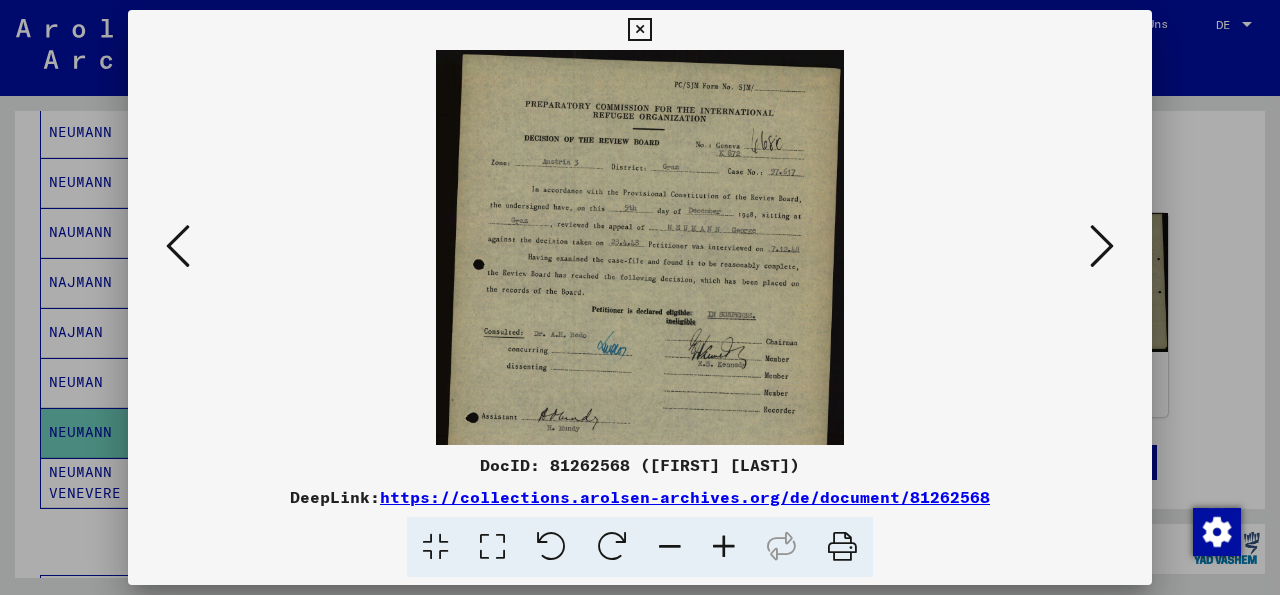 click at bounding box center [724, 547] 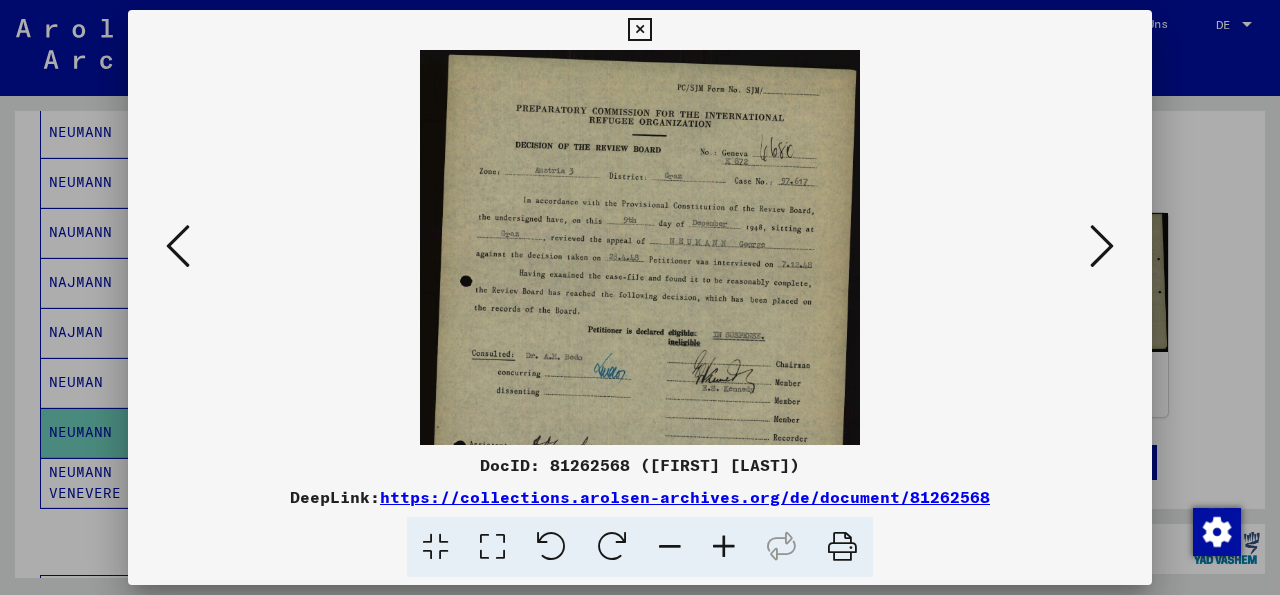 click at bounding box center (724, 547) 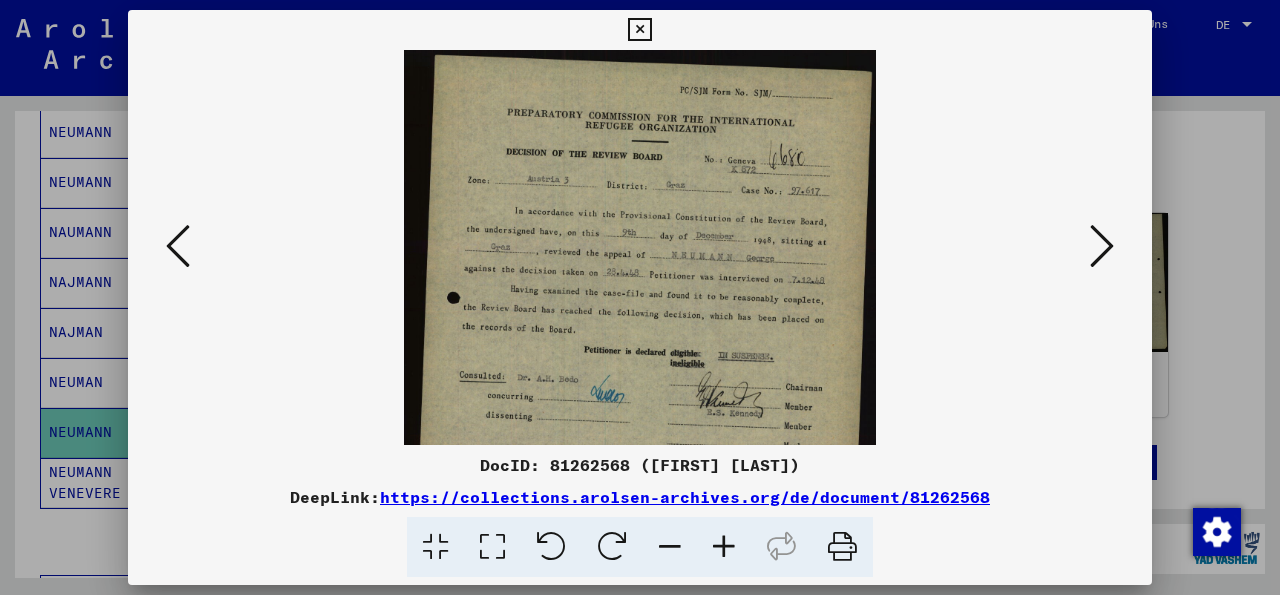 click at bounding box center (724, 547) 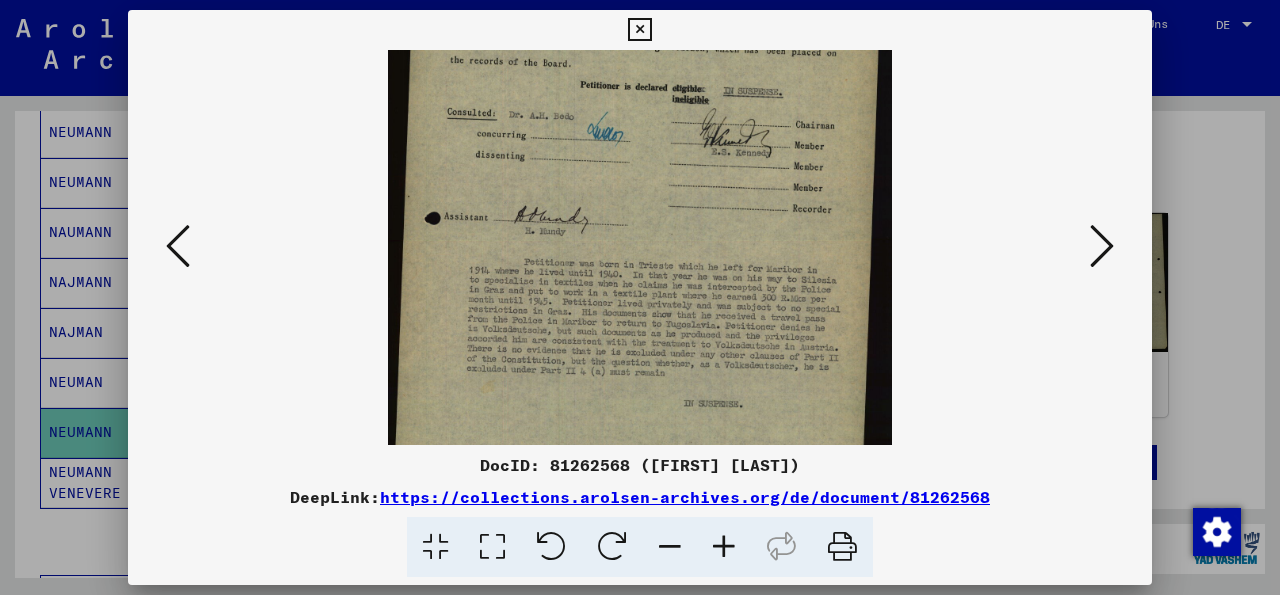scroll, scrollTop: 221, scrollLeft: 0, axis: vertical 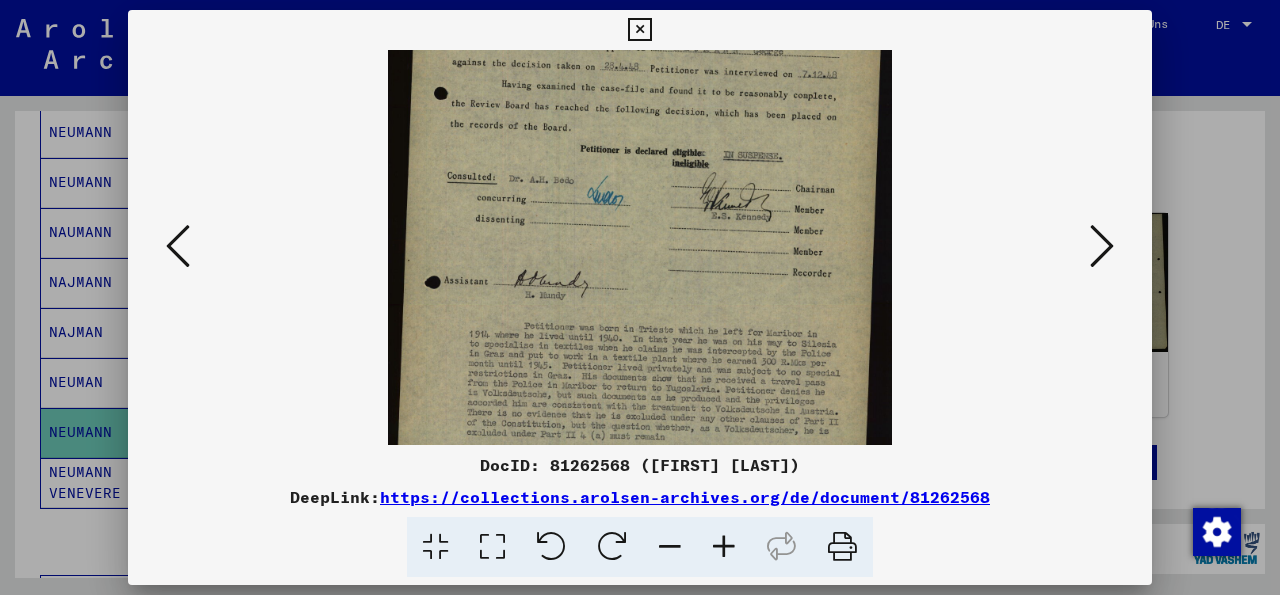 drag, startPoint x: 707, startPoint y: 414, endPoint x: 707, endPoint y: 193, distance: 221 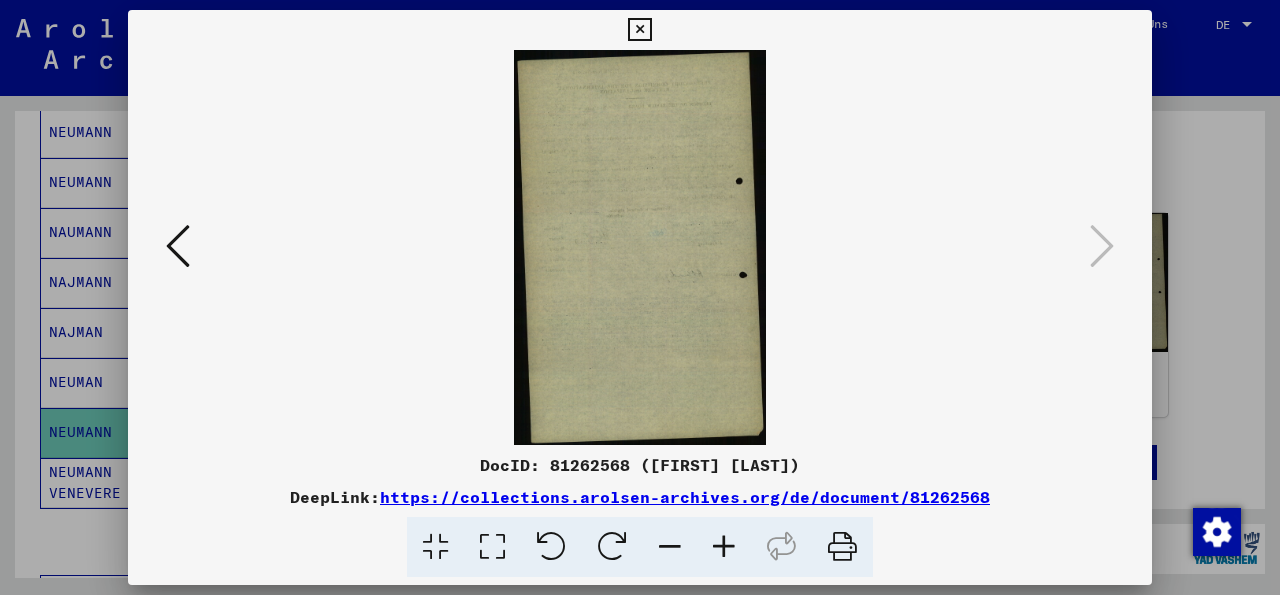 click on "DocID: 81262568 ([FIRST] [LAST])  DeepLink:  https://collections.arolsen-archives.org/de/document/81262568" at bounding box center [640, 294] 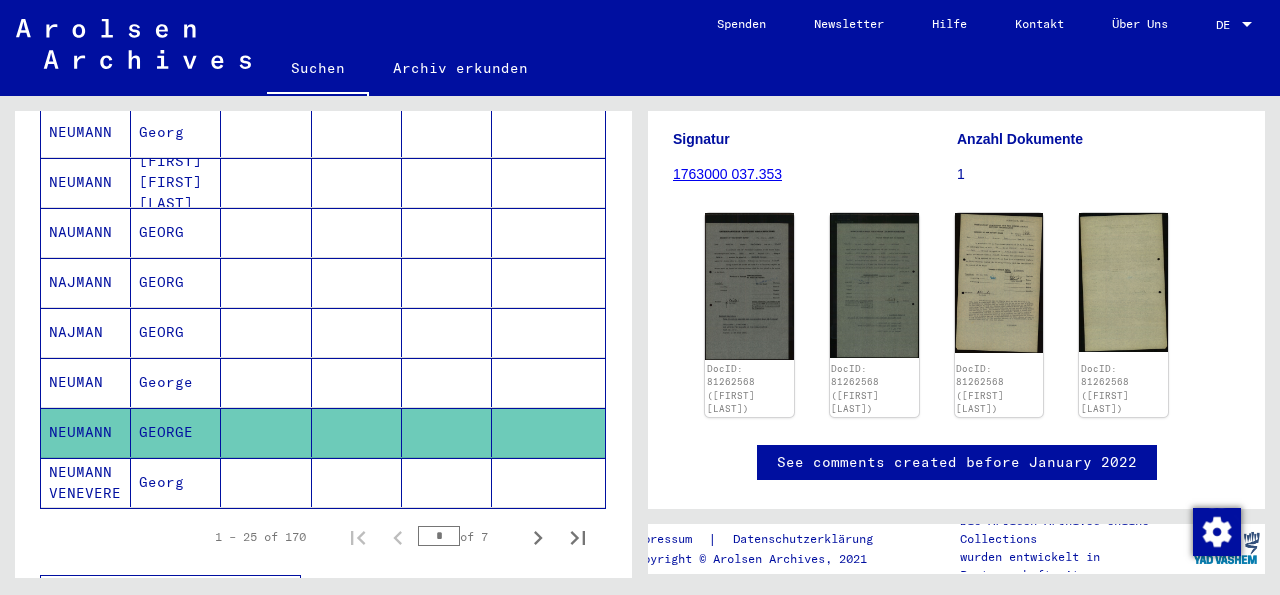 click on "NEUMAN" at bounding box center (86, 432) 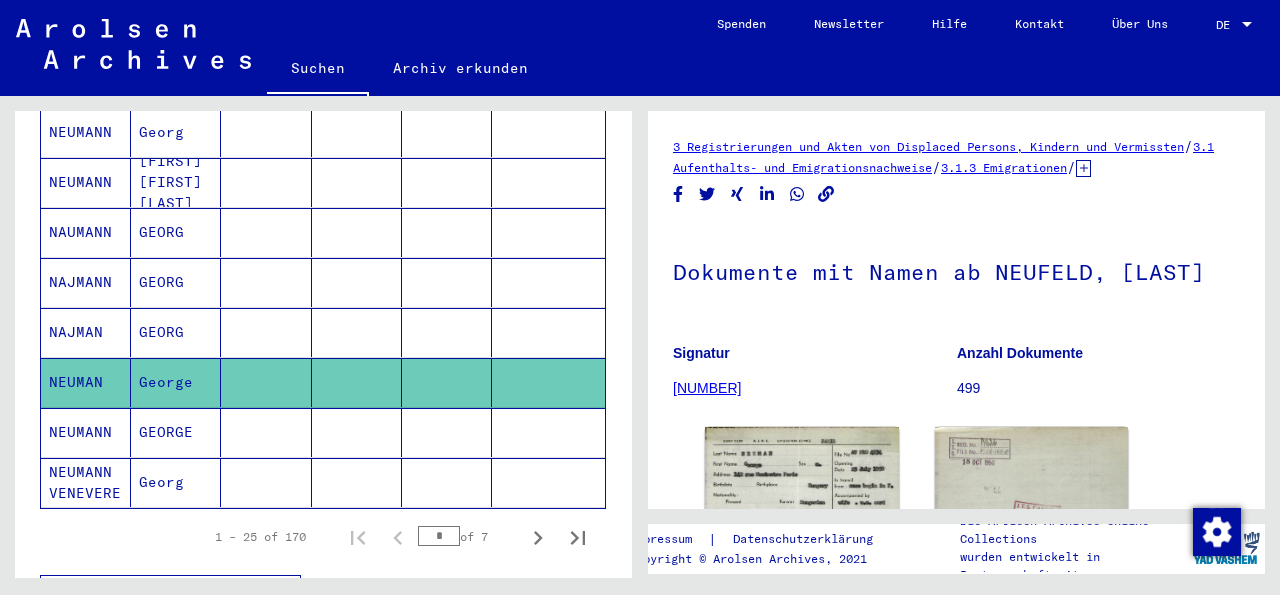 scroll, scrollTop: 330, scrollLeft: 0, axis: vertical 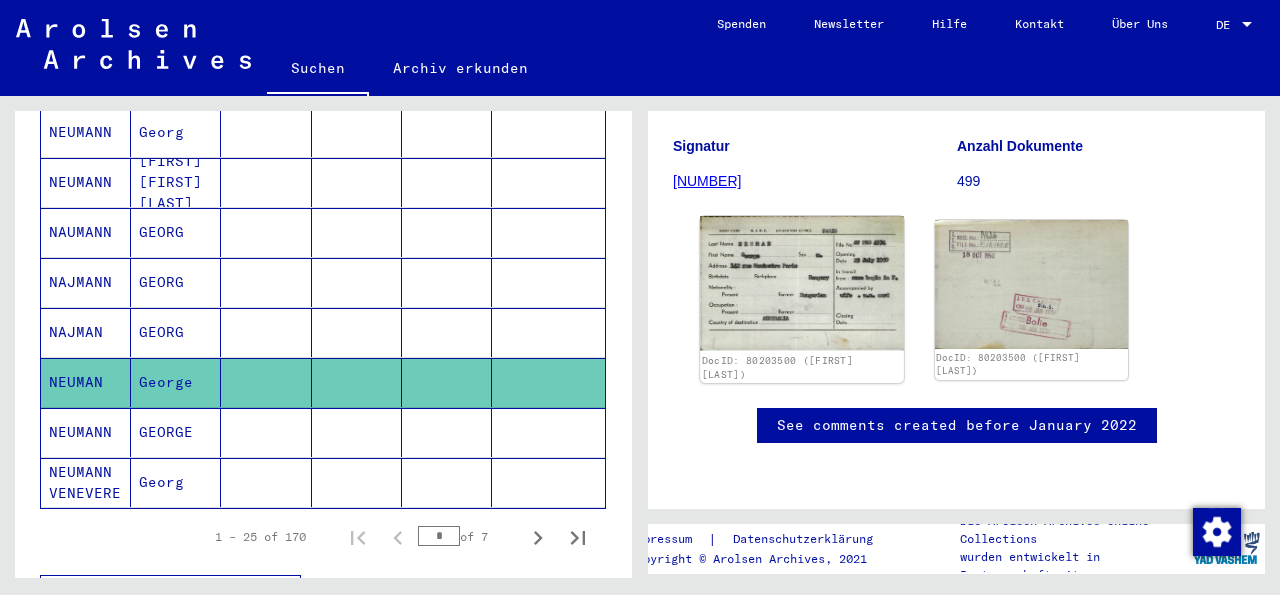 click 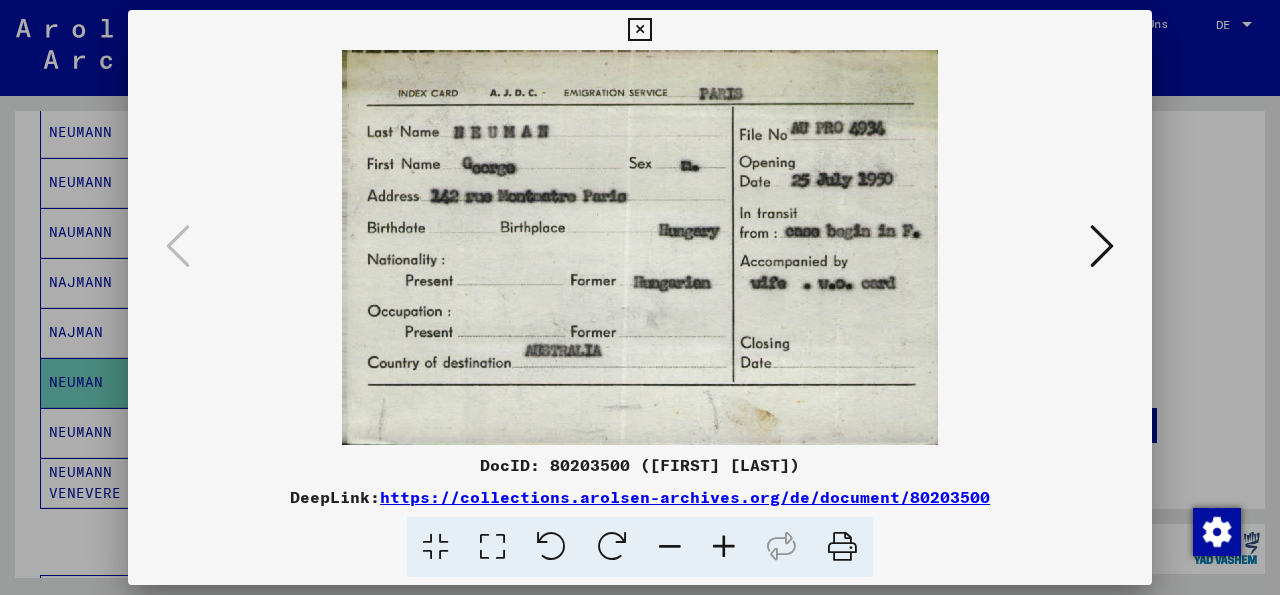 click at bounding box center [639, 30] 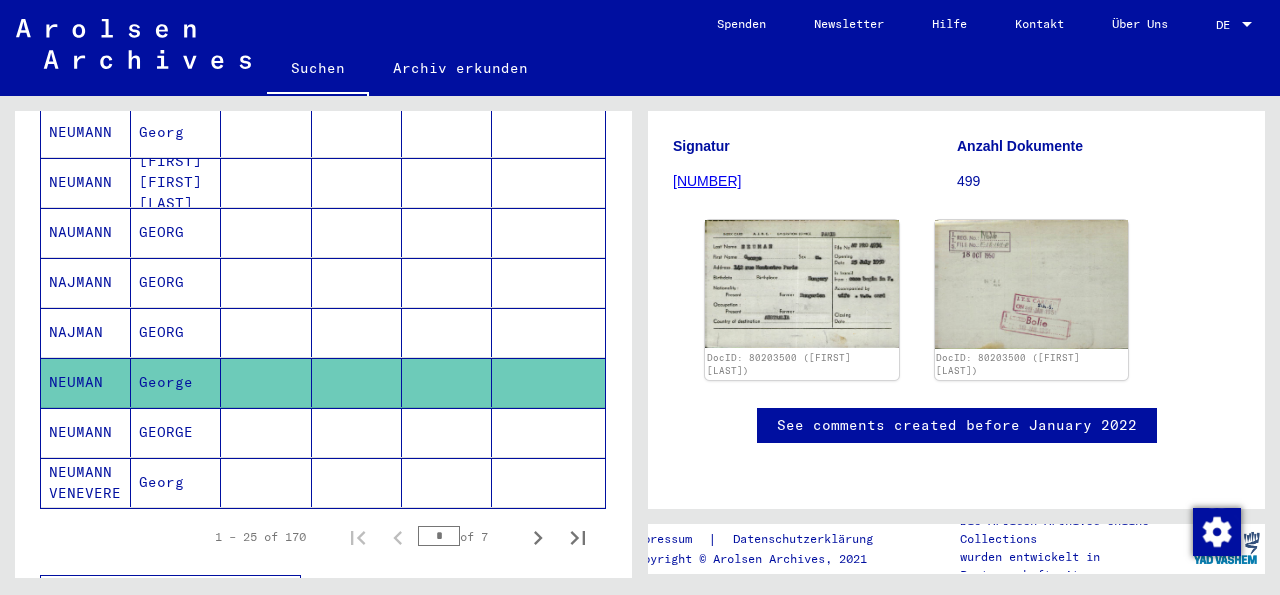 click on "NEUMANN" at bounding box center [86, 232] 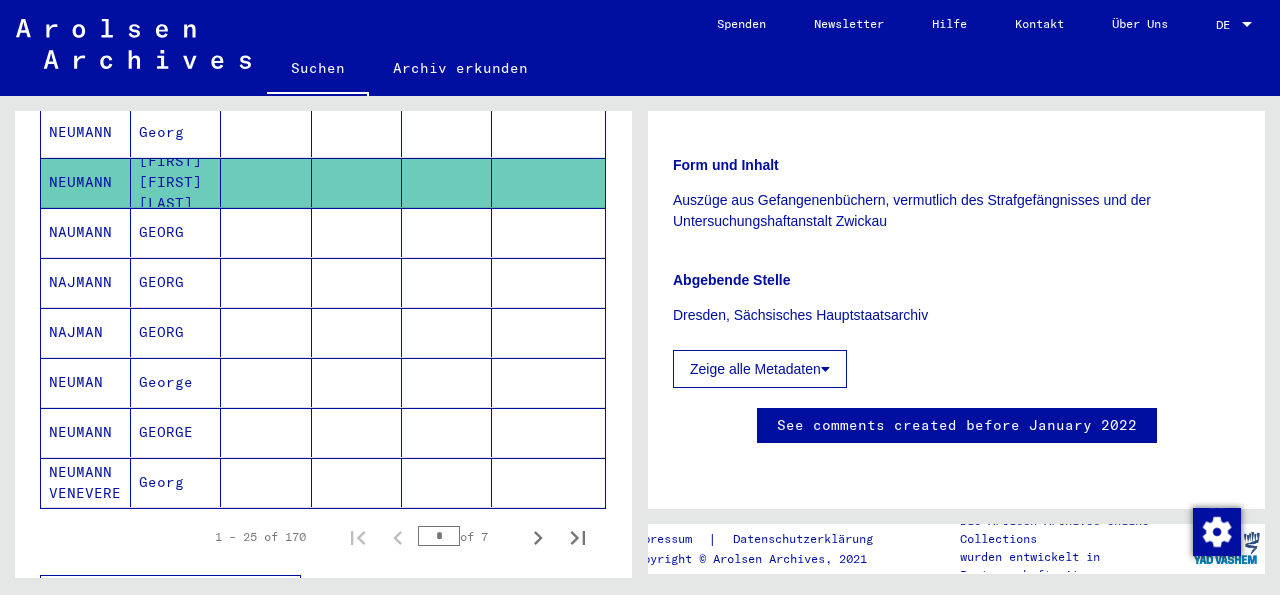 scroll, scrollTop: 329, scrollLeft: 0, axis: vertical 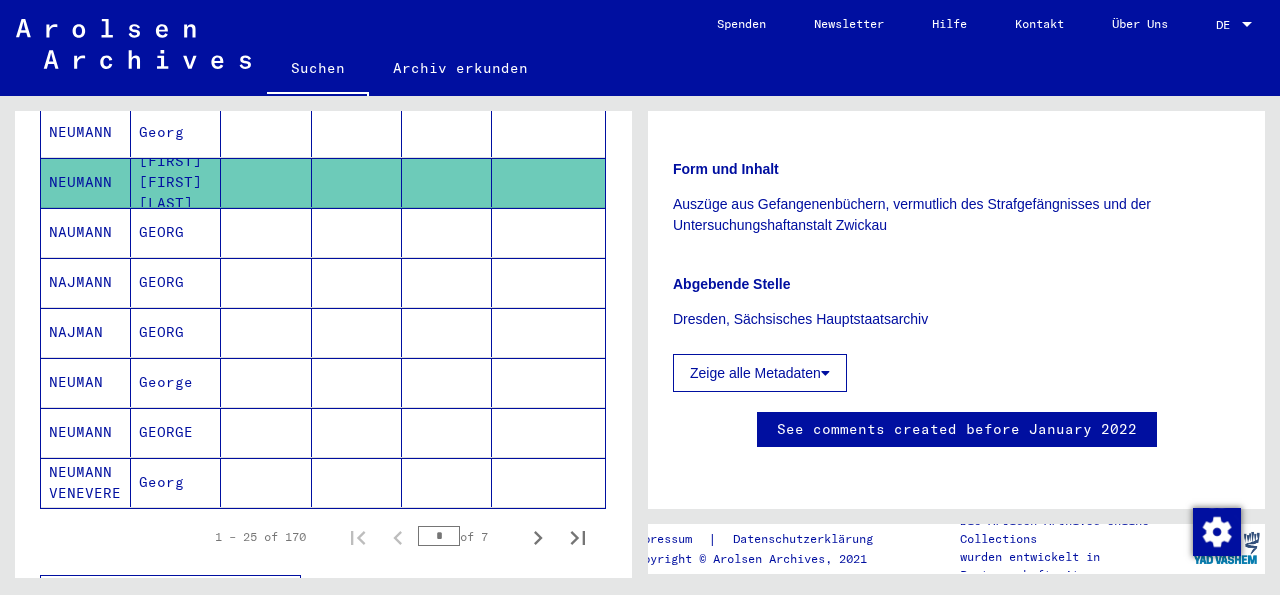 click on "Zeige alle Metadaten" 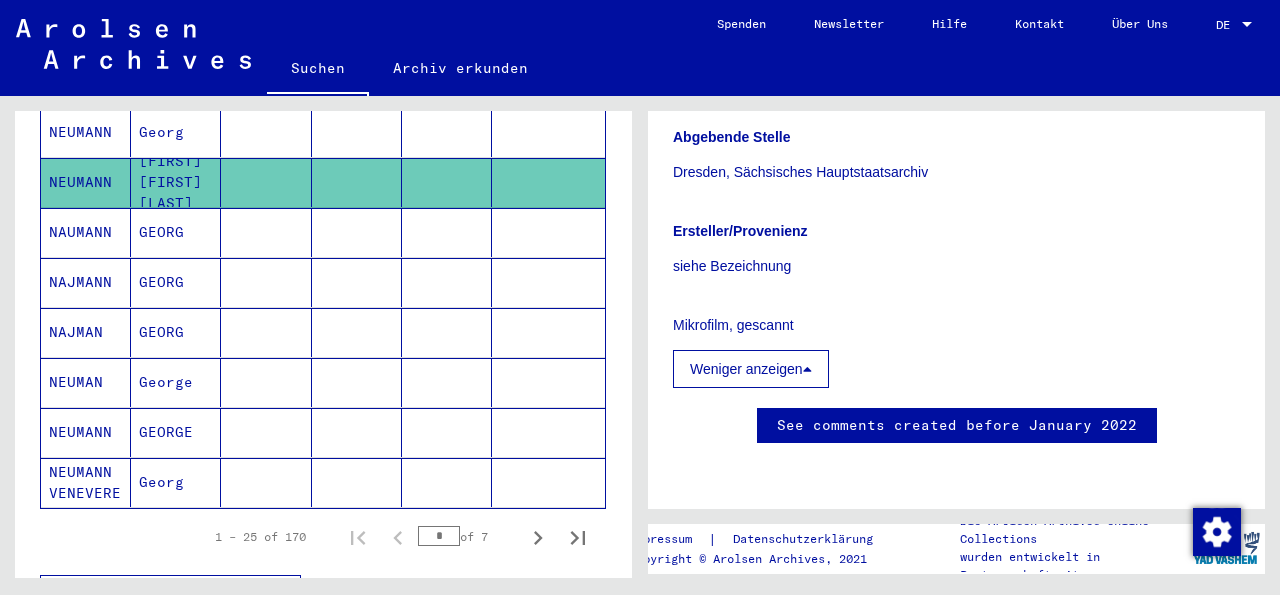 scroll, scrollTop: 47, scrollLeft: 0, axis: vertical 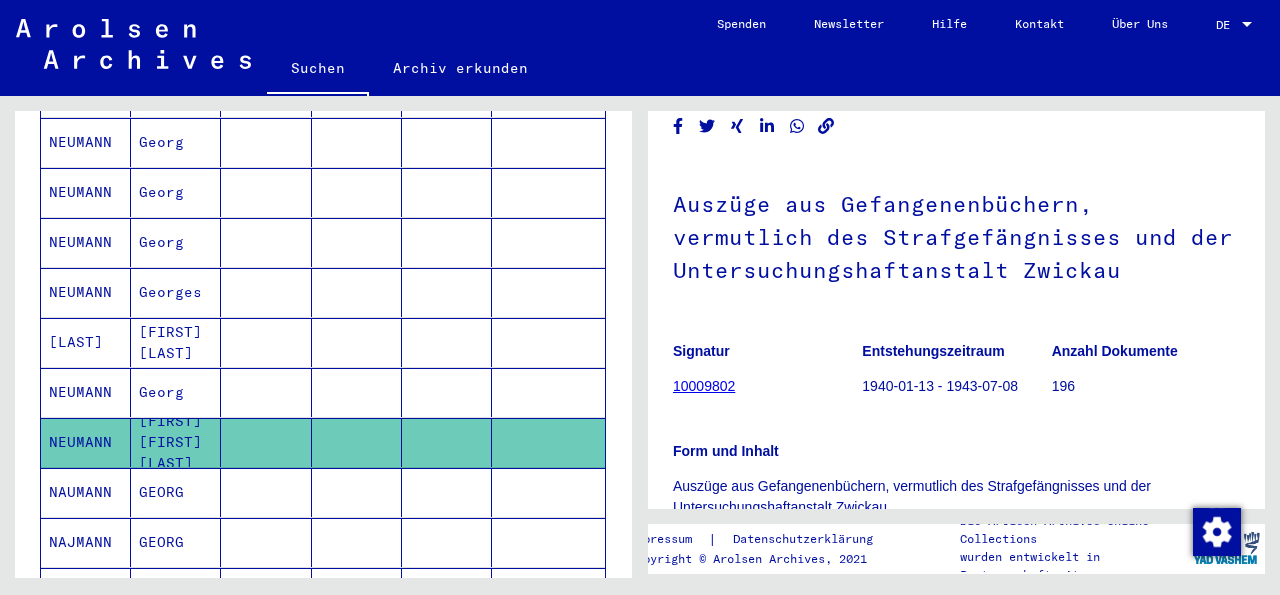 click on "NEUMANN" at bounding box center [86, 442] 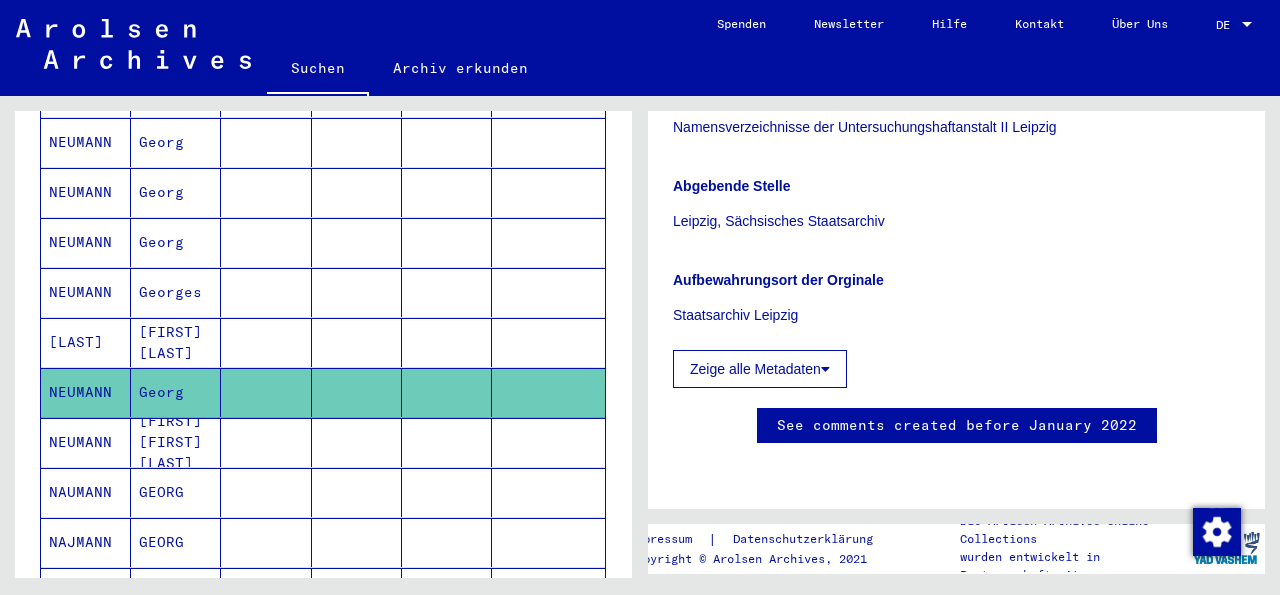scroll, scrollTop: 0, scrollLeft: 0, axis: both 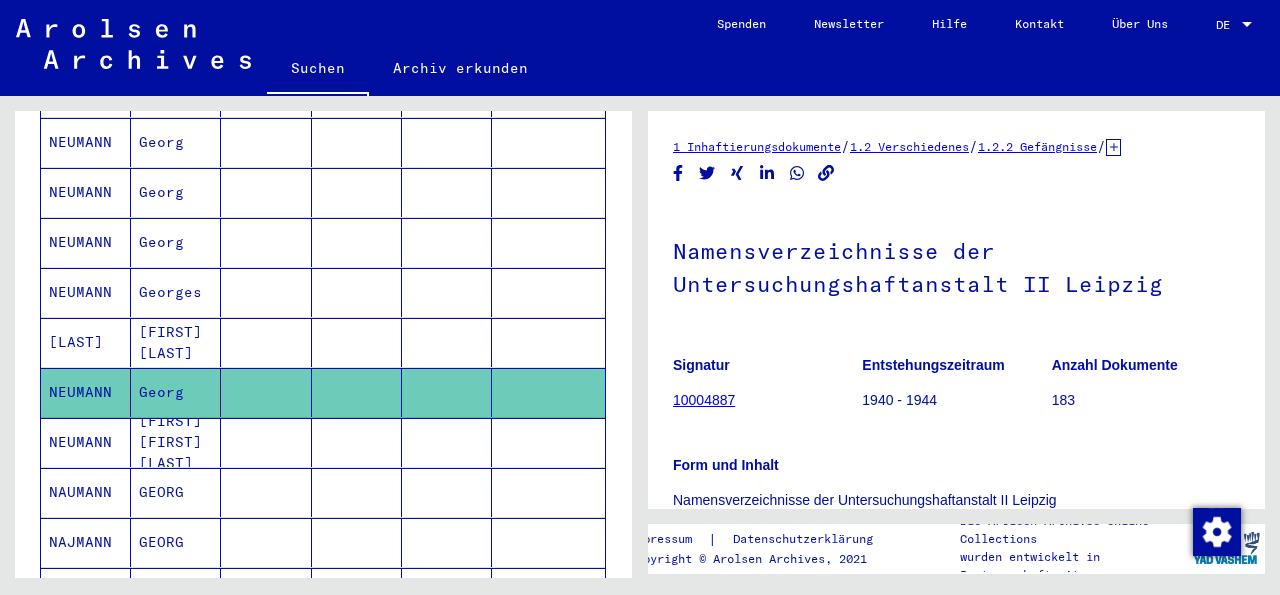 click on "NEUMANN" at bounding box center [86, 342] 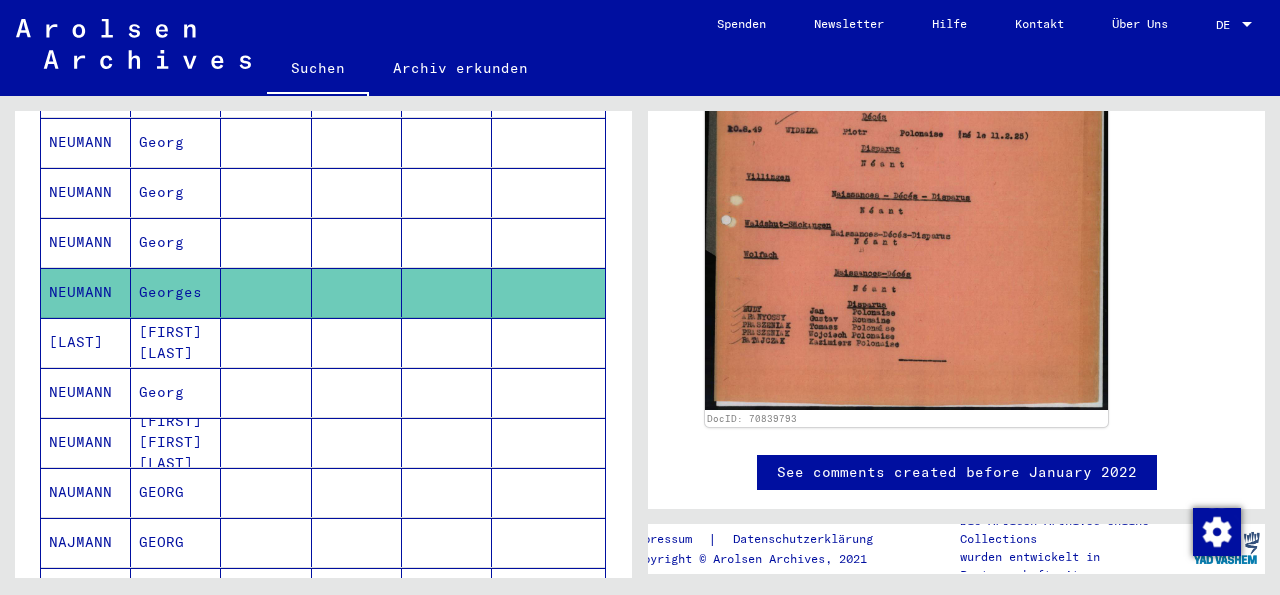 scroll, scrollTop: 734, scrollLeft: 0, axis: vertical 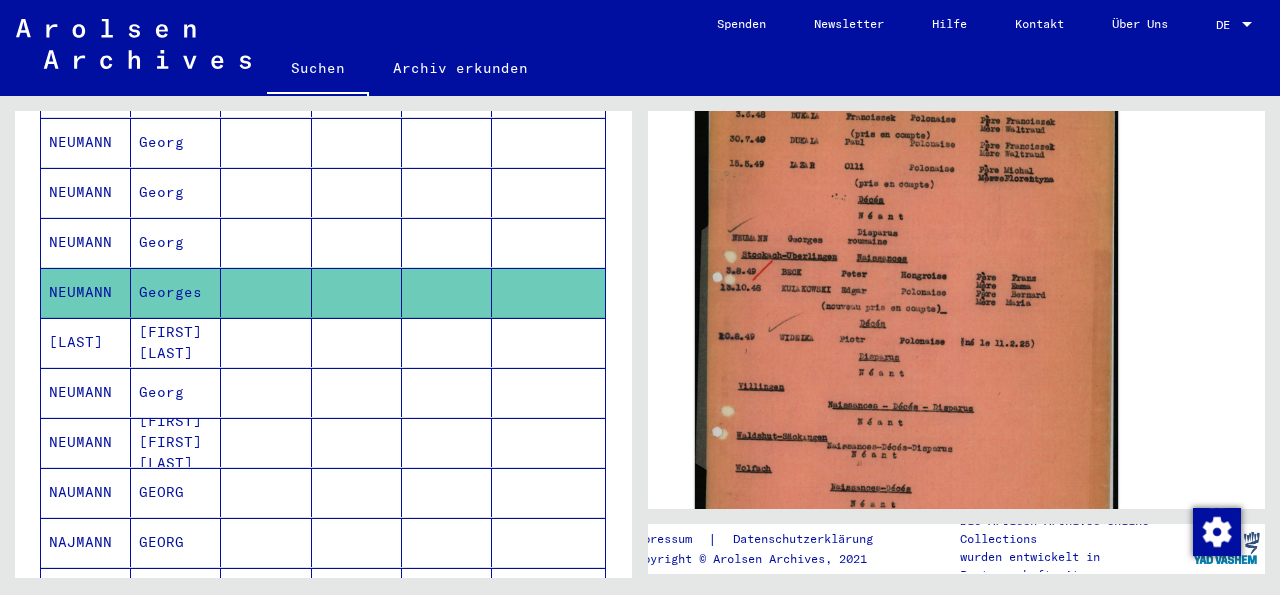 click 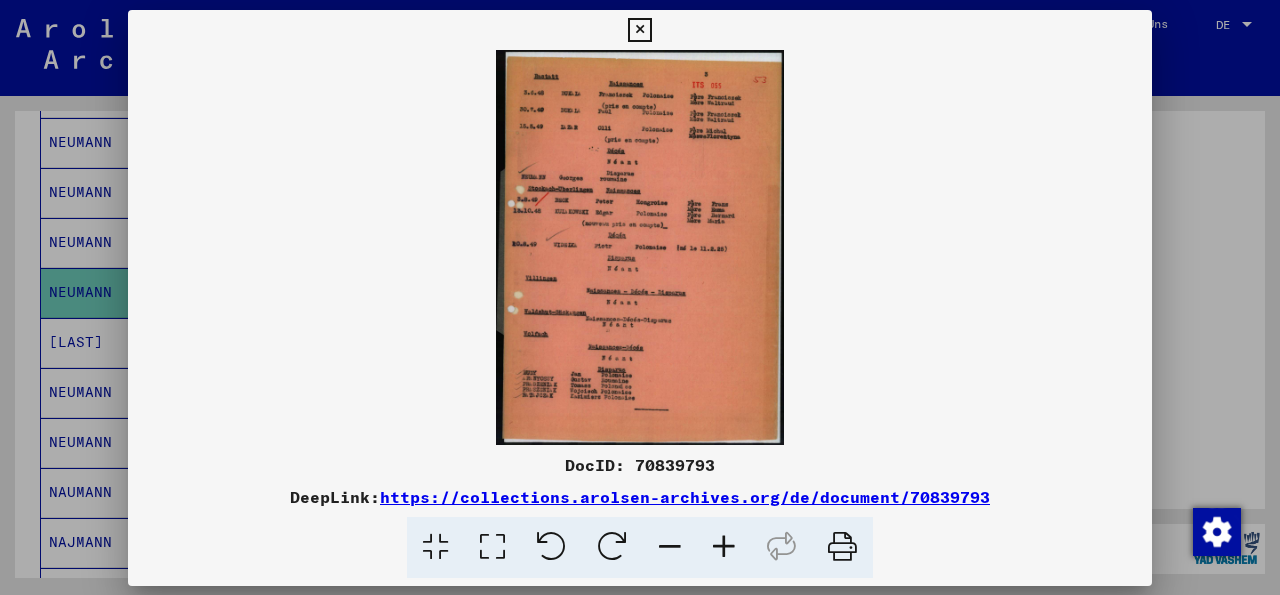 scroll, scrollTop: 734, scrollLeft: 0, axis: vertical 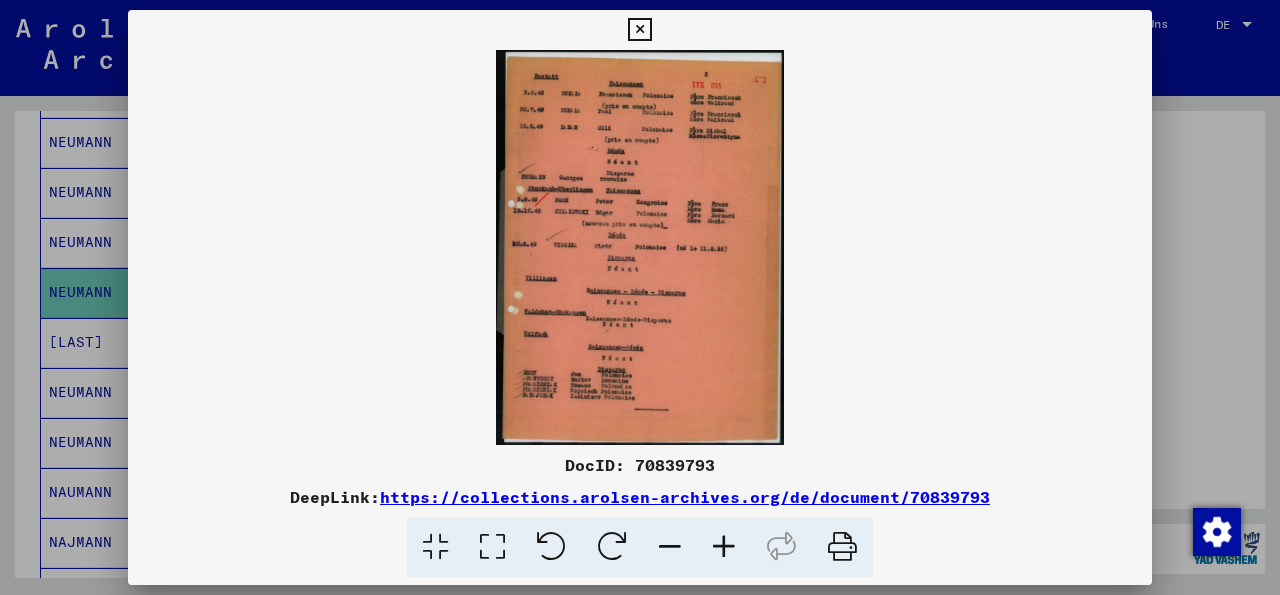 click at bounding box center (724, 547) 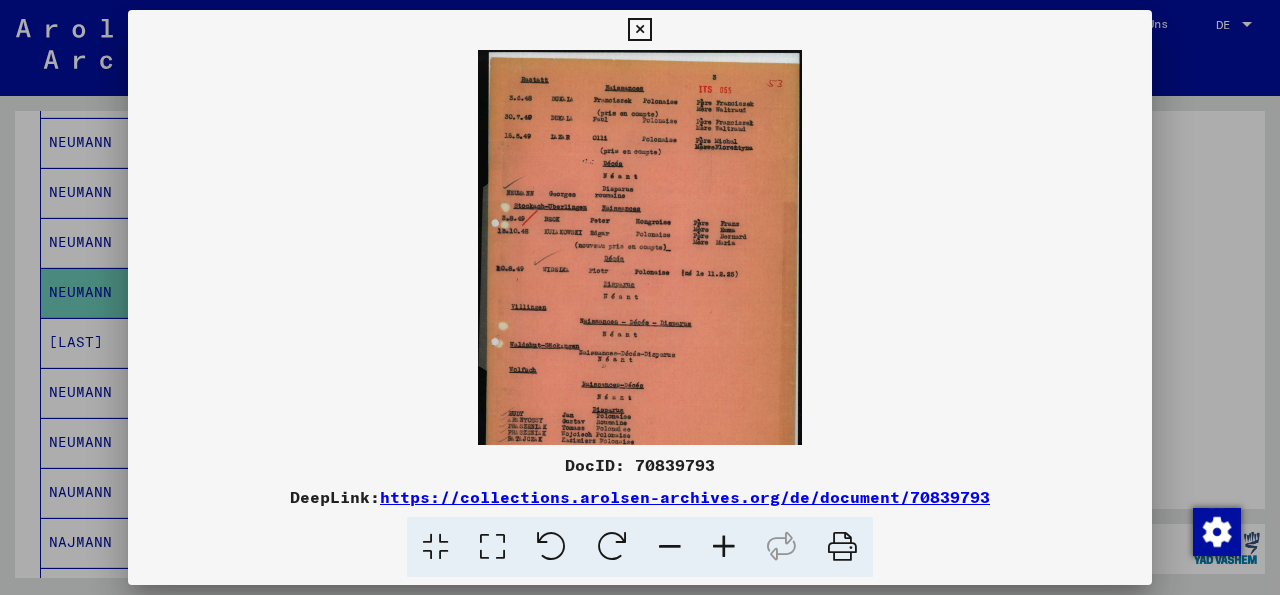 click at bounding box center [724, 547] 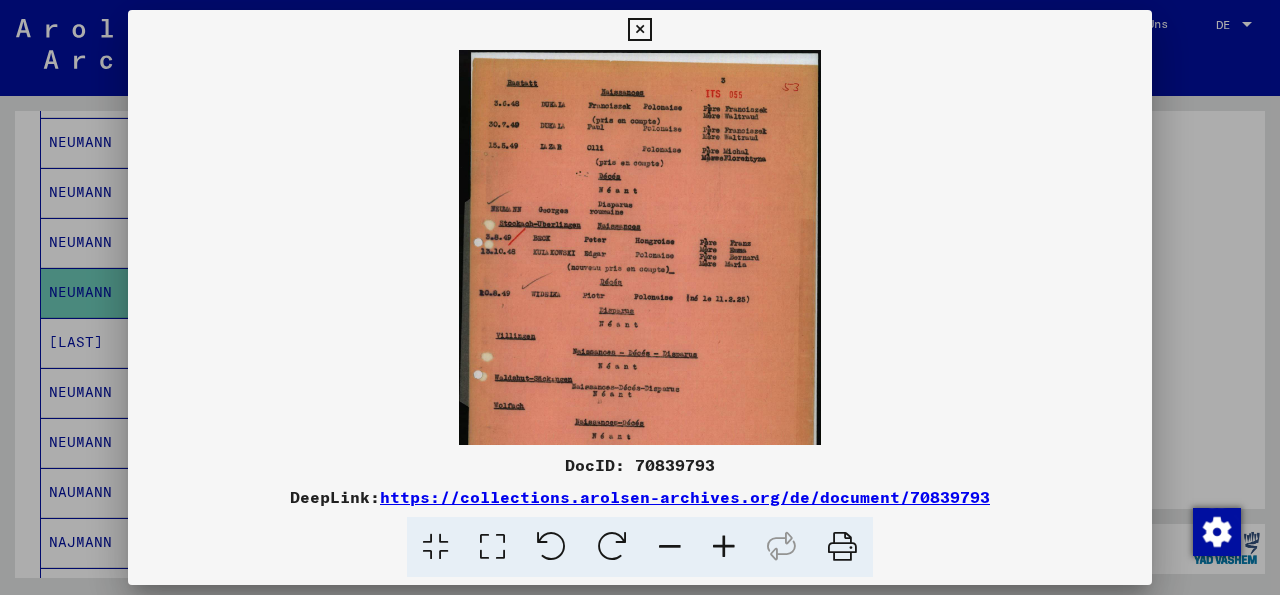 click at bounding box center [724, 547] 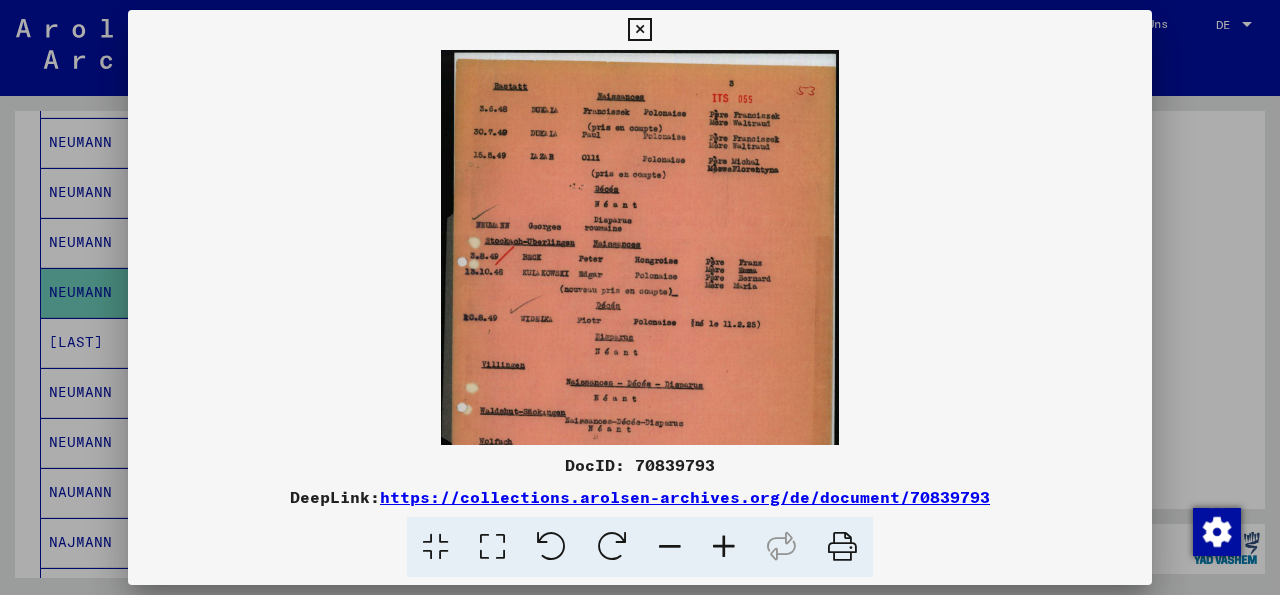 click at bounding box center (724, 547) 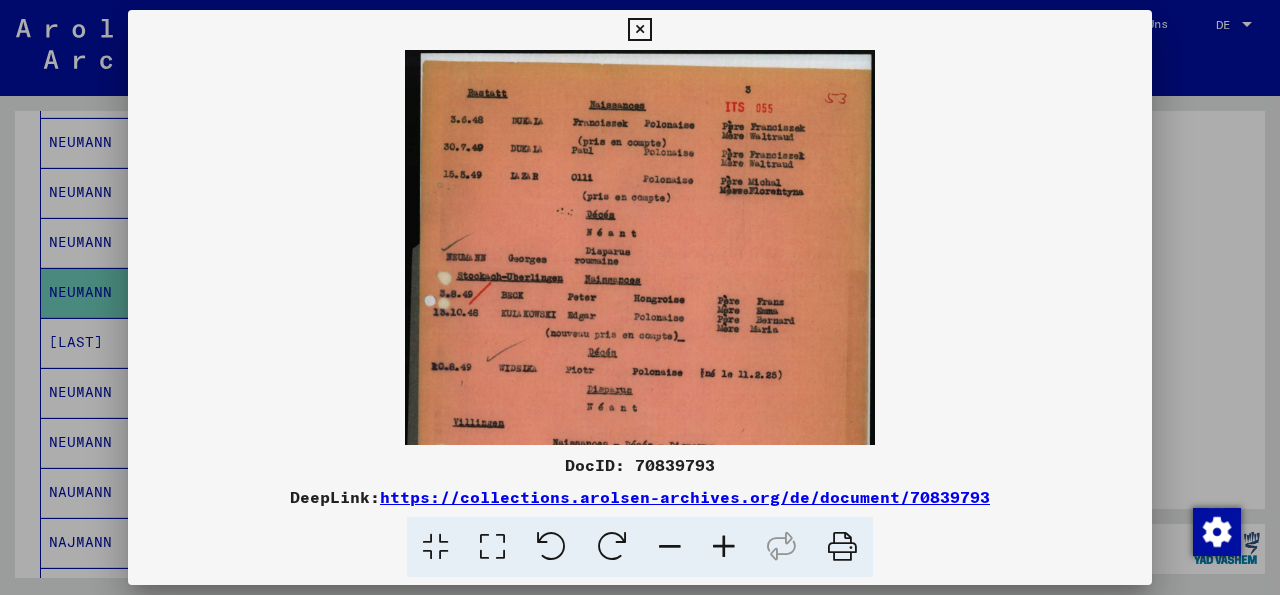 click at bounding box center (724, 547) 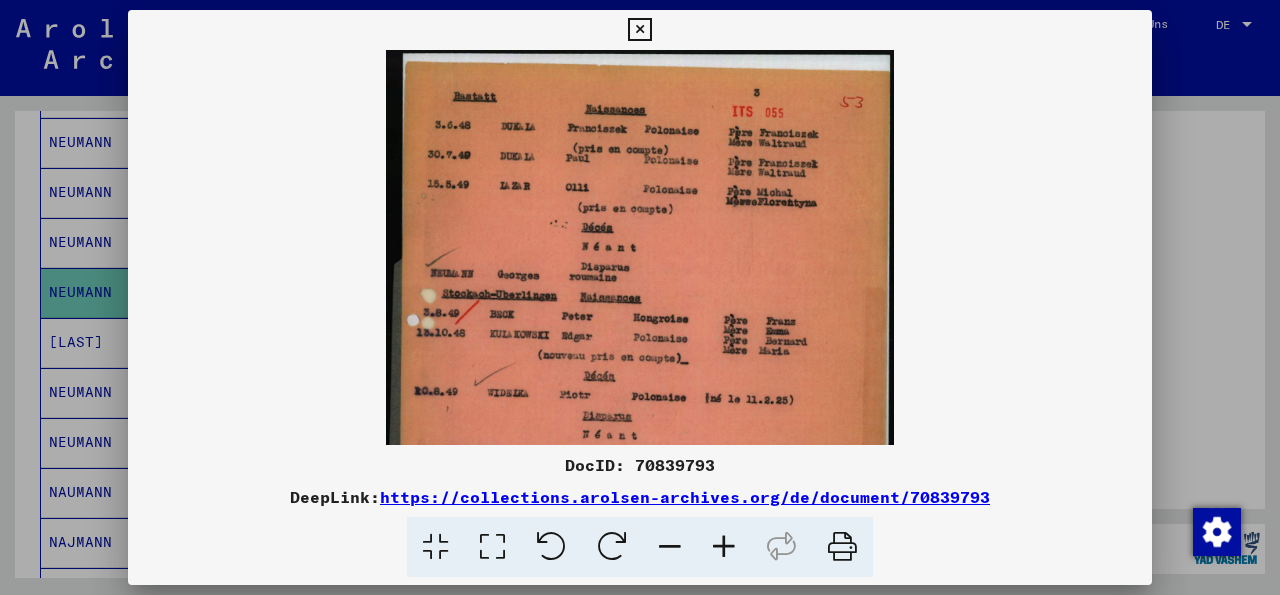 click at bounding box center [724, 547] 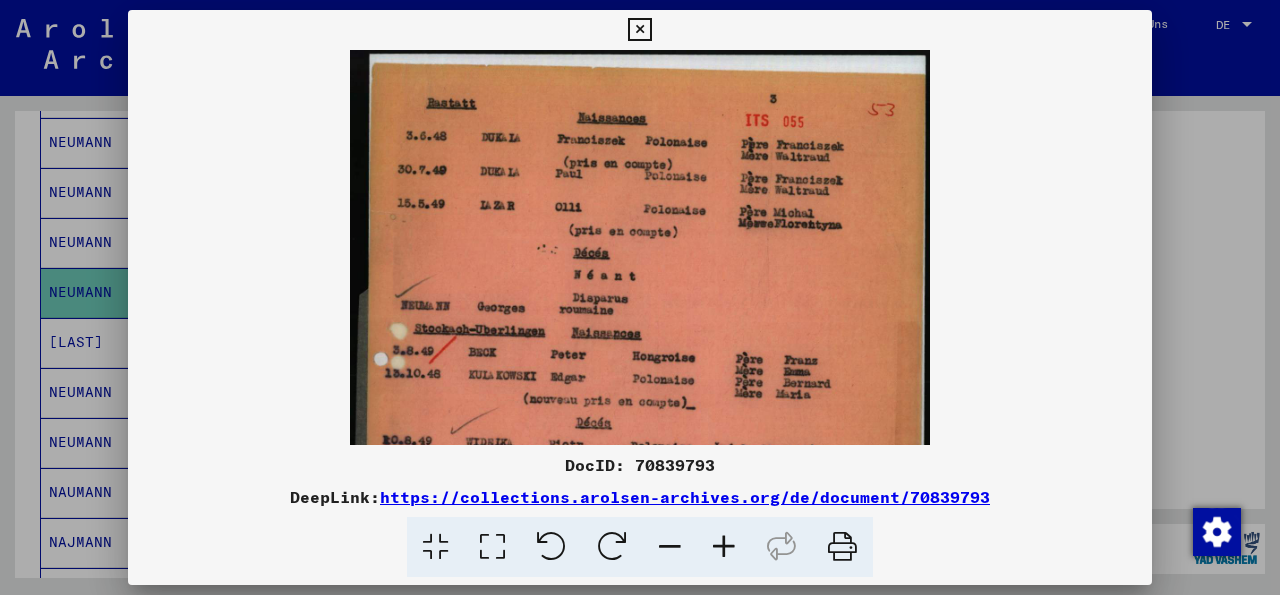 click at bounding box center [724, 547] 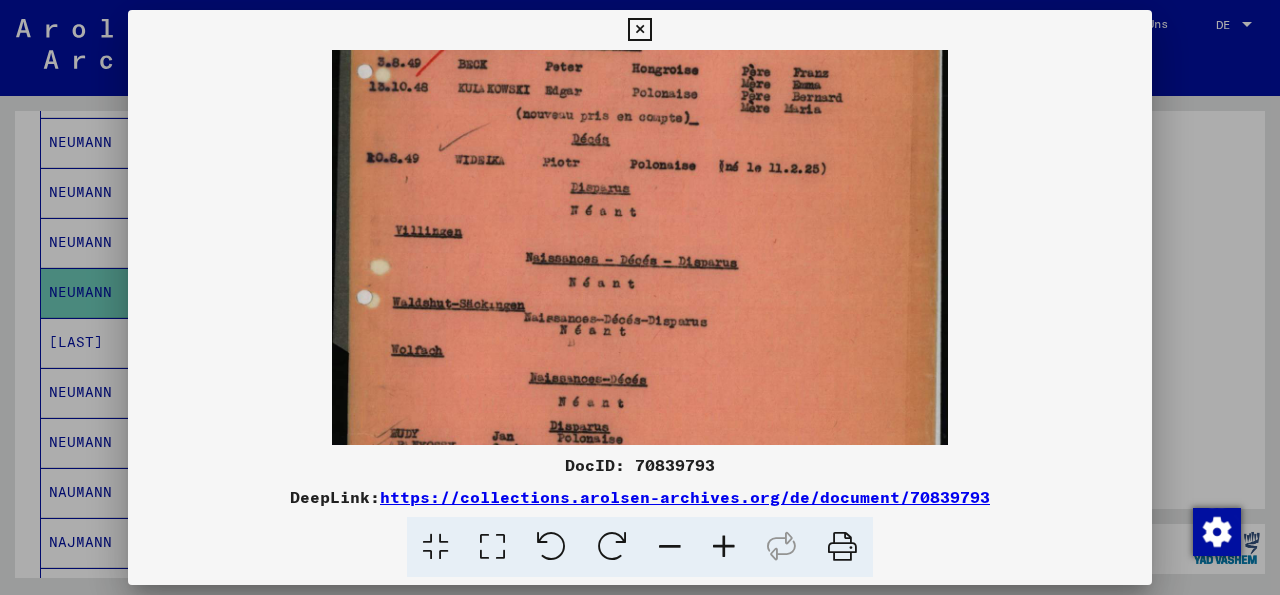 scroll, scrollTop: 308, scrollLeft: 0, axis: vertical 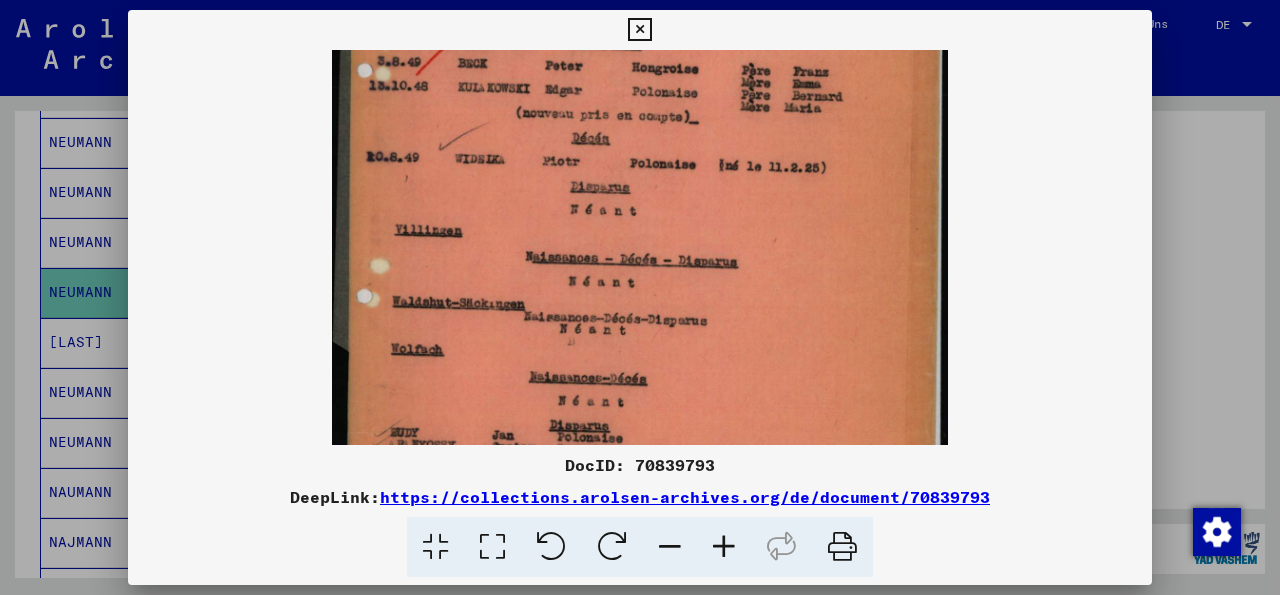 drag, startPoint x: 638, startPoint y: 414, endPoint x: 716, endPoint y: 106, distance: 317.72314 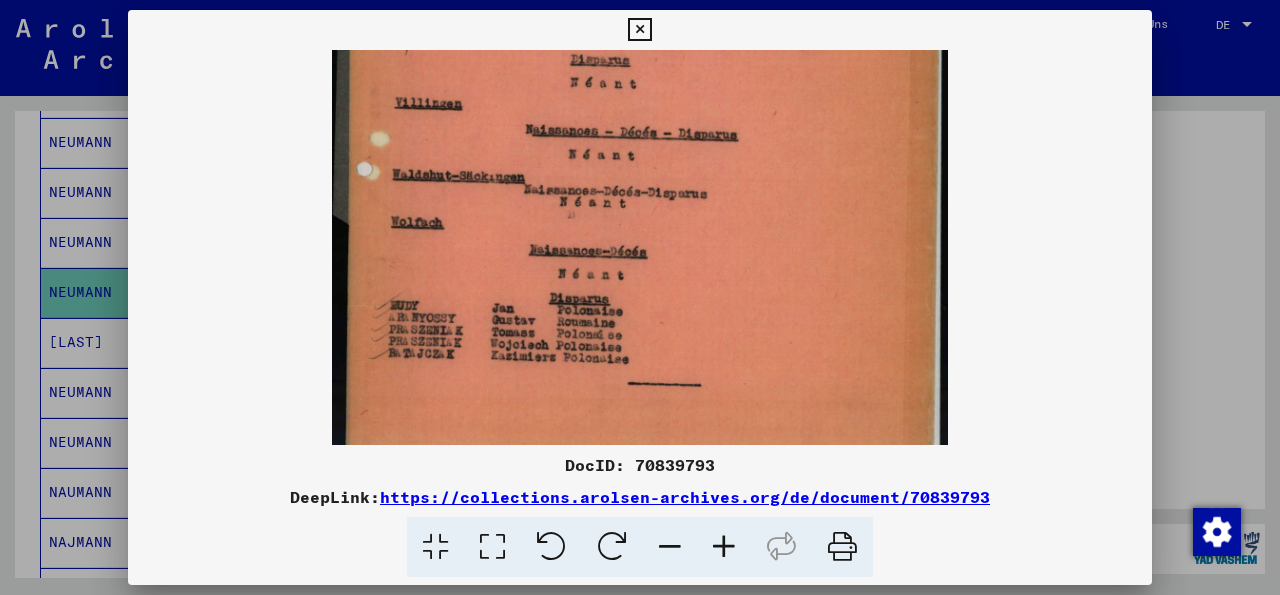 scroll, scrollTop: 450, scrollLeft: 0, axis: vertical 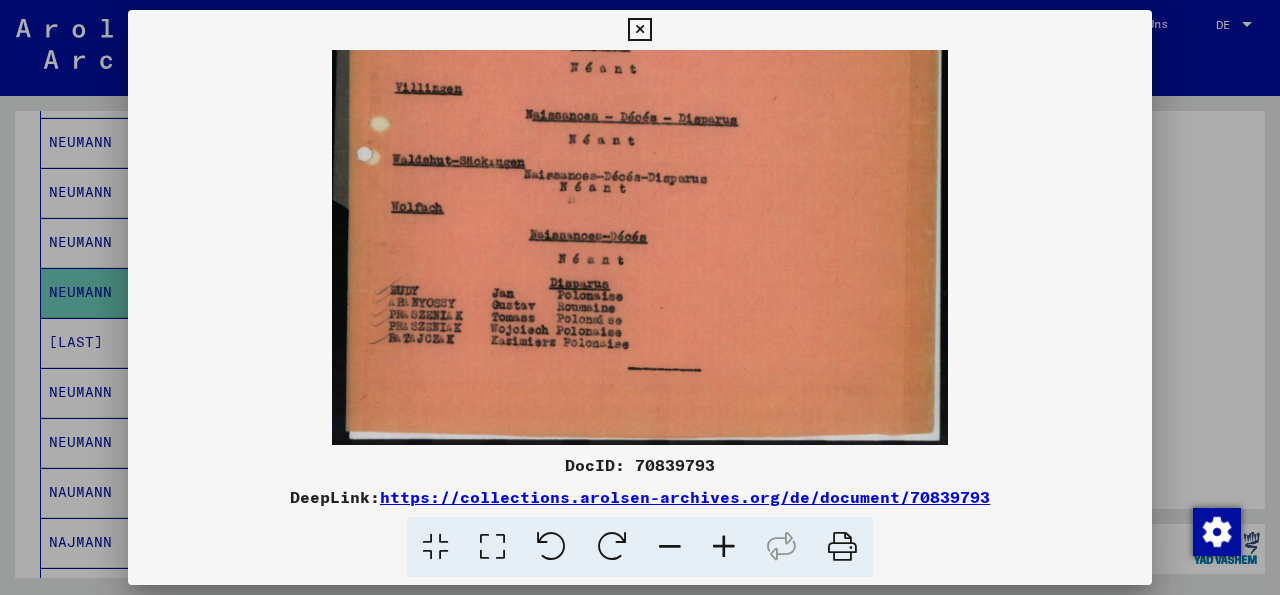 drag, startPoint x: 734, startPoint y: 334, endPoint x: 775, endPoint y: 106, distance: 231.65707 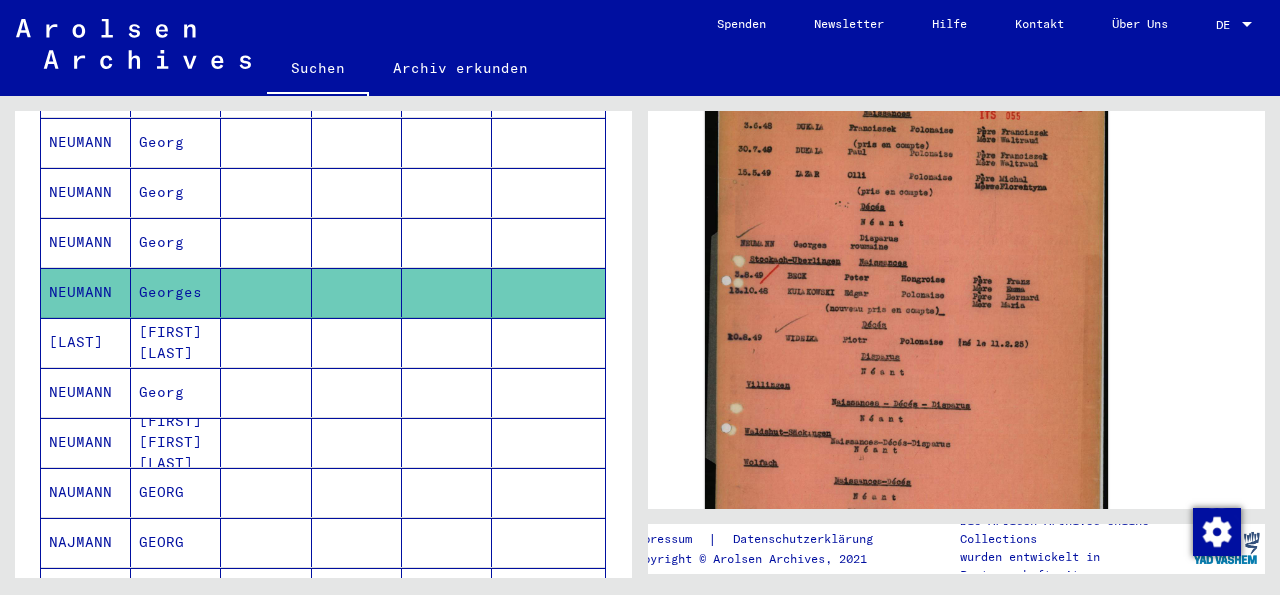 click on "NEUMANN" at bounding box center (86, 292) 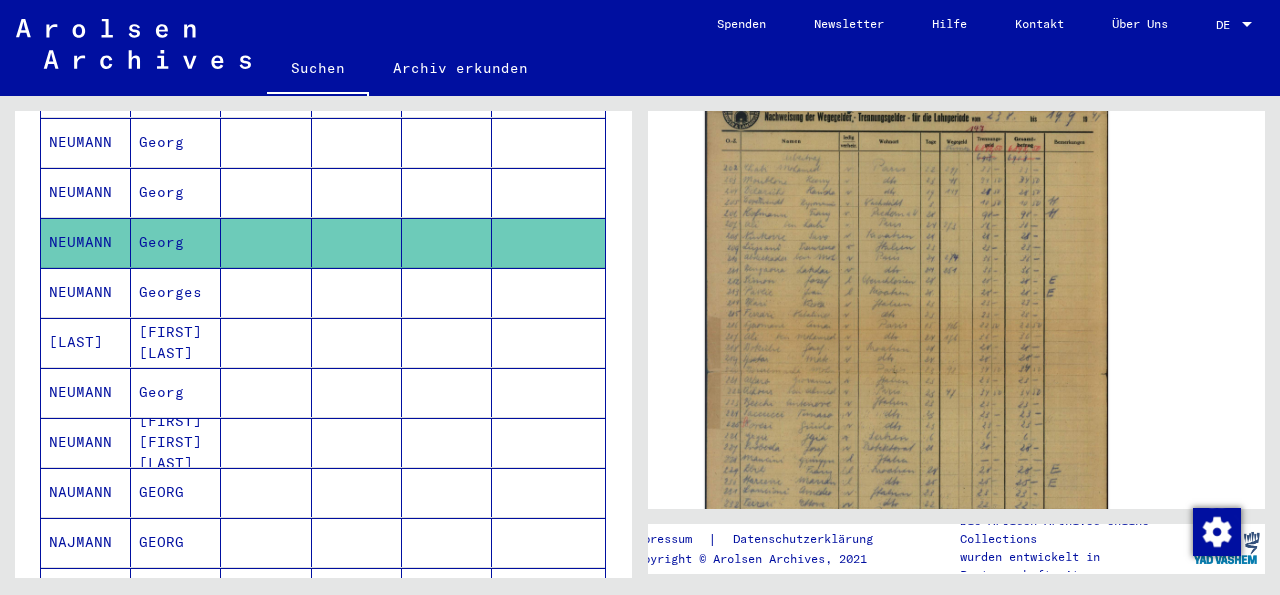 scroll, scrollTop: 384, scrollLeft: 0, axis: vertical 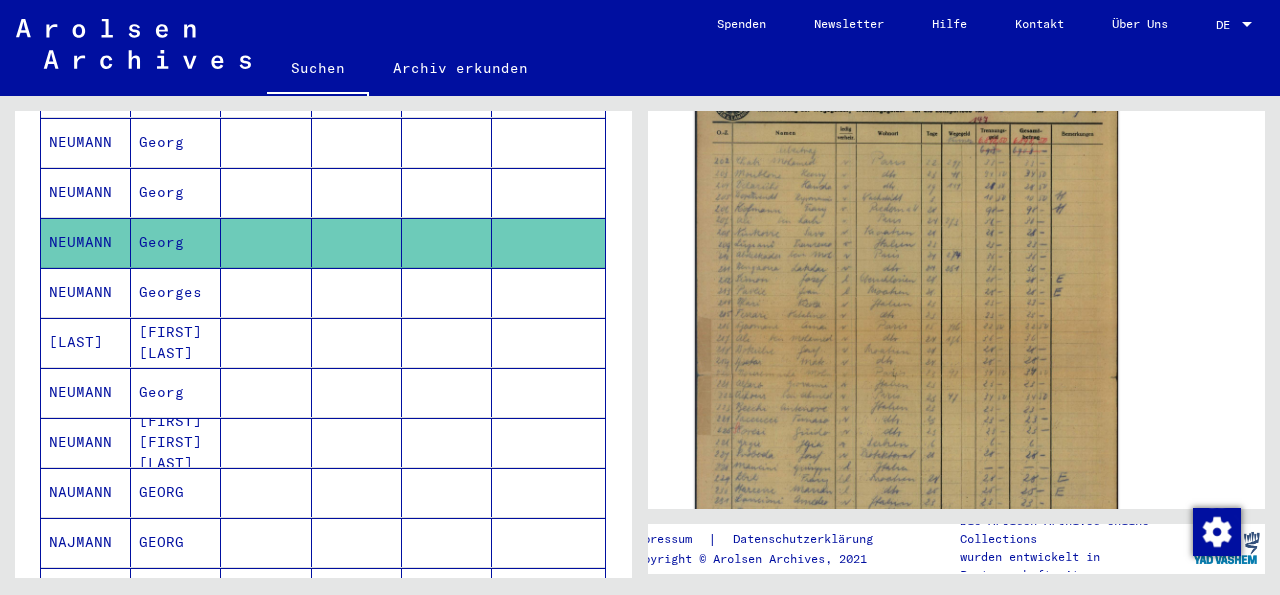 click 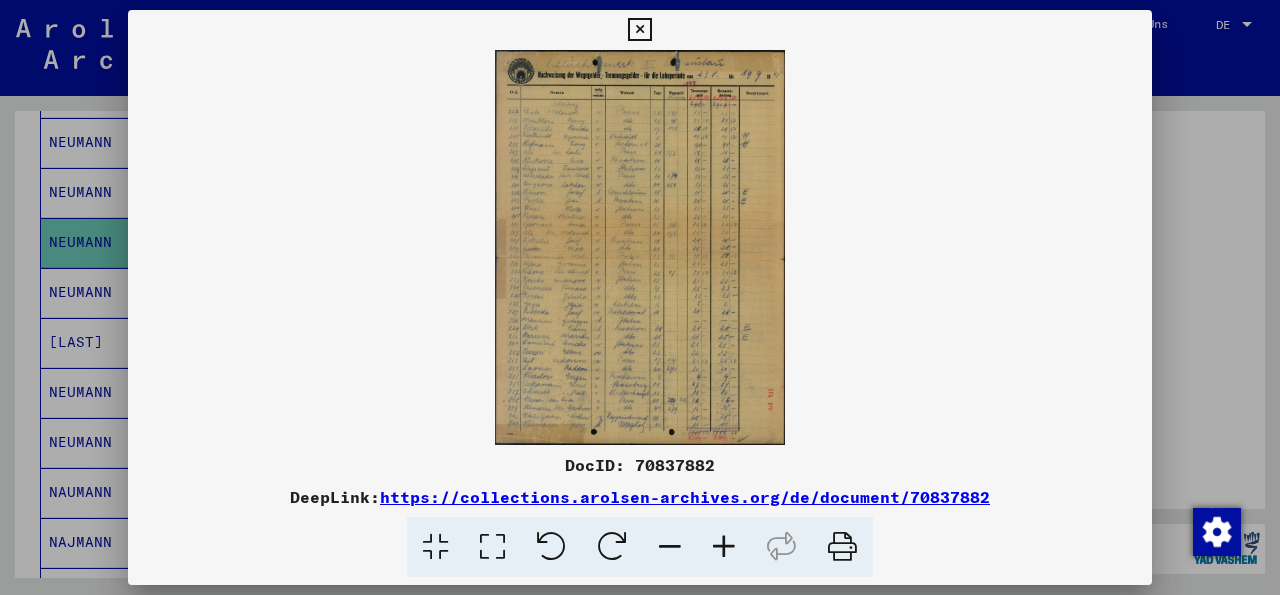 click at bounding box center (640, 247) 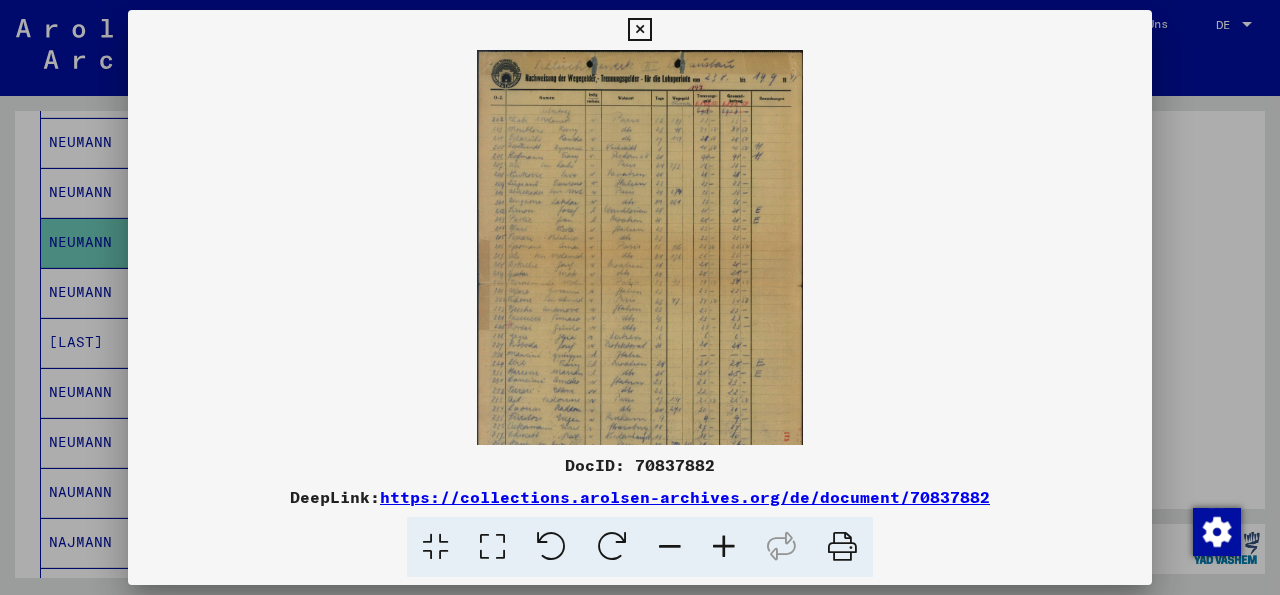click at bounding box center [724, 547] 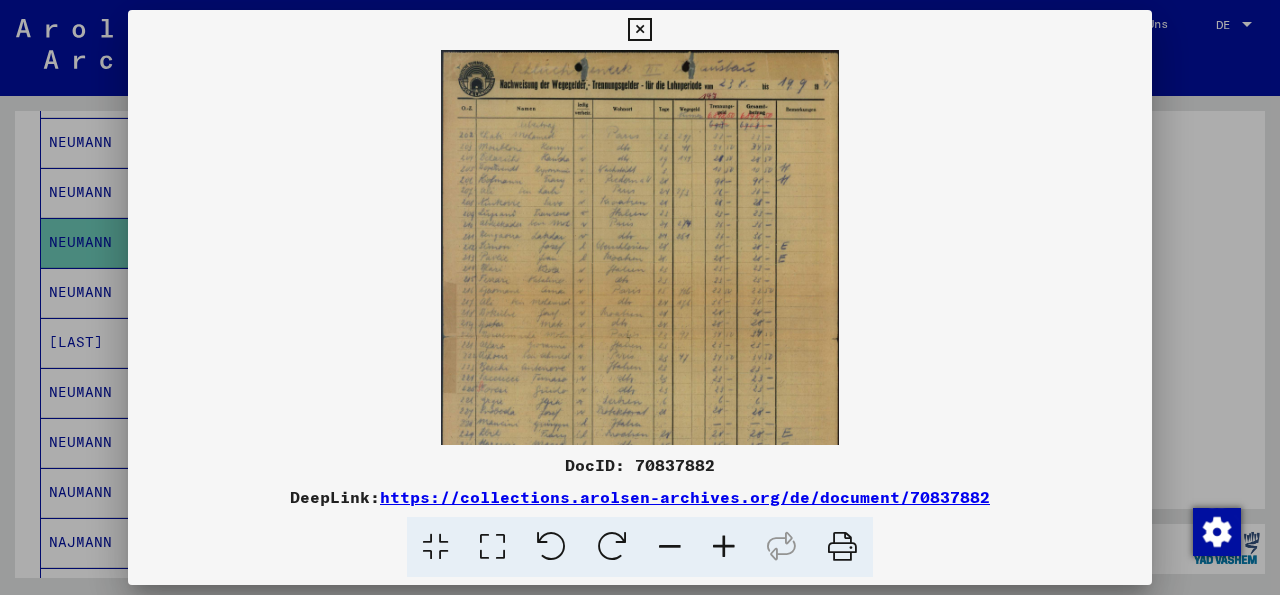 click at bounding box center [724, 547] 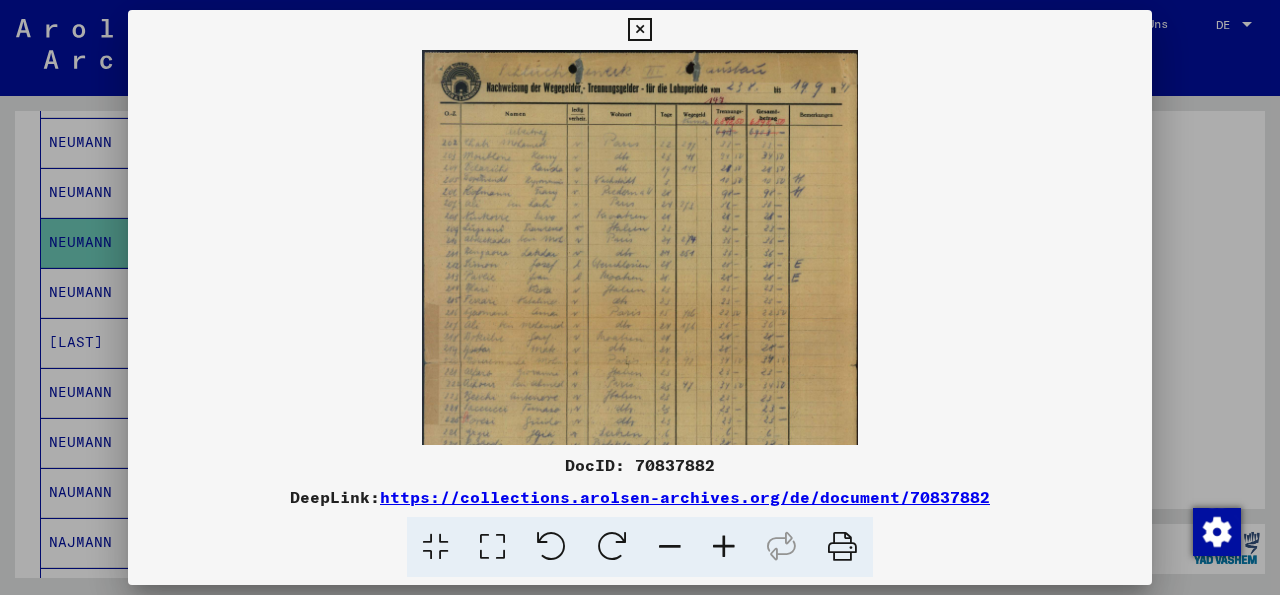 click at bounding box center [724, 547] 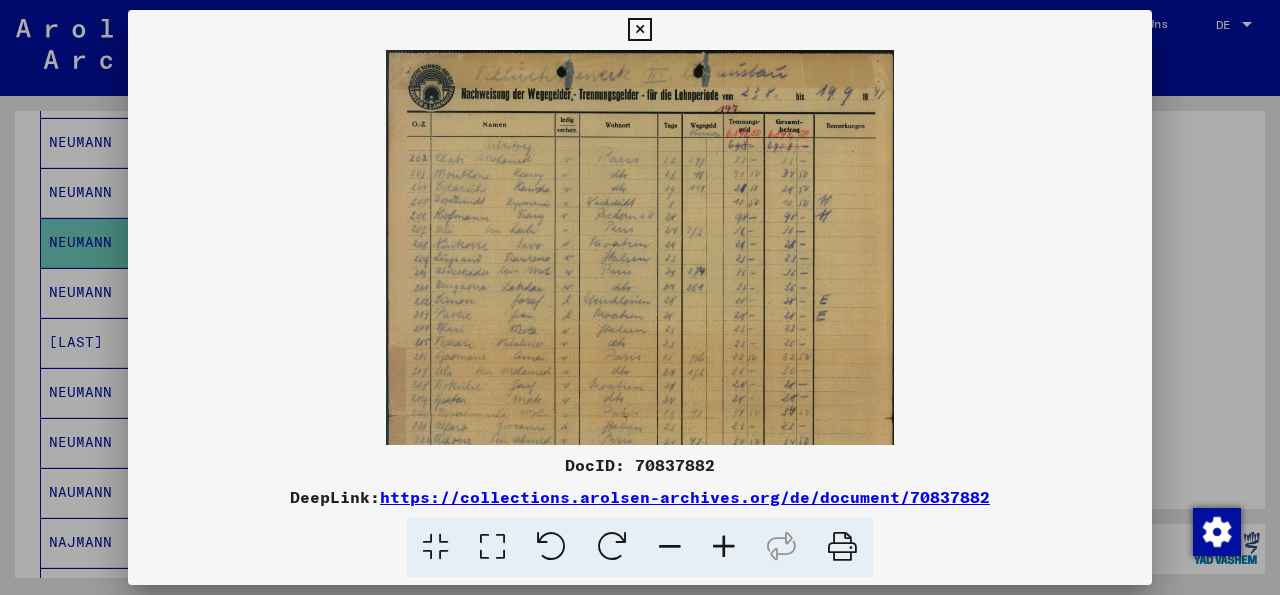 click at bounding box center (724, 547) 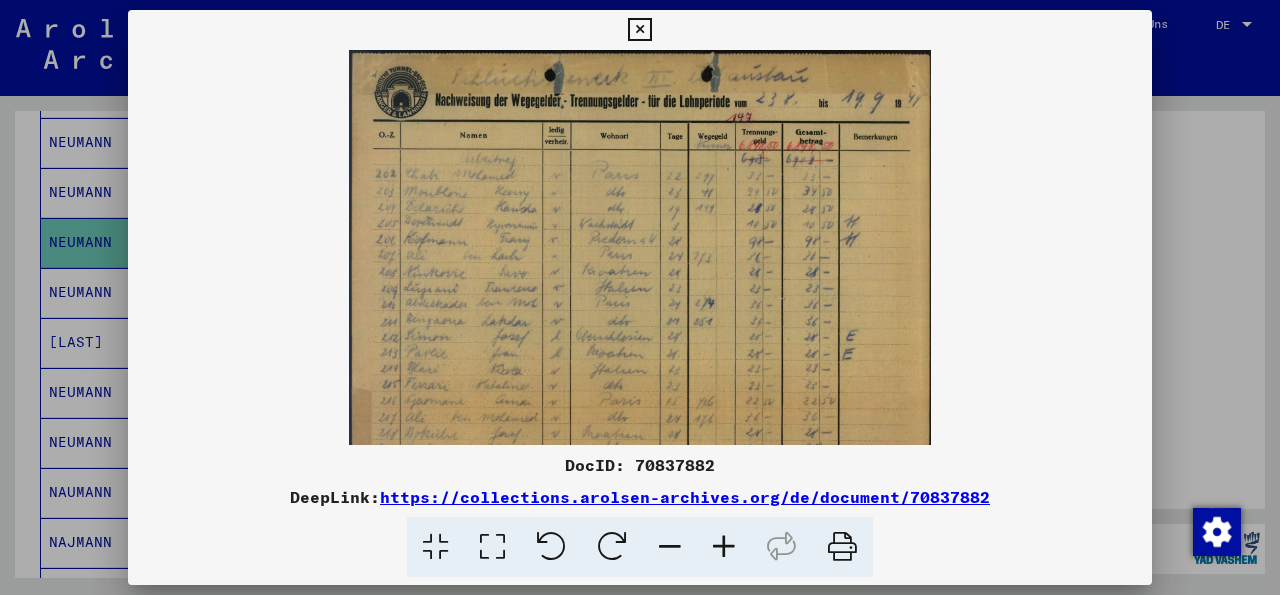 click at bounding box center [724, 547] 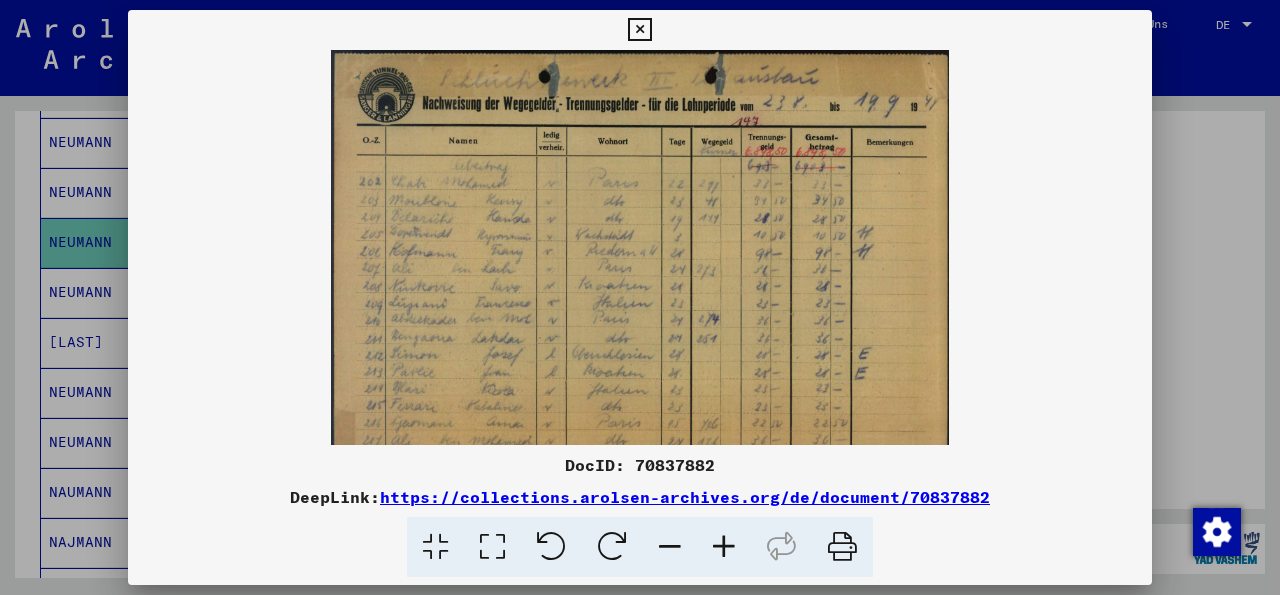 click at bounding box center [724, 547] 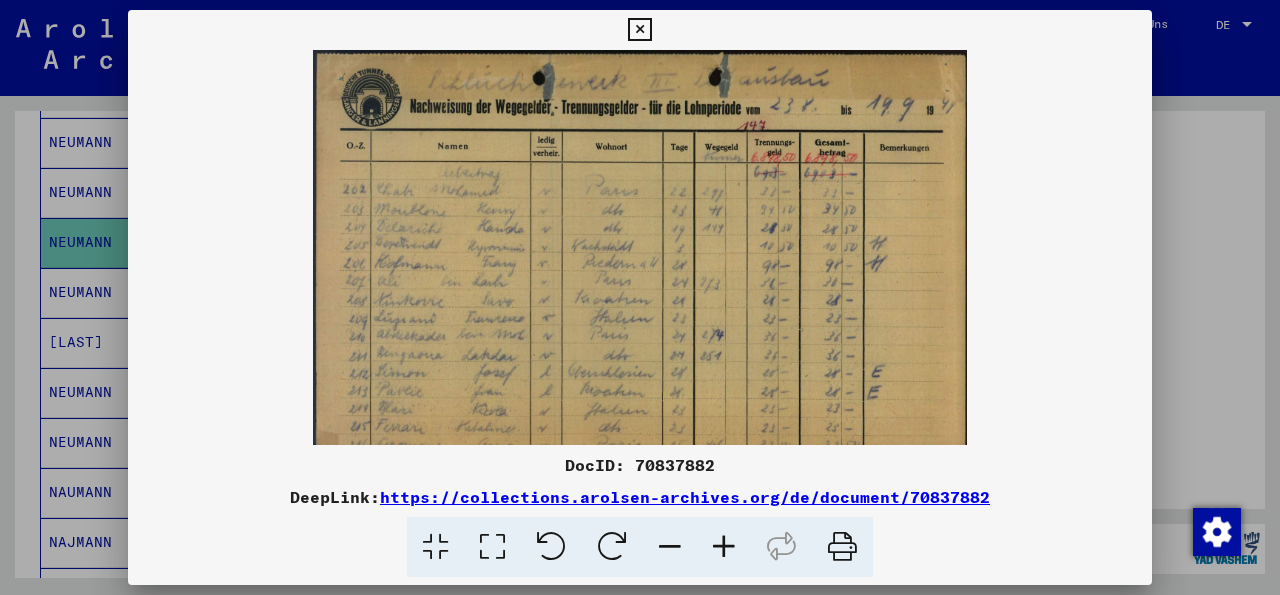 click at bounding box center (724, 547) 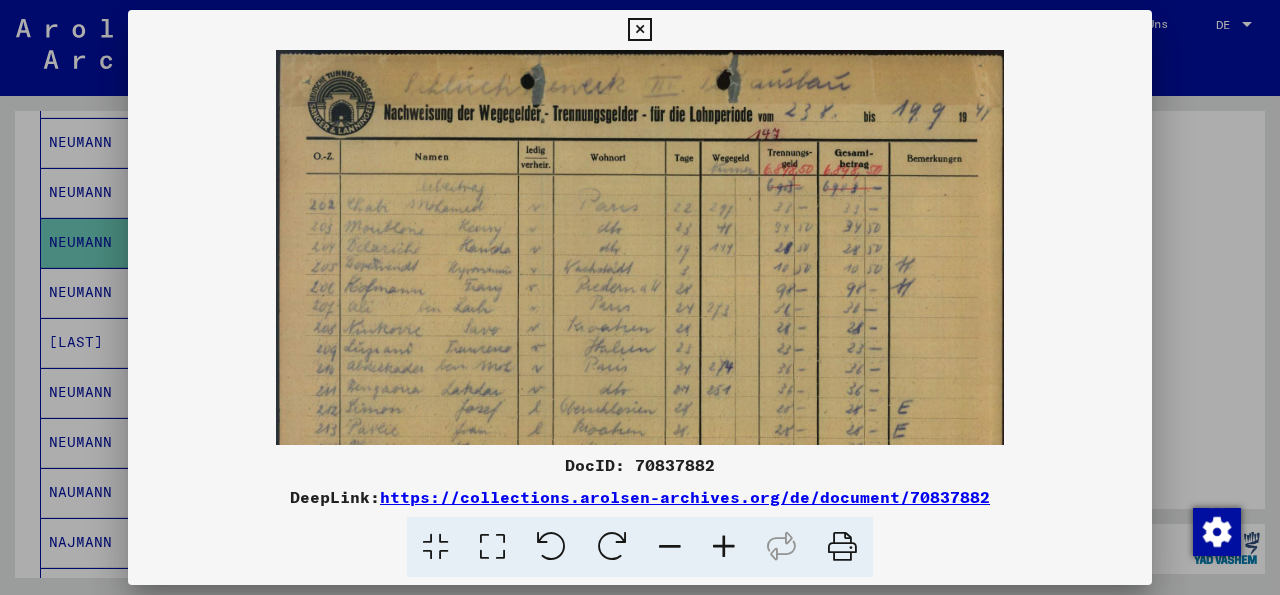 click at bounding box center (724, 547) 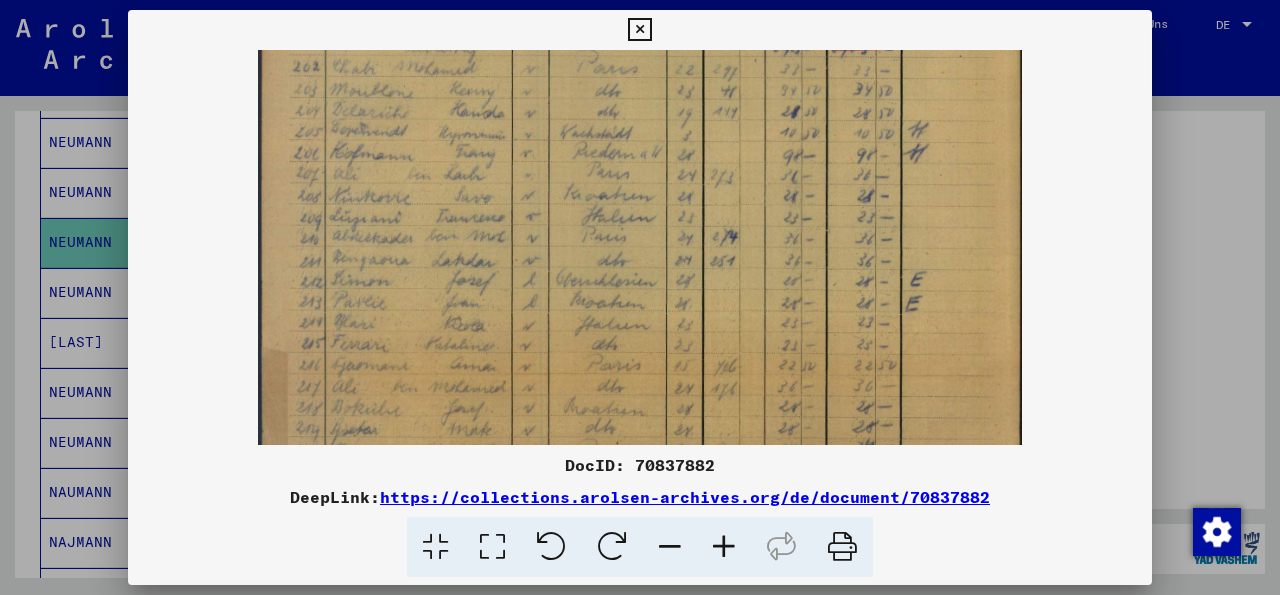 scroll, scrollTop: 160, scrollLeft: 0, axis: vertical 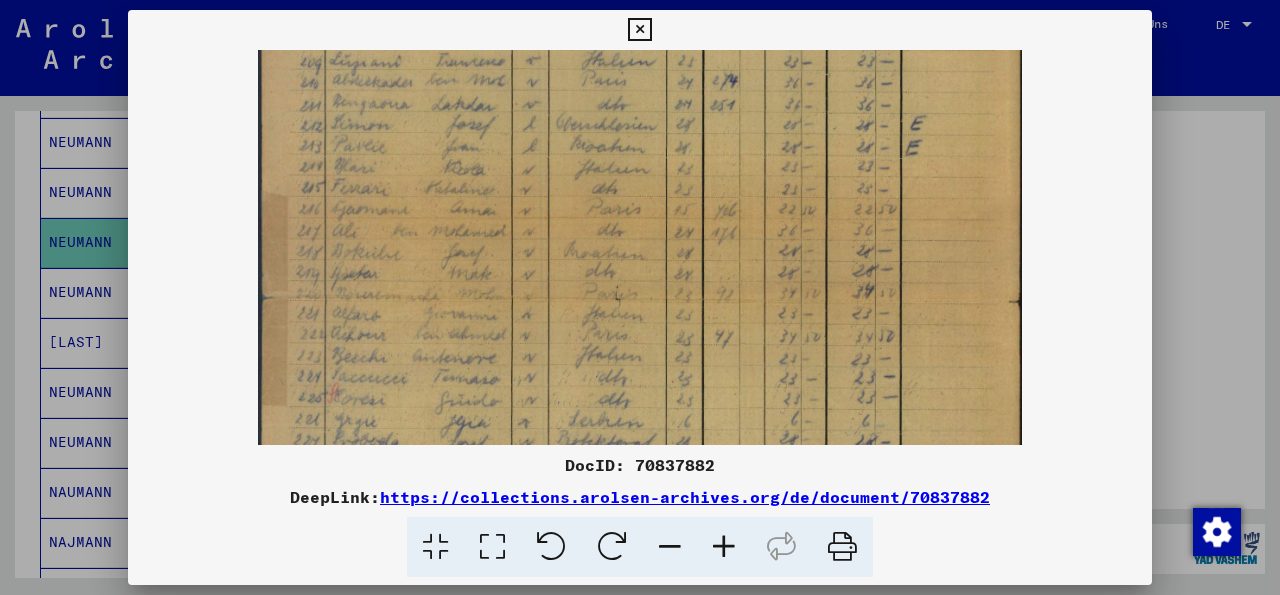 drag, startPoint x: 607, startPoint y: 367, endPoint x: 678, endPoint y: 65, distance: 310.2338 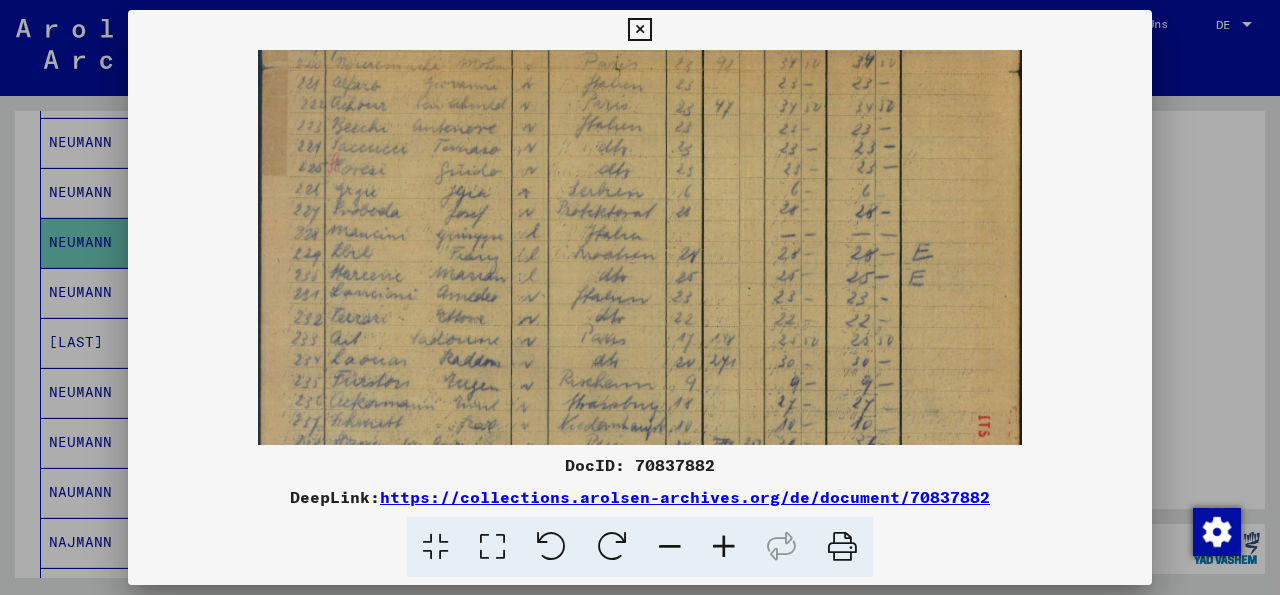 scroll, scrollTop: 533, scrollLeft: 0, axis: vertical 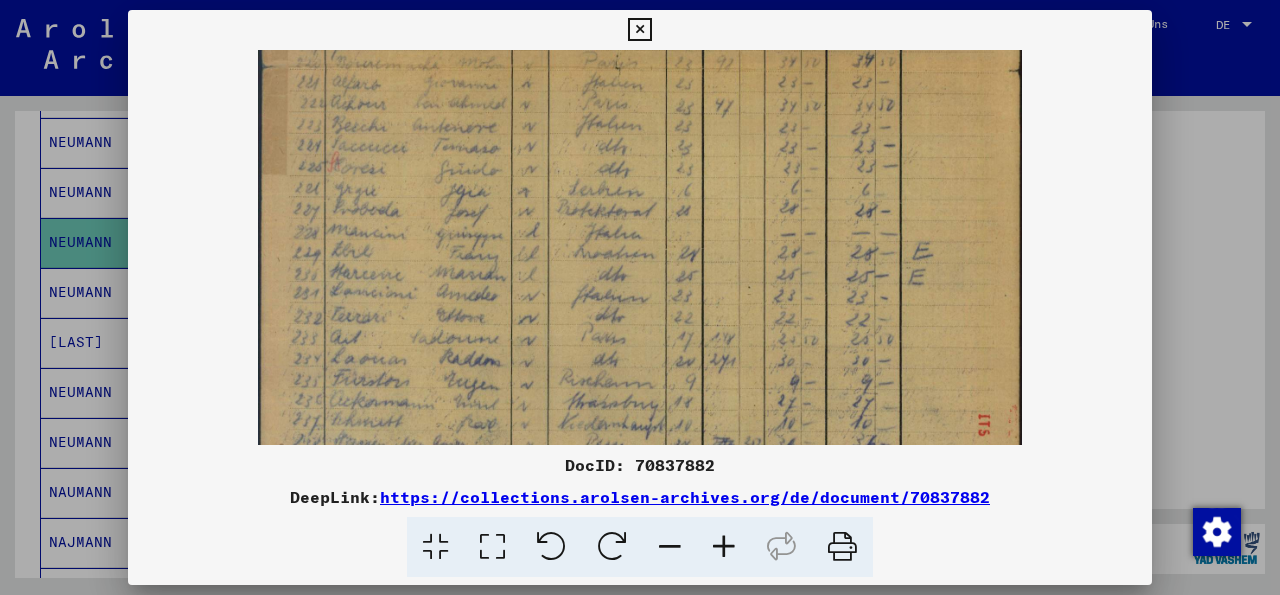 drag, startPoint x: 625, startPoint y: 341, endPoint x: 688, endPoint y: 110, distance: 239.43684 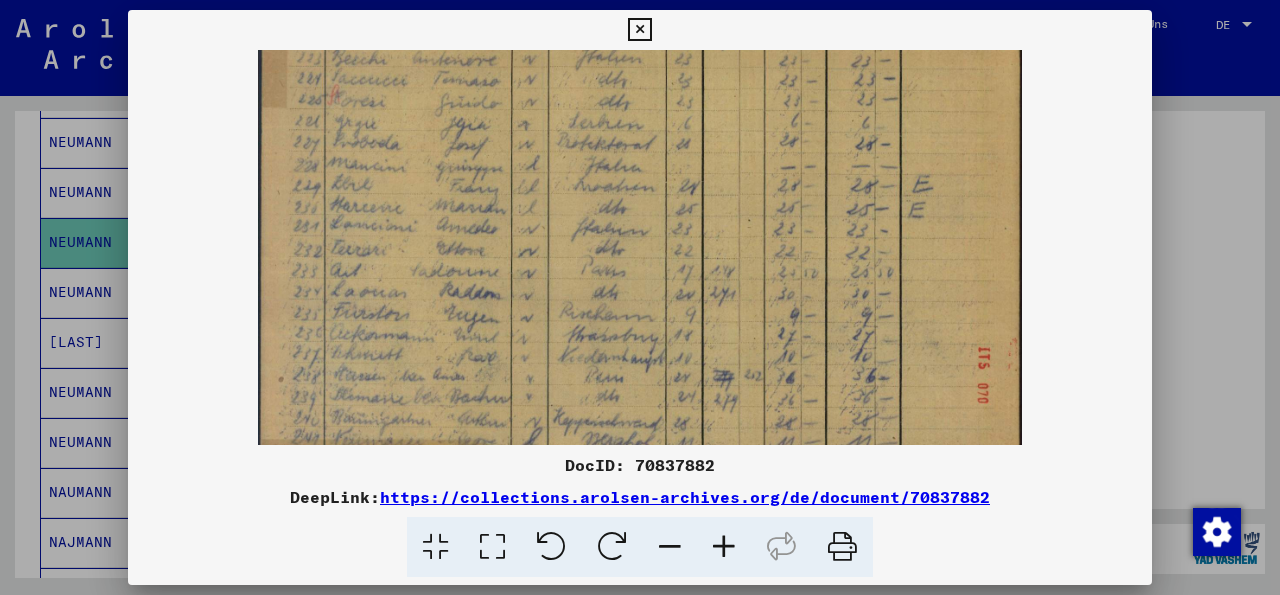 scroll, scrollTop: 650, scrollLeft: 0, axis: vertical 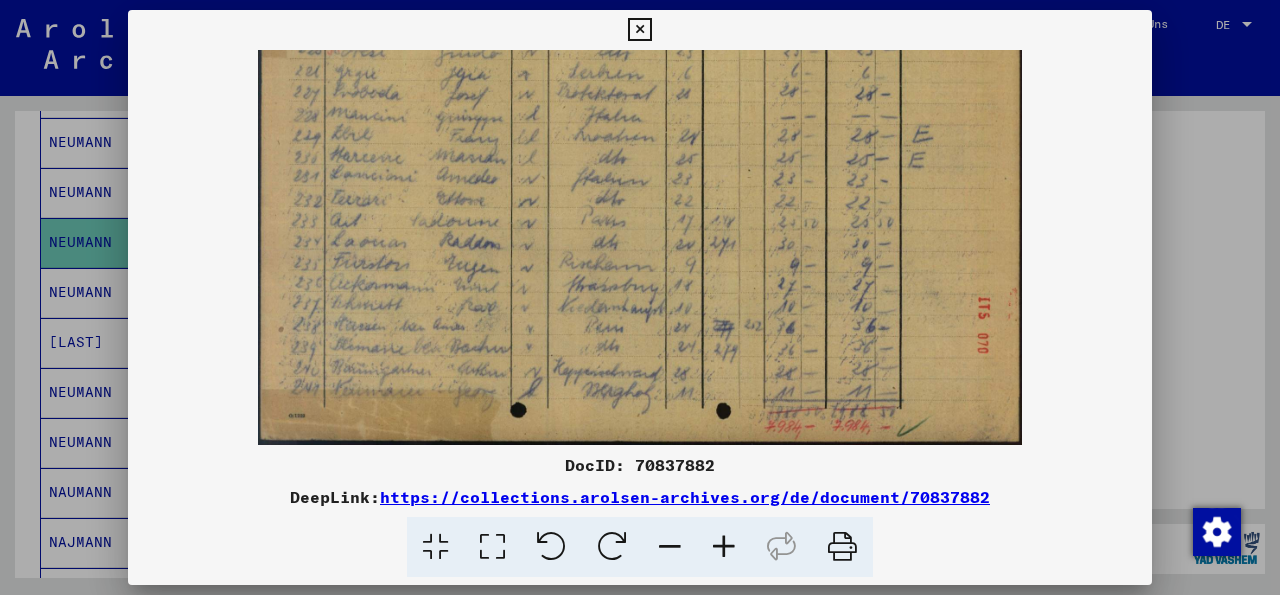 drag, startPoint x: 633, startPoint y: 360, endPoint x: 671, endPoint y: 189, distance: 175.17134 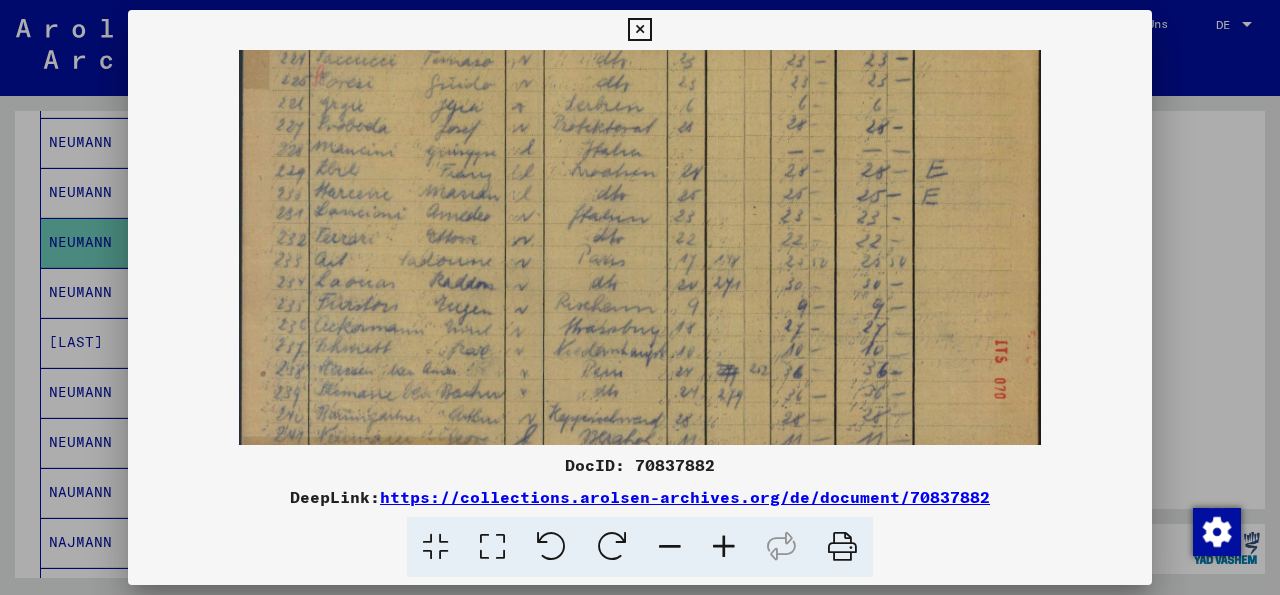 click at bounding box center (724, 547) 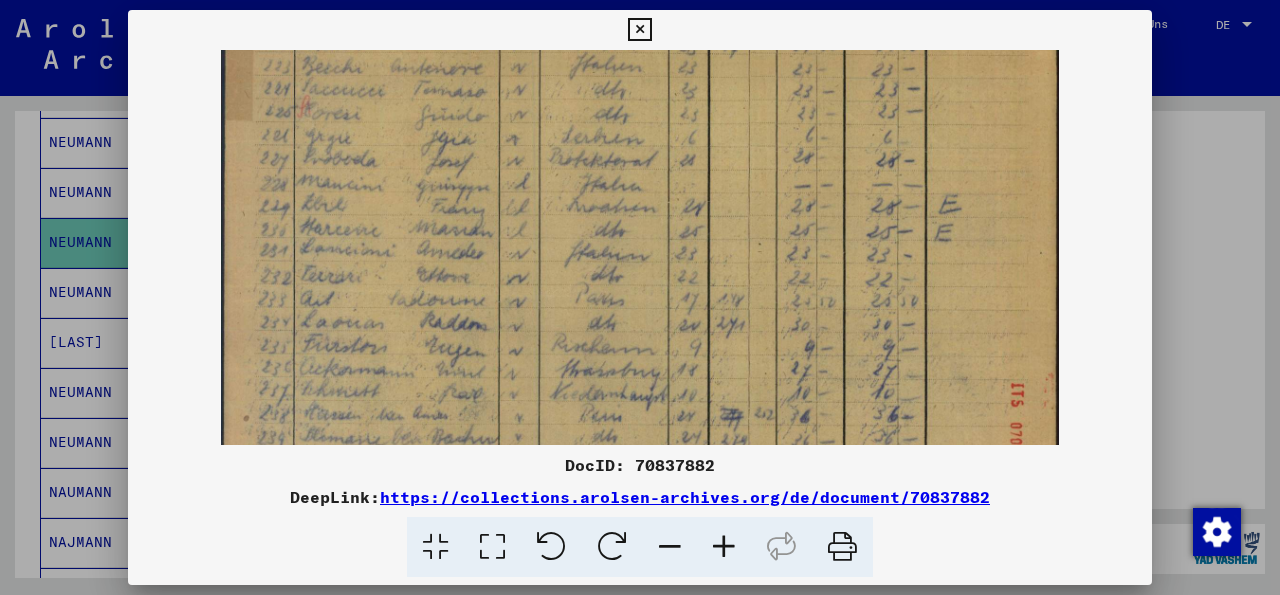 click at bounding box center (724, 547) 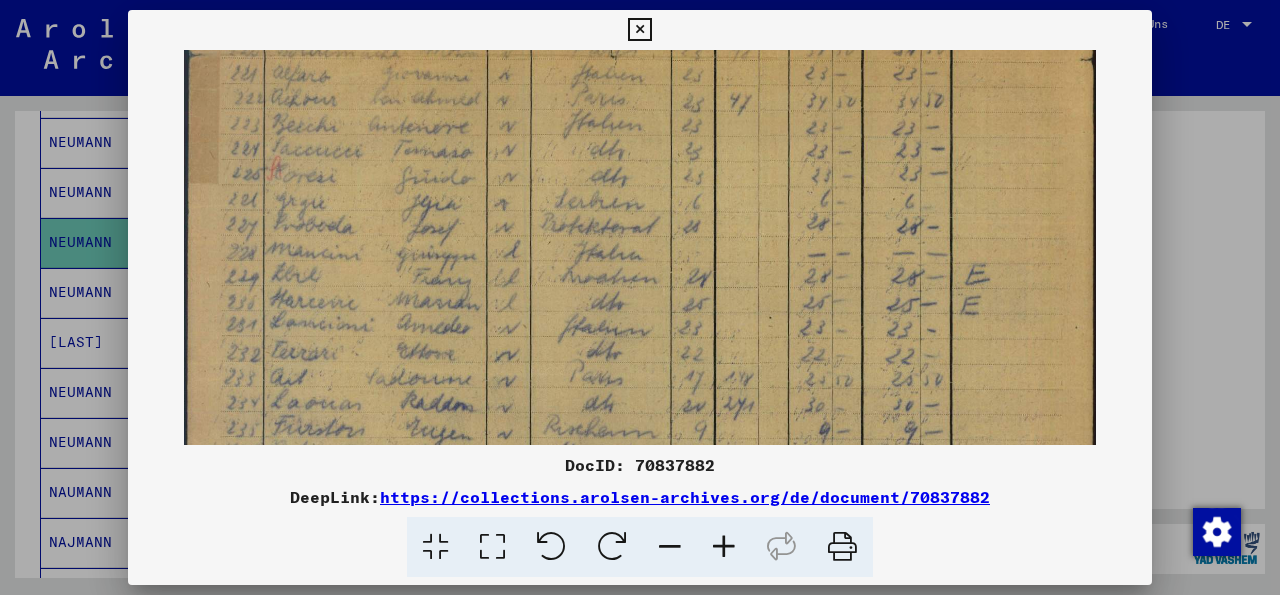 click at bounding box center [724, 547] 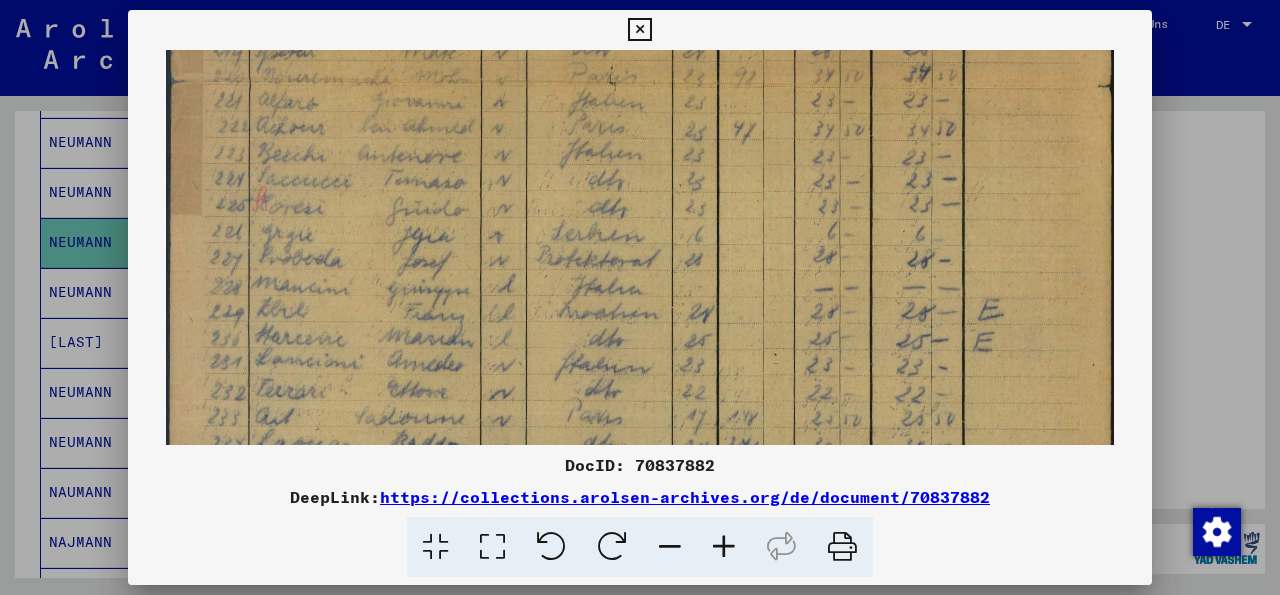 click at bounding box center [724, 547] 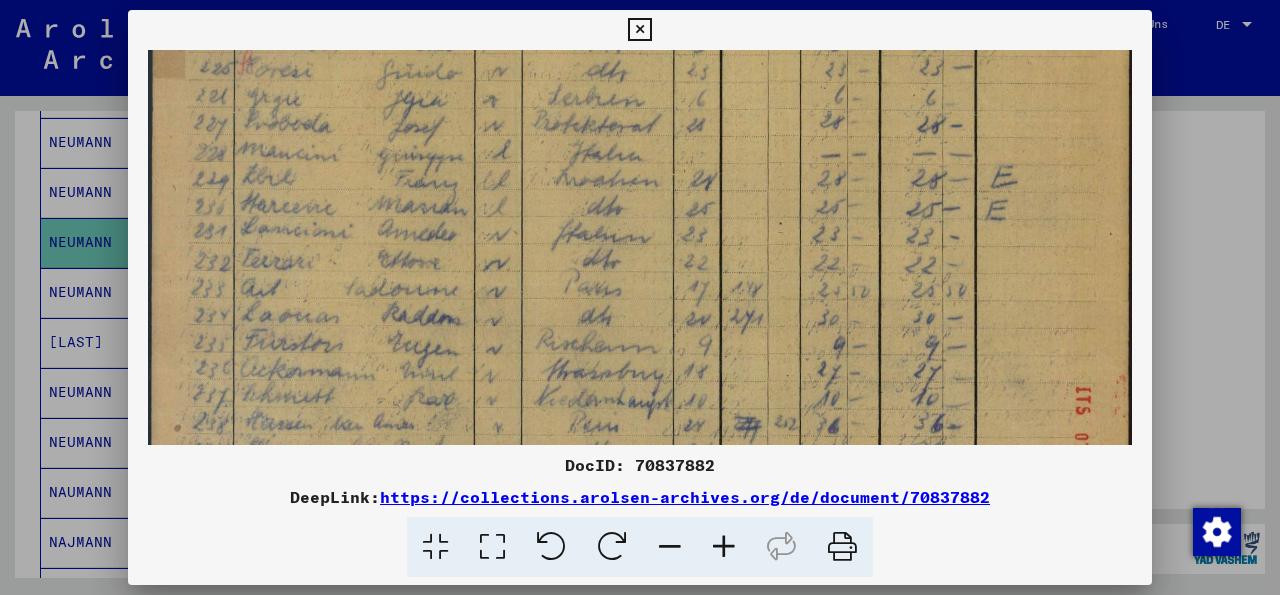 scroll, scrollTop: 950, scrollLeft: 0, axis: vertical 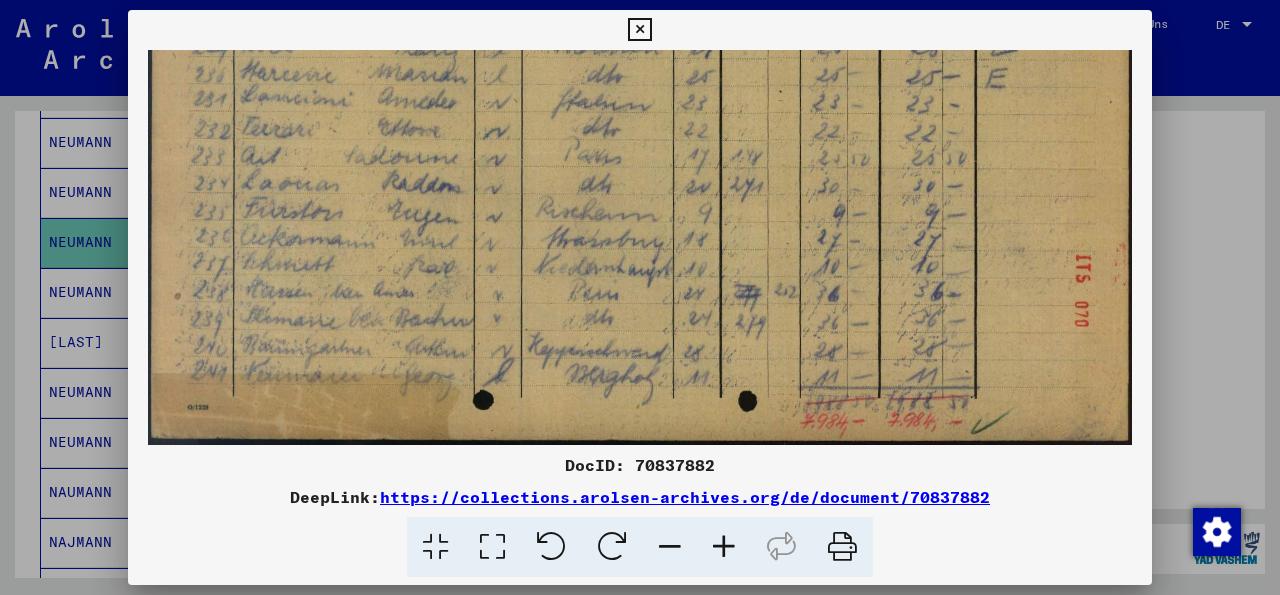 drag, startPoint x: 747, startPoint y: 371, endPoint x: 789, endPoint y: 59, distance: 314.81424 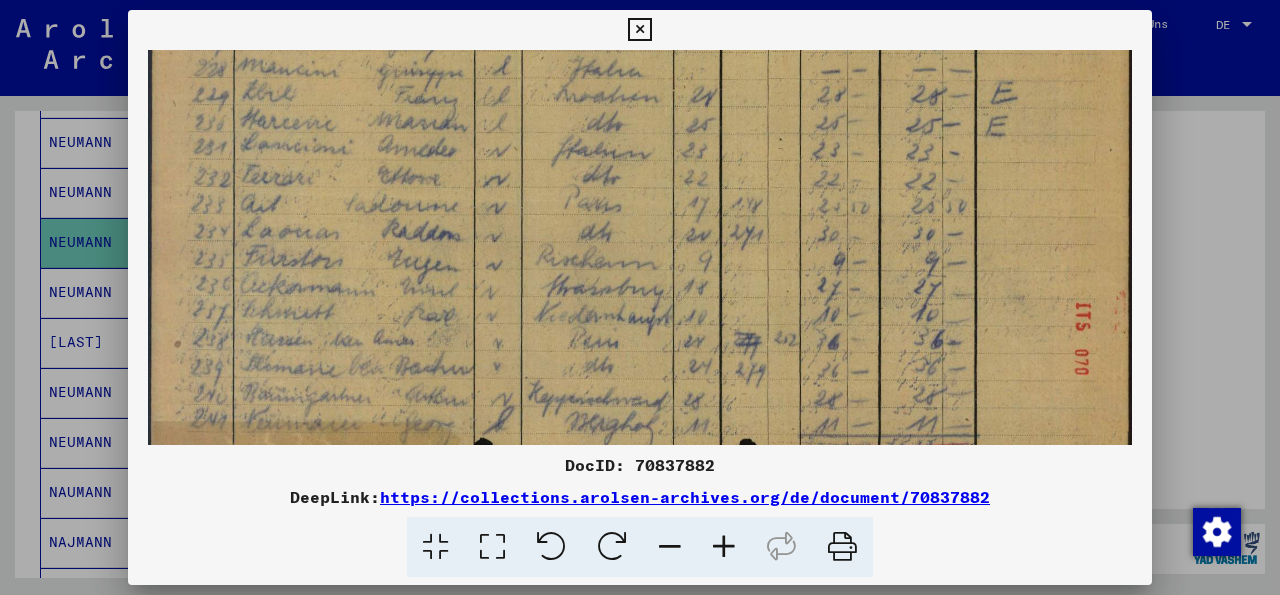 drag, startPoint x: 750, startPoint y: 347, endPoint x: 691, endPoint y: 395, distance: 76.05919 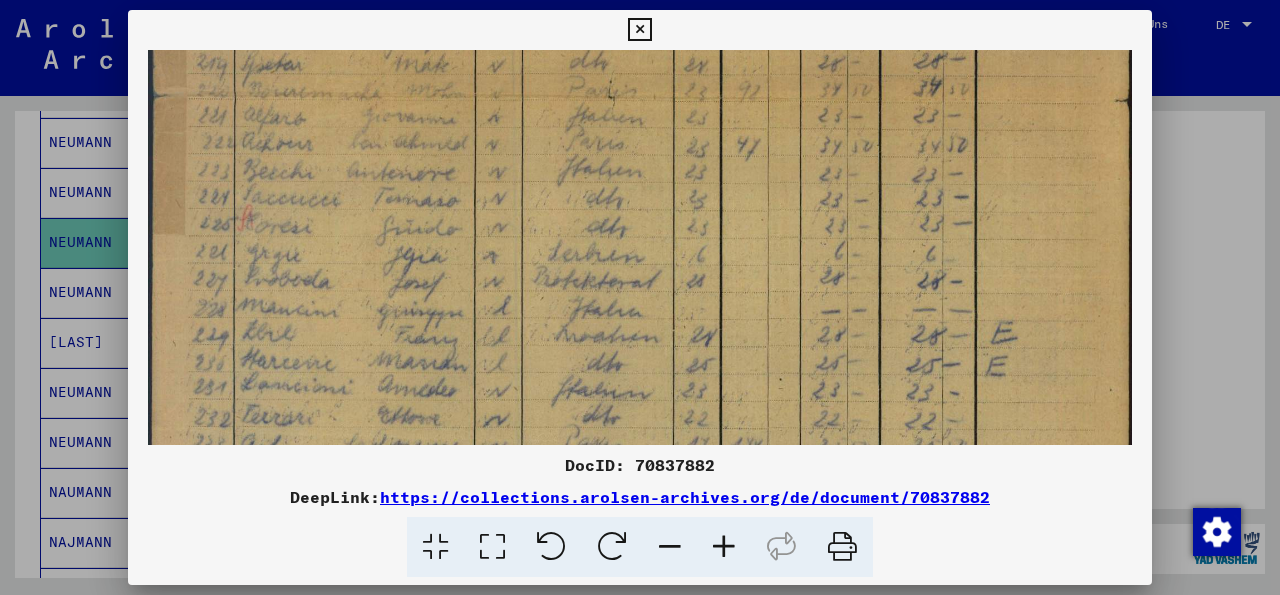 drag, startPoint x: 843, startPoint y: 137, endPoint x: 831, endPoint y: 377, distance: 240.29982 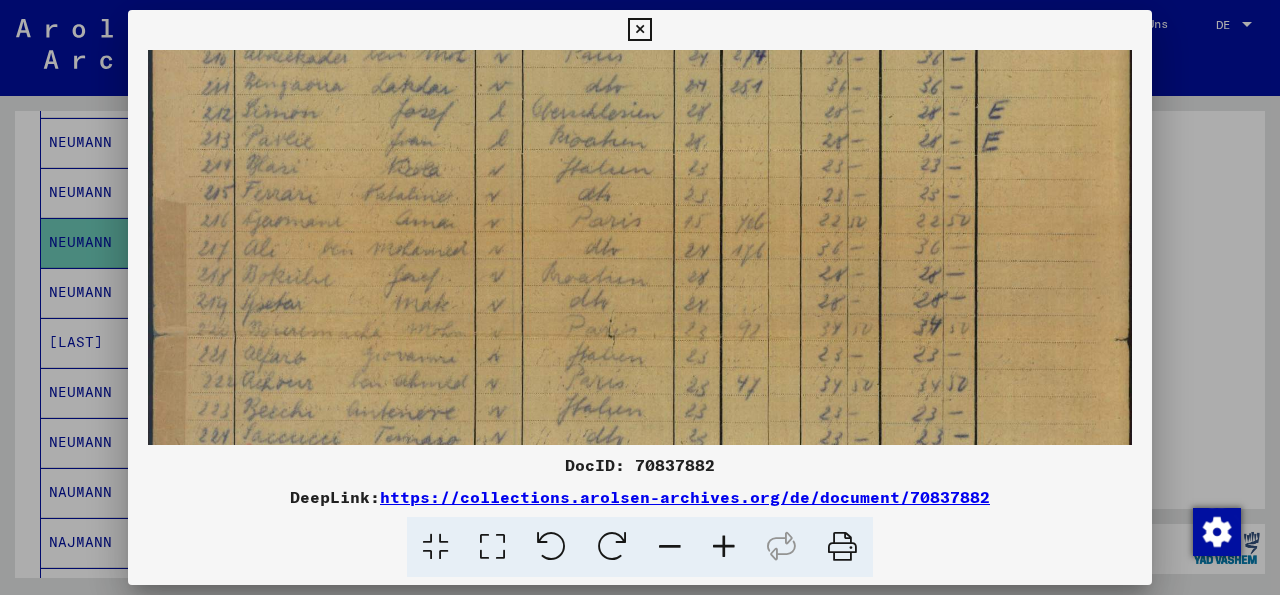 click at bounding box center (640, 299) 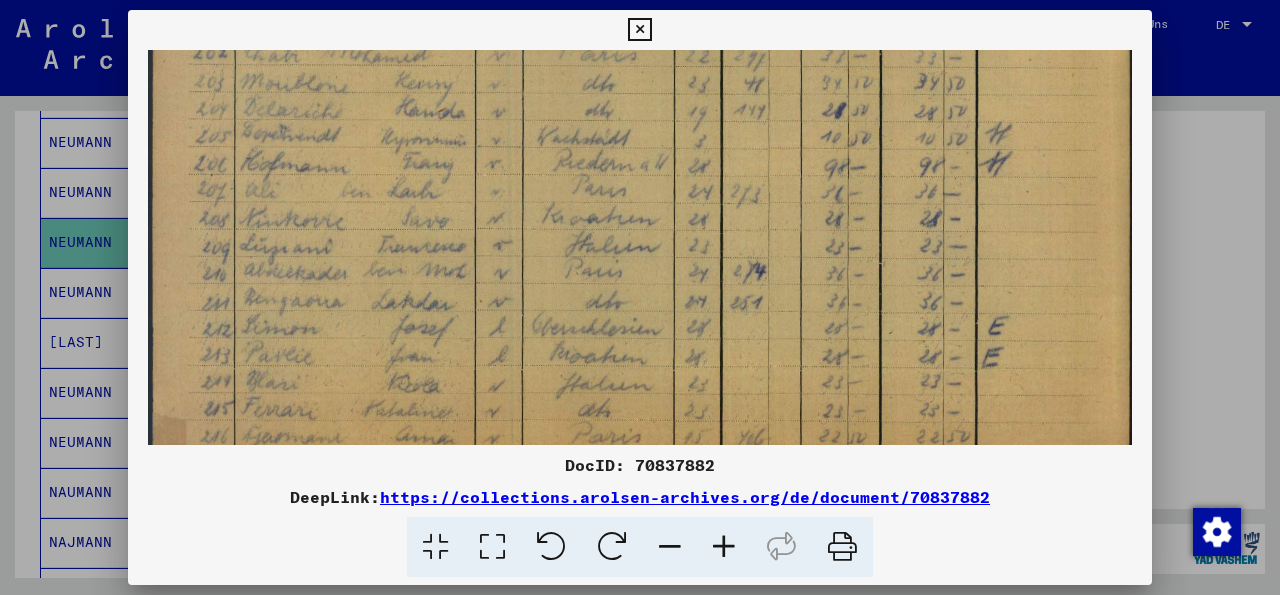drag, startPoint x: 869, startPoint y: 118, endPoint x: 867, endPoint y: 334, distance: 216.00926 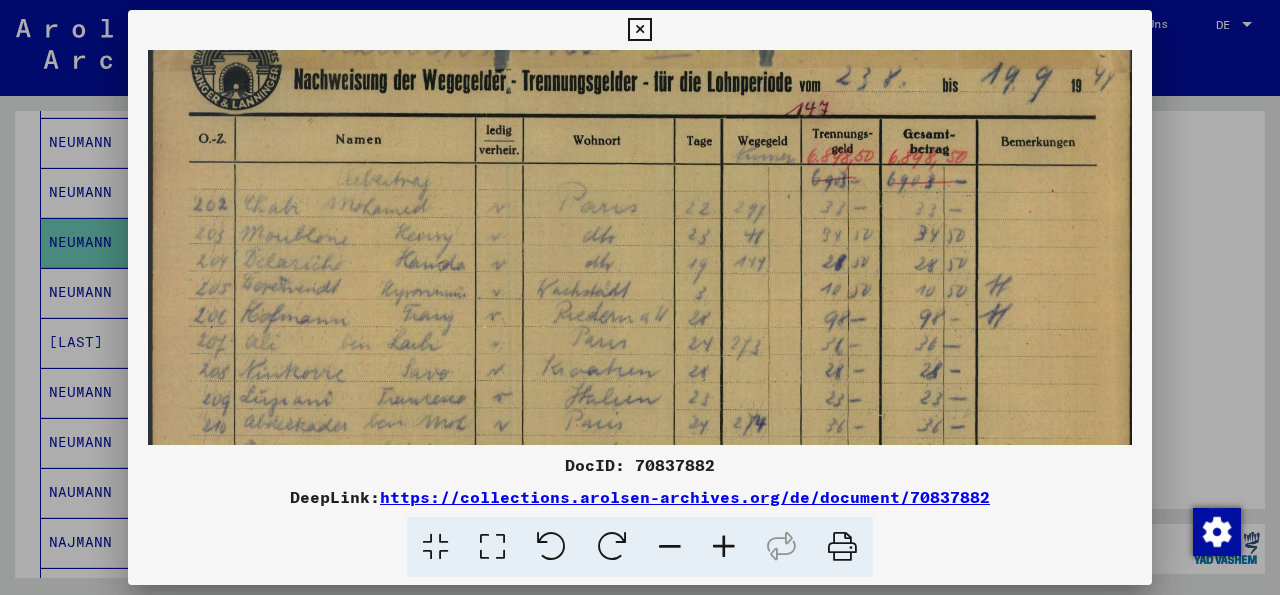 scroll, scrollTop: 0, scrollLeft: 0, axis: both 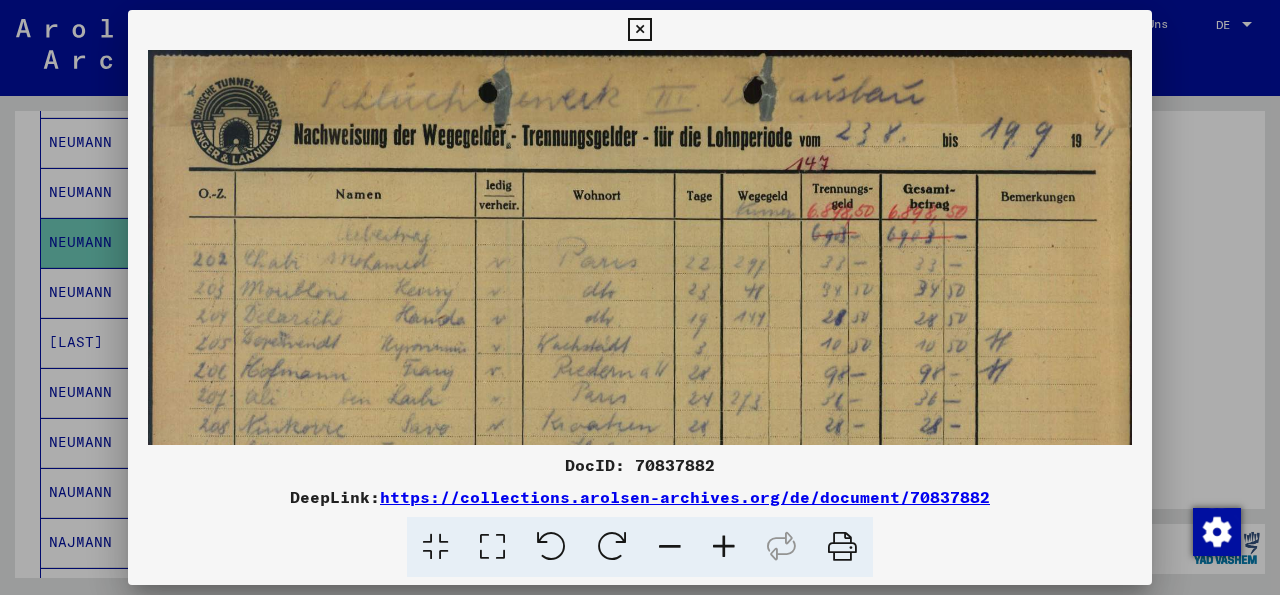 drag, startPoint x: 872, startPoint y: 114, endPoint x: 873, endPoint y: 338, distance: 224.00223 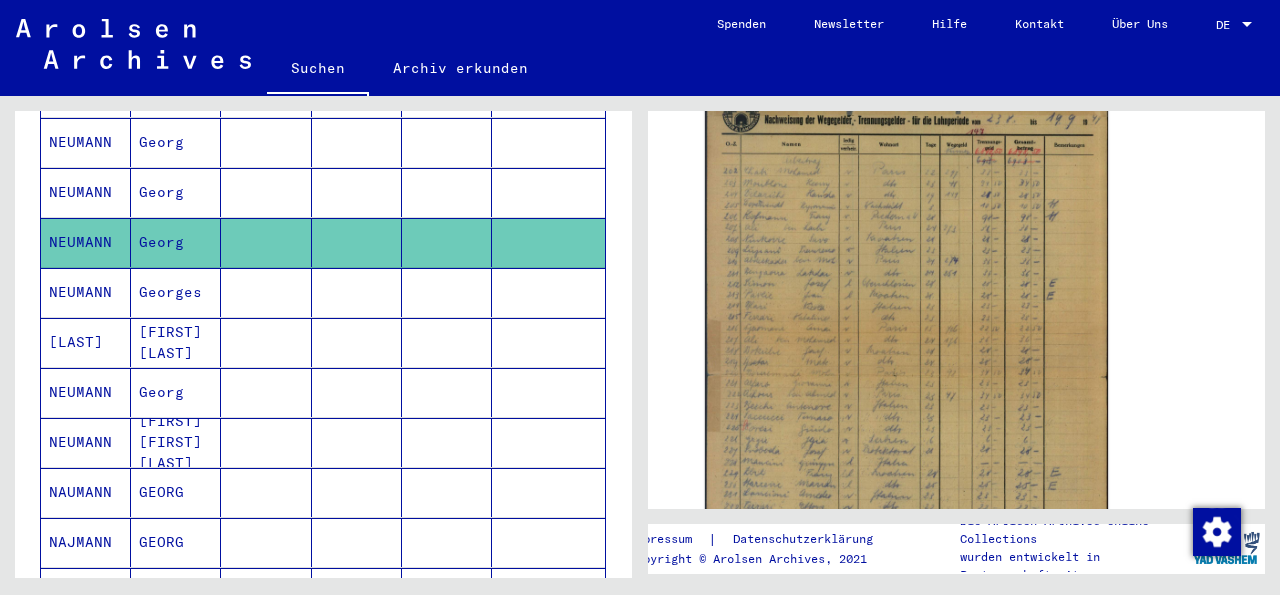 click on "NEUMANN" at bounding box center (86, 242) 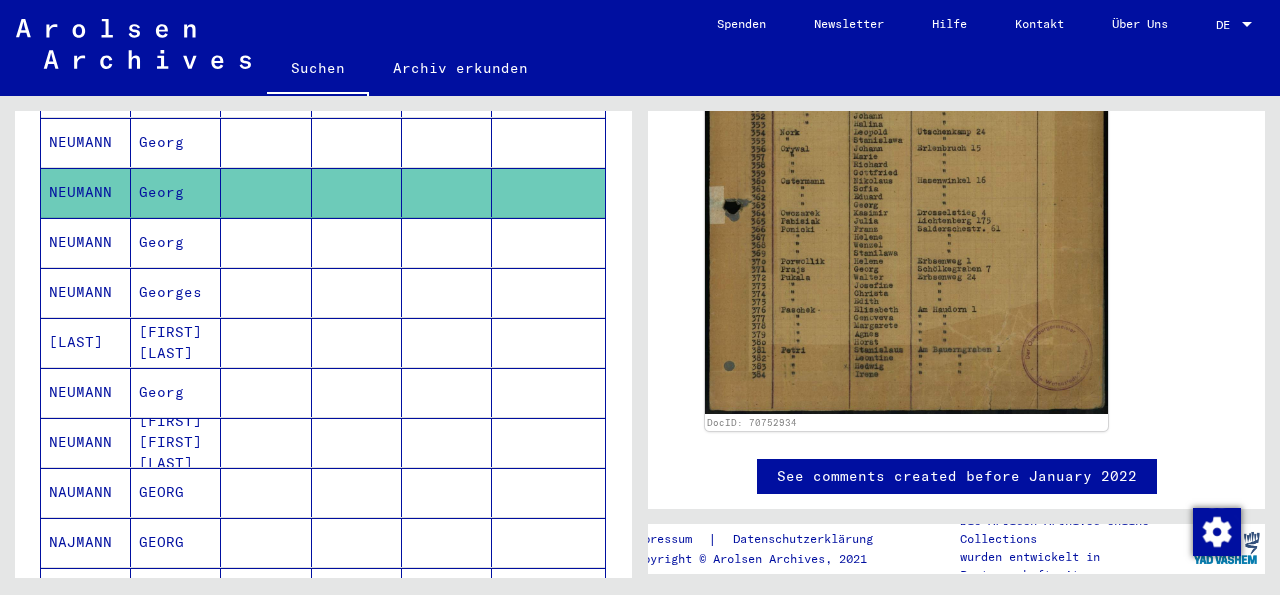 scroll, scrollTop: 526, scrollLeft: 0, axis: vertical 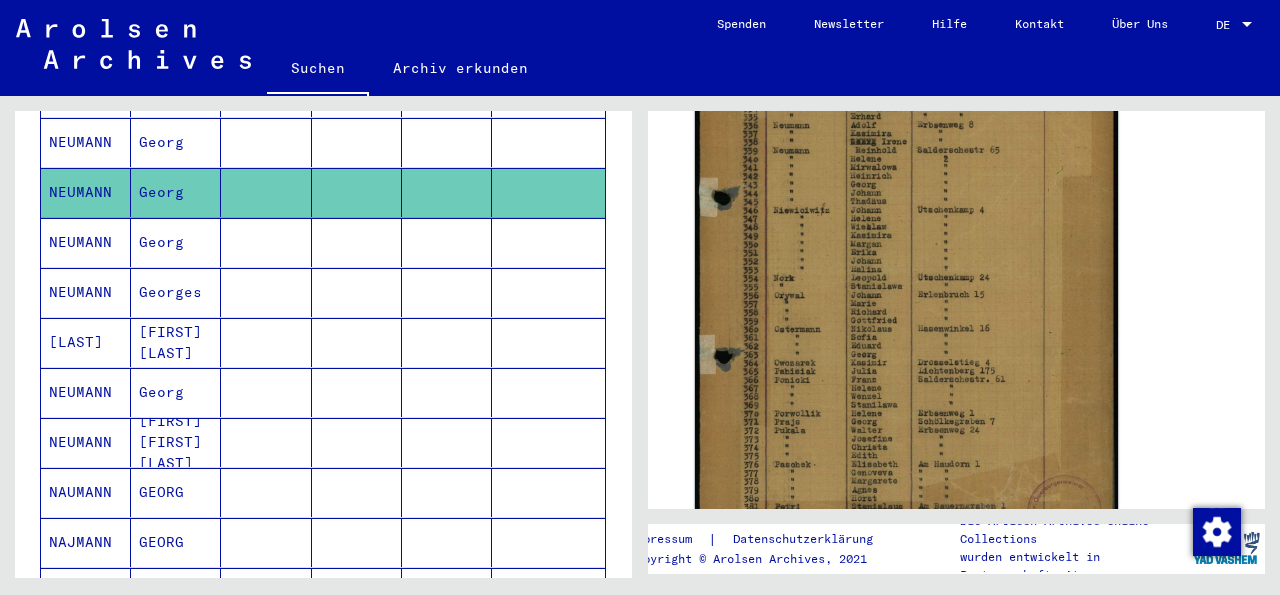 click 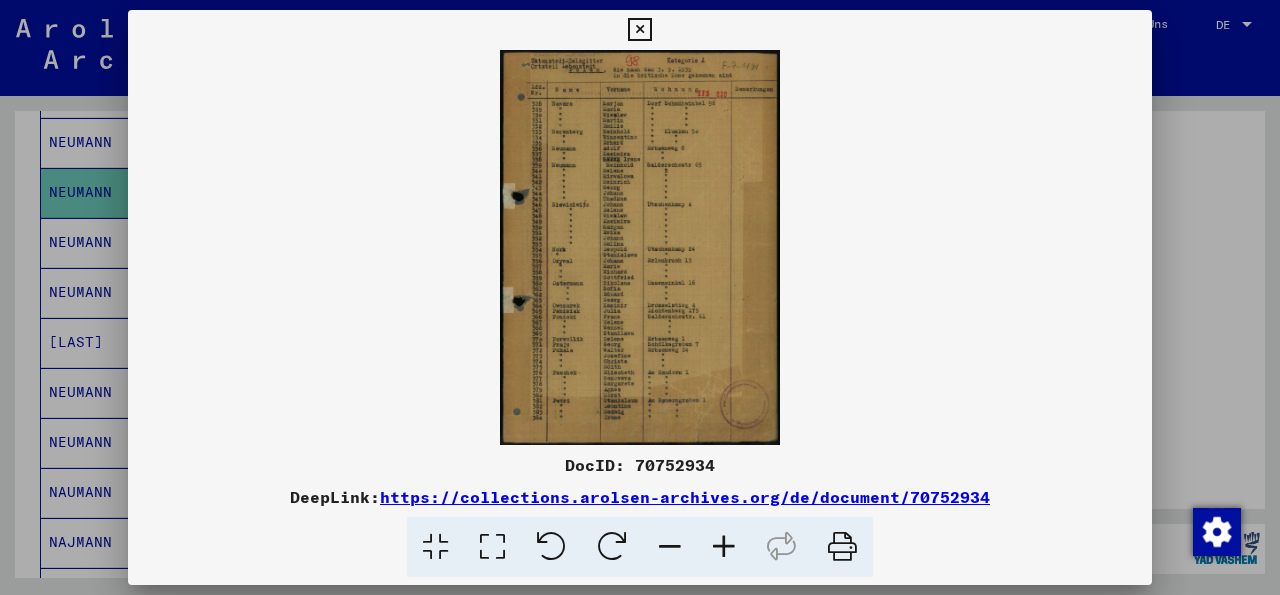 click at bounding box center (724, 547) 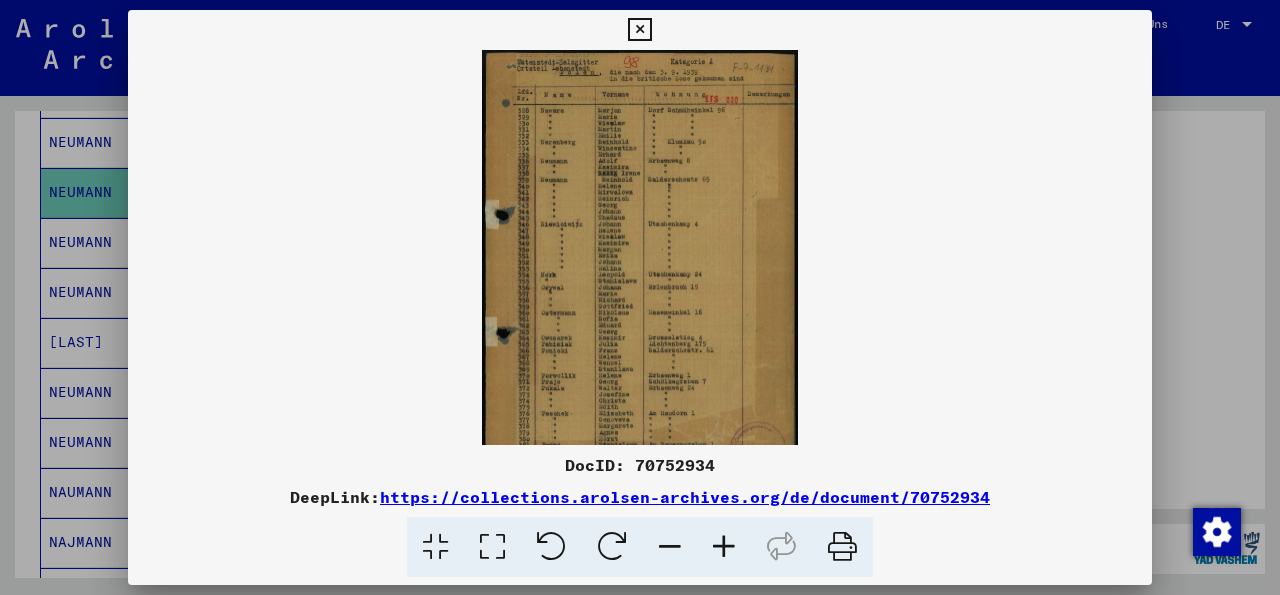 click at bounding box center (724, 547) 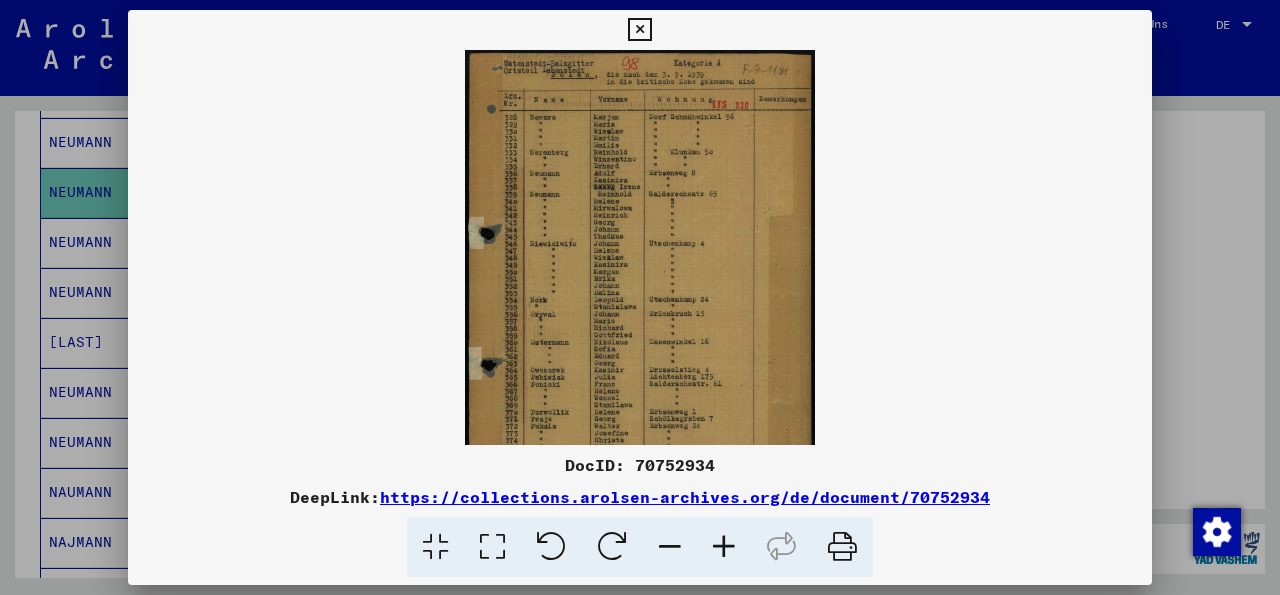 click at bounding box center [724, 547] 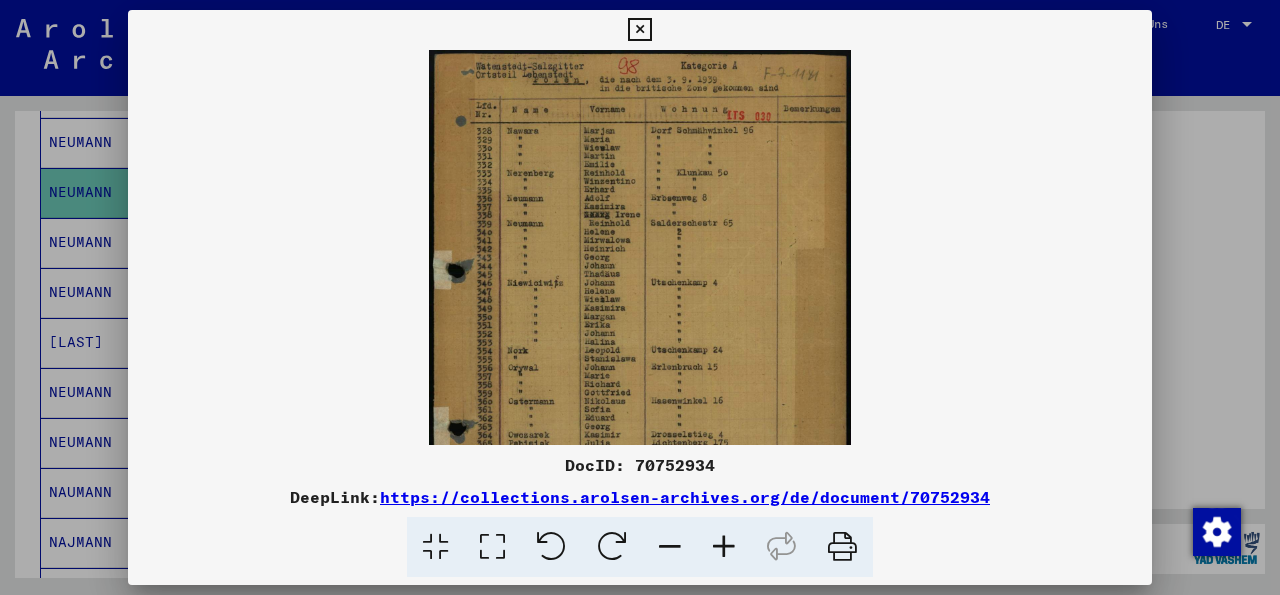click at bounding box center [724, 547] 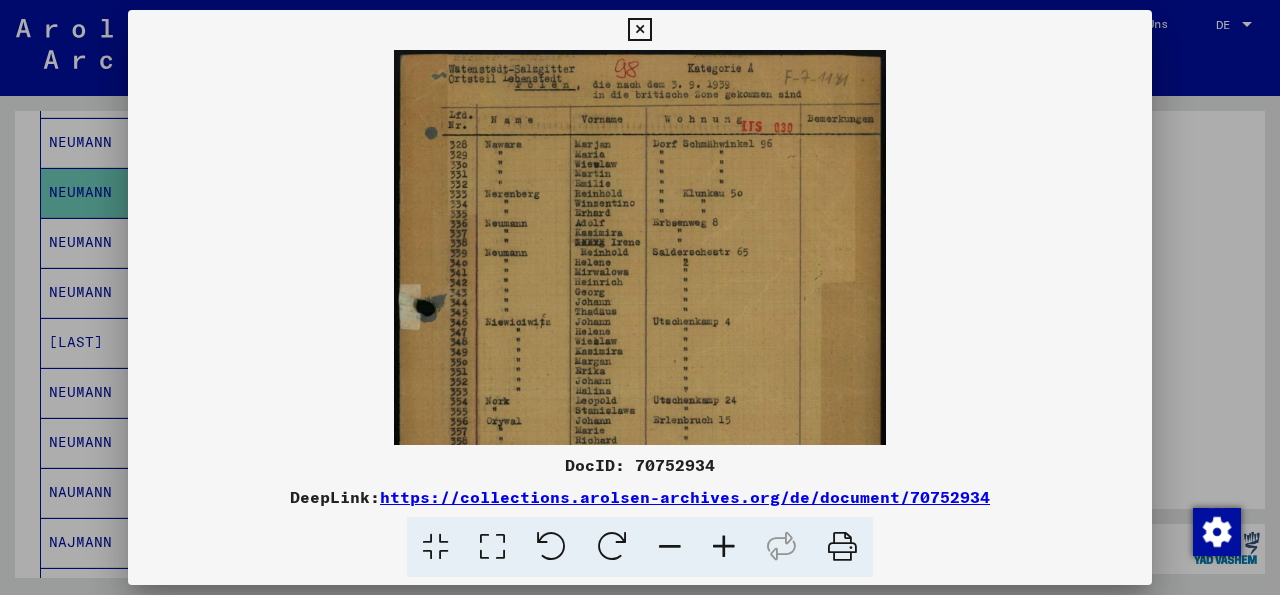 click at bounding box center [724, 547] 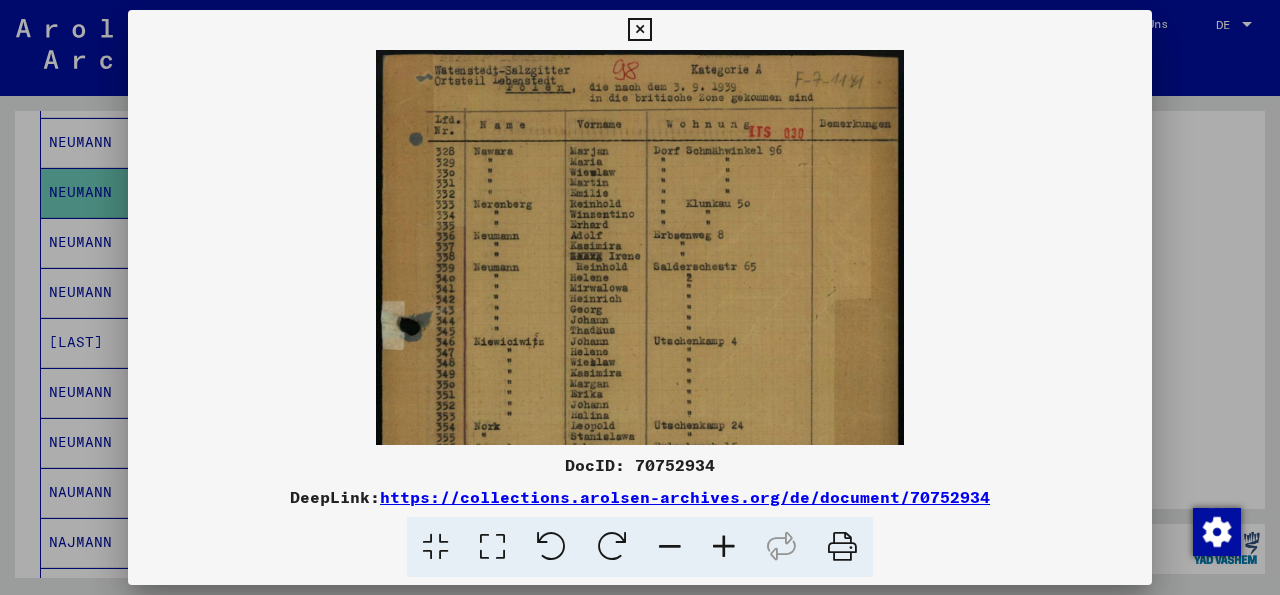 click at bounding box center [724, 547] 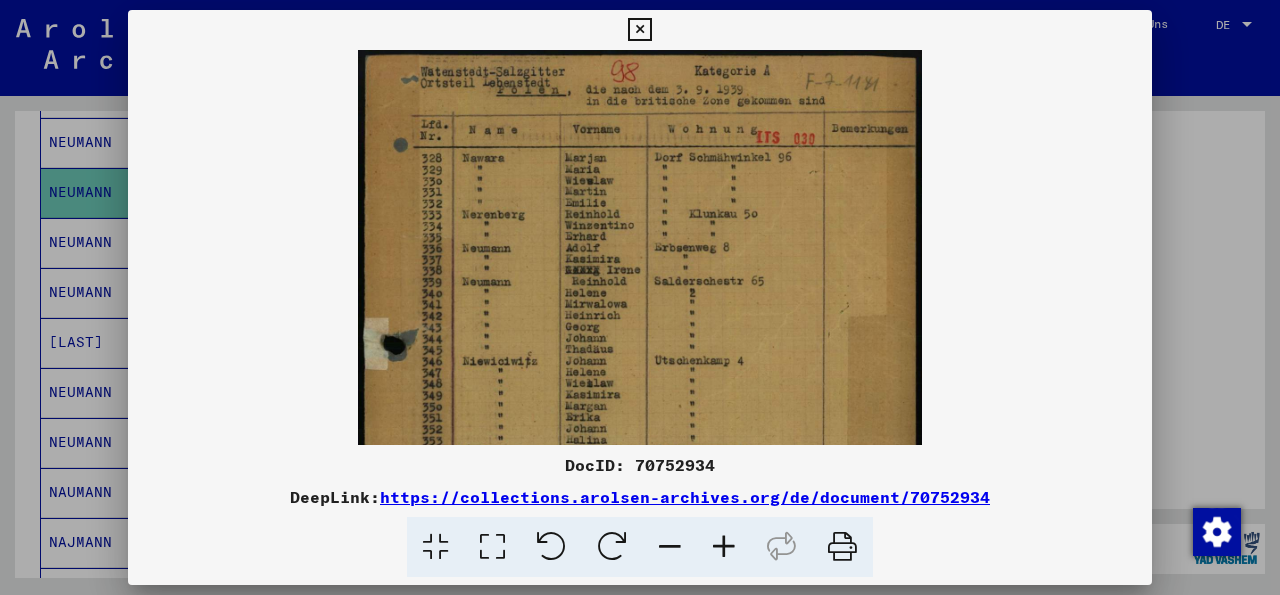 click at bounding box center (724, 547) 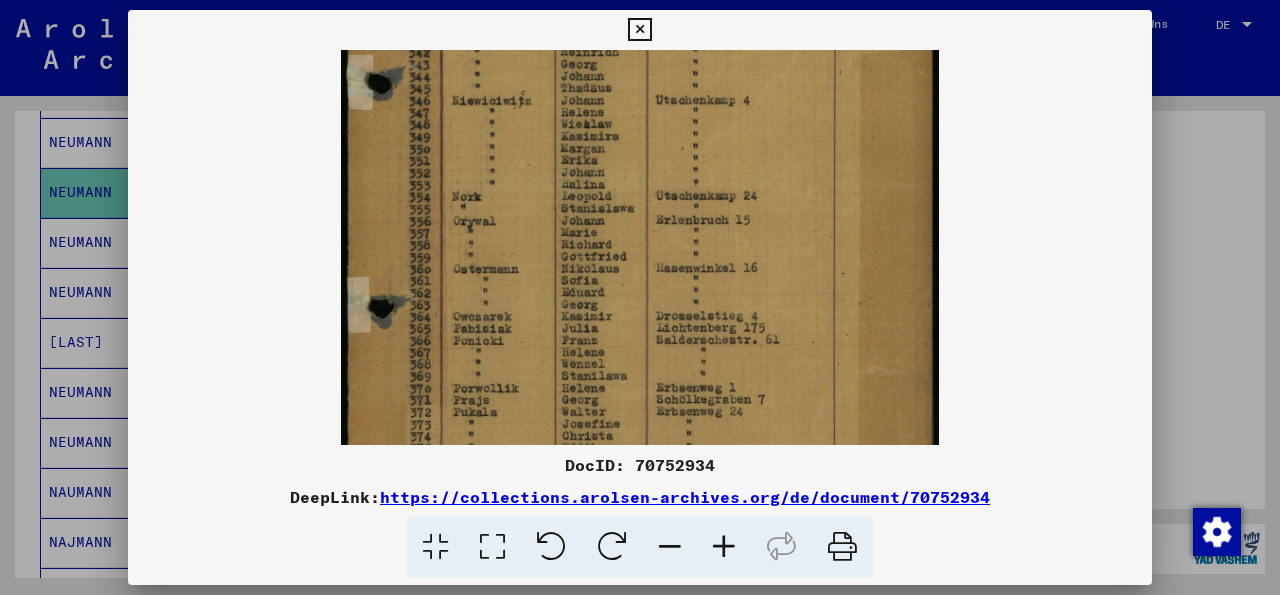 scroll, scrollTop: 281, scrollLeft: 0, axis: vertical 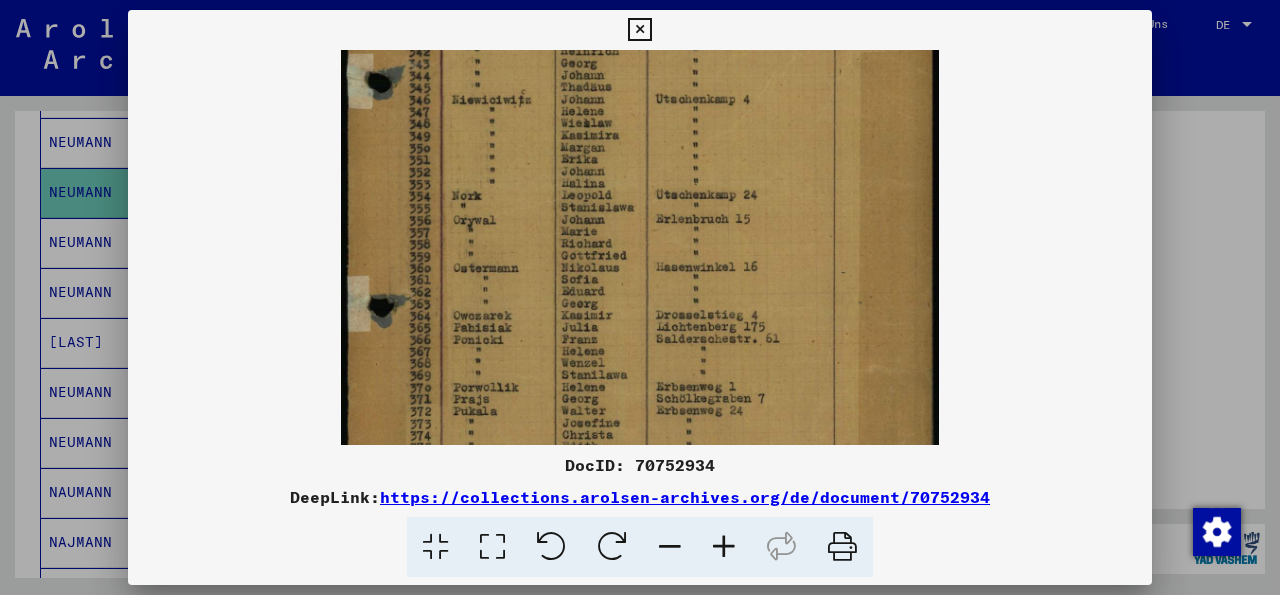 drag, startPoint x: 706, startPoint y: 403, endPoint x: 729, endPoint y: 122, distance: 281.9397 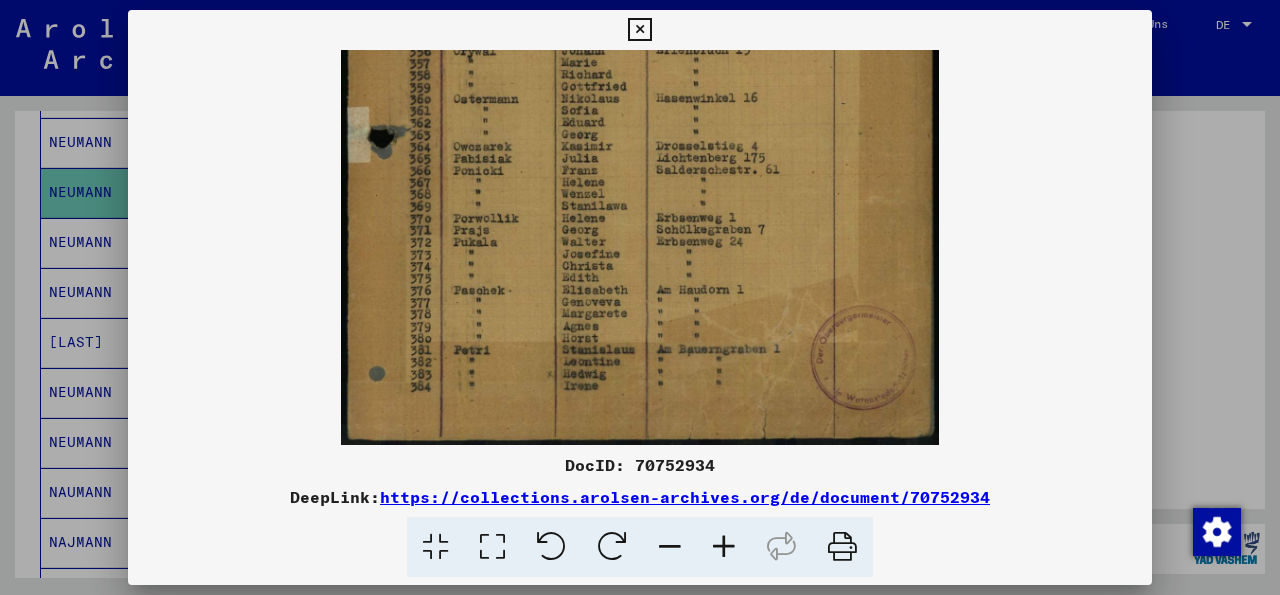 drag, startPoint x: 711, startPoint y: 299, endPoint x: 741, endPoint y: 115, distance: 186.42961 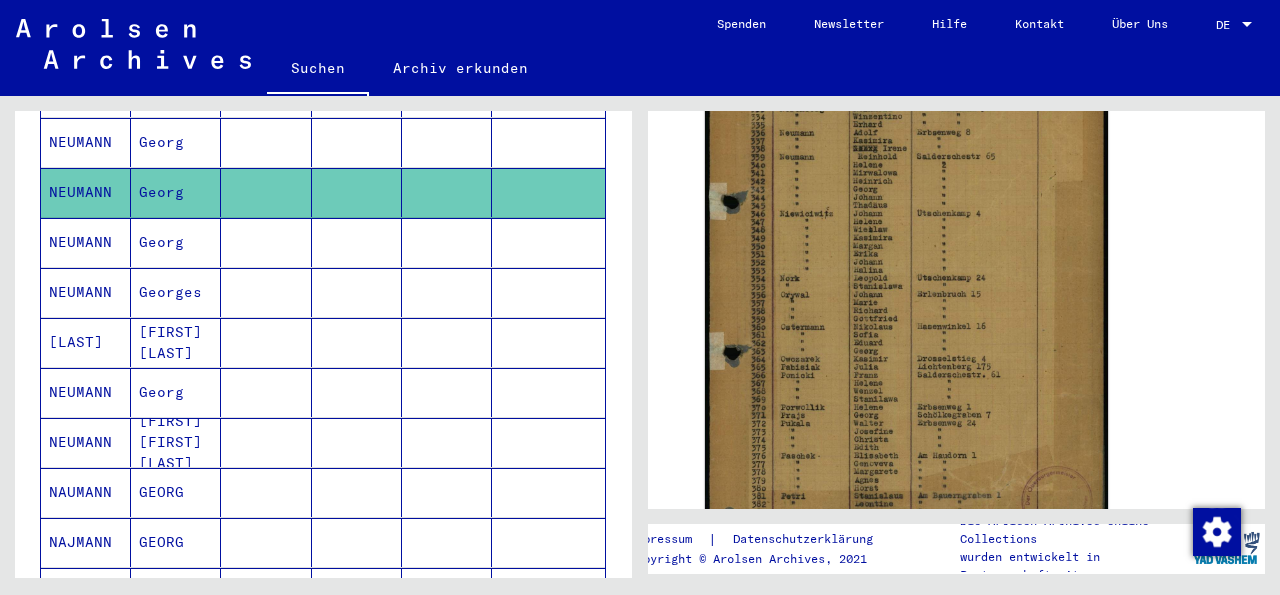 scroll, scrollTop: 0, scrollLeft: 0, axis: both 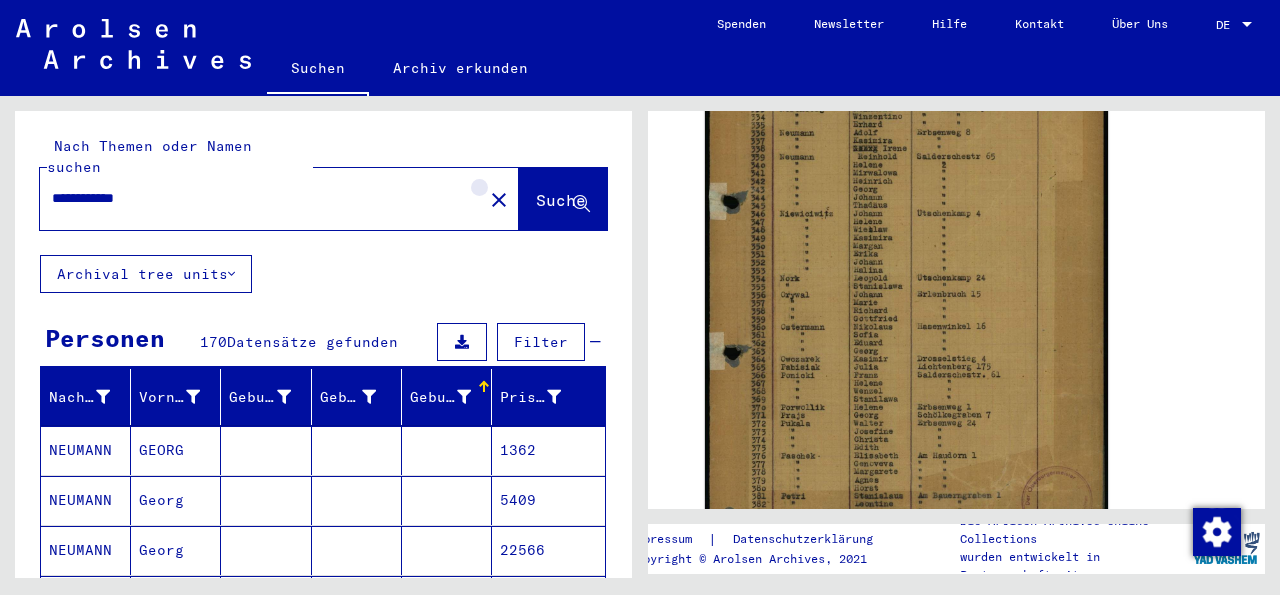 click on "close" 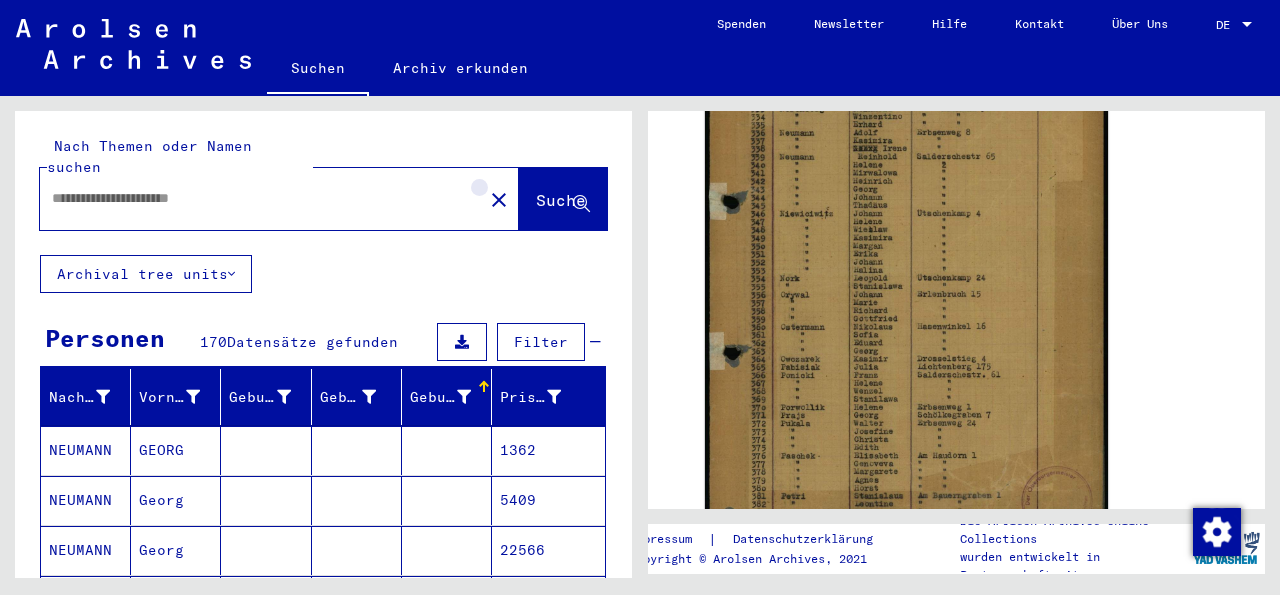 scroll, scrollTop: 0, scrollLeft: 0, axis: both 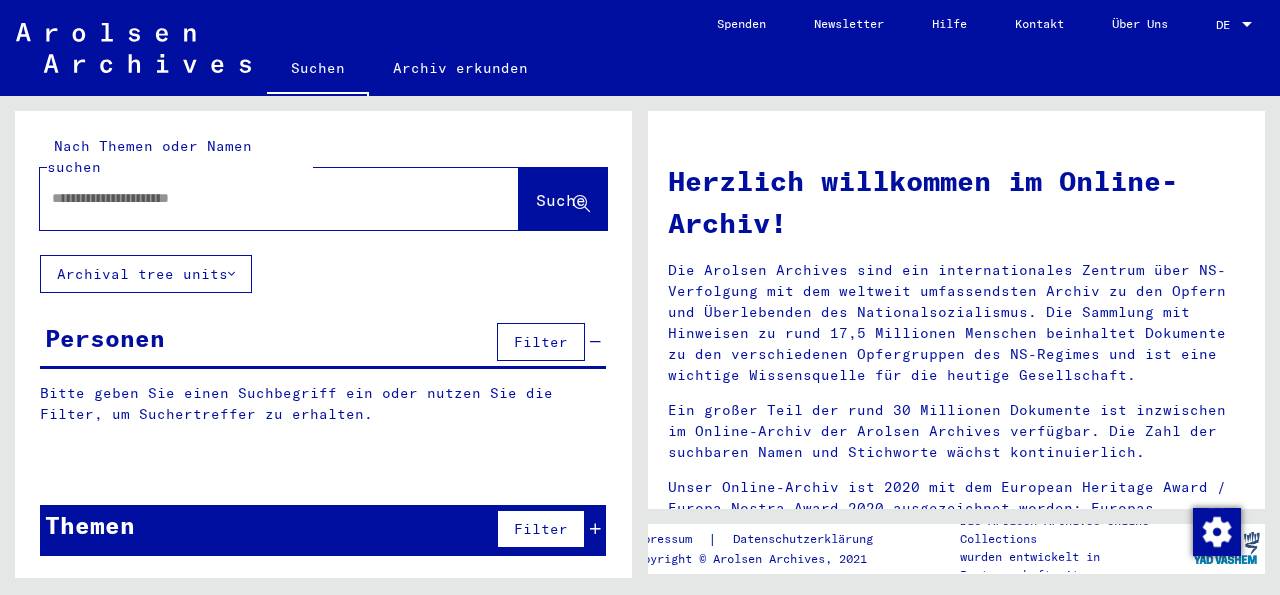click on "Filter" at bounding box center (541, 342) 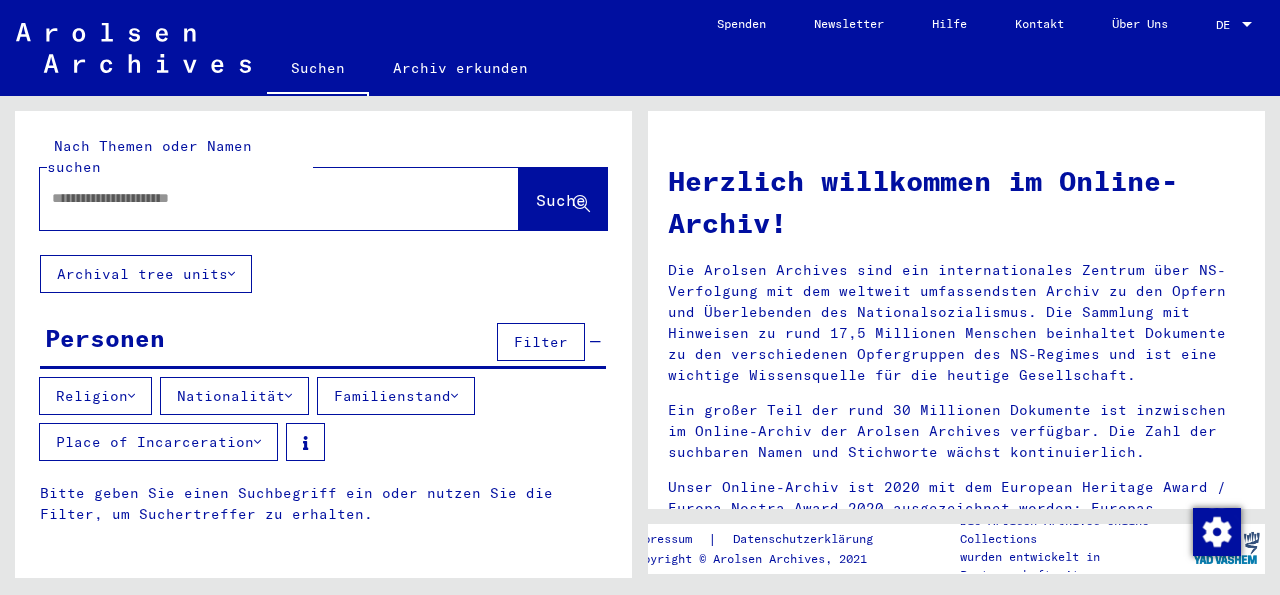 click on "Place of Incarceration" at bounding box center [158, 442] 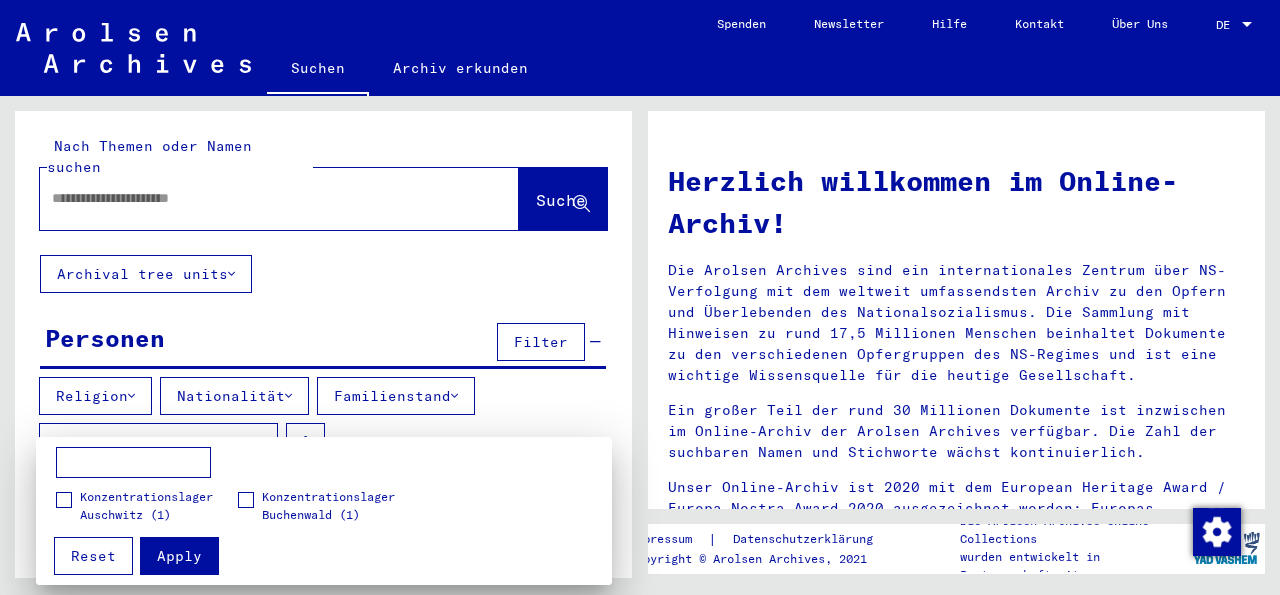click at bounding box center [133, 463] 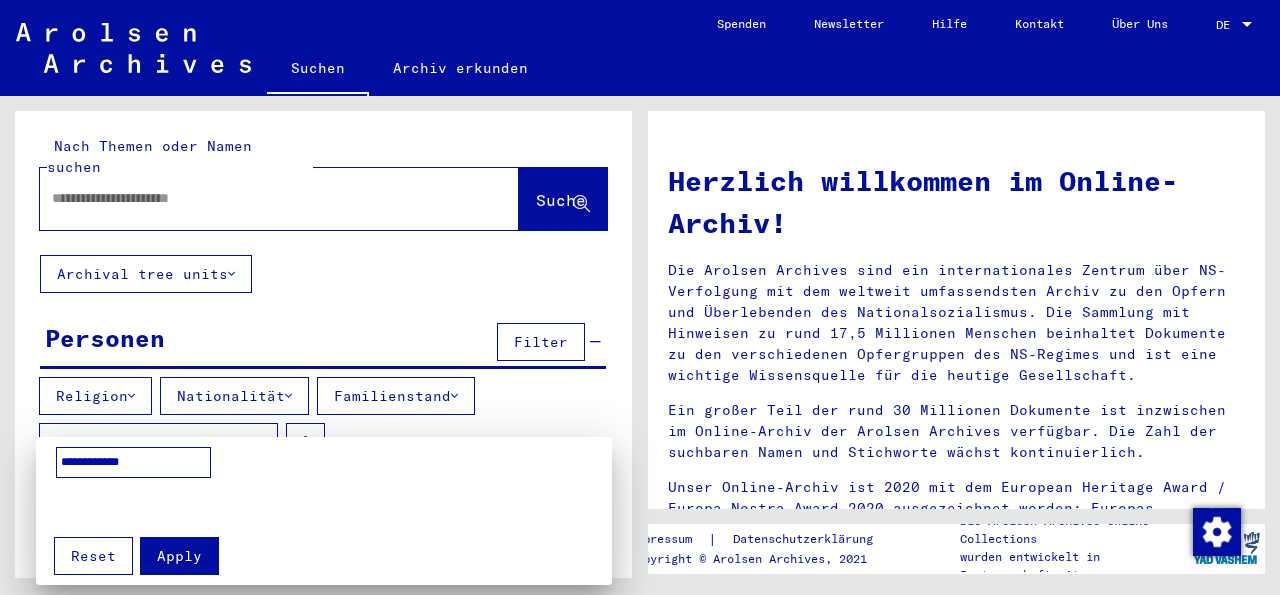 type on "**********" 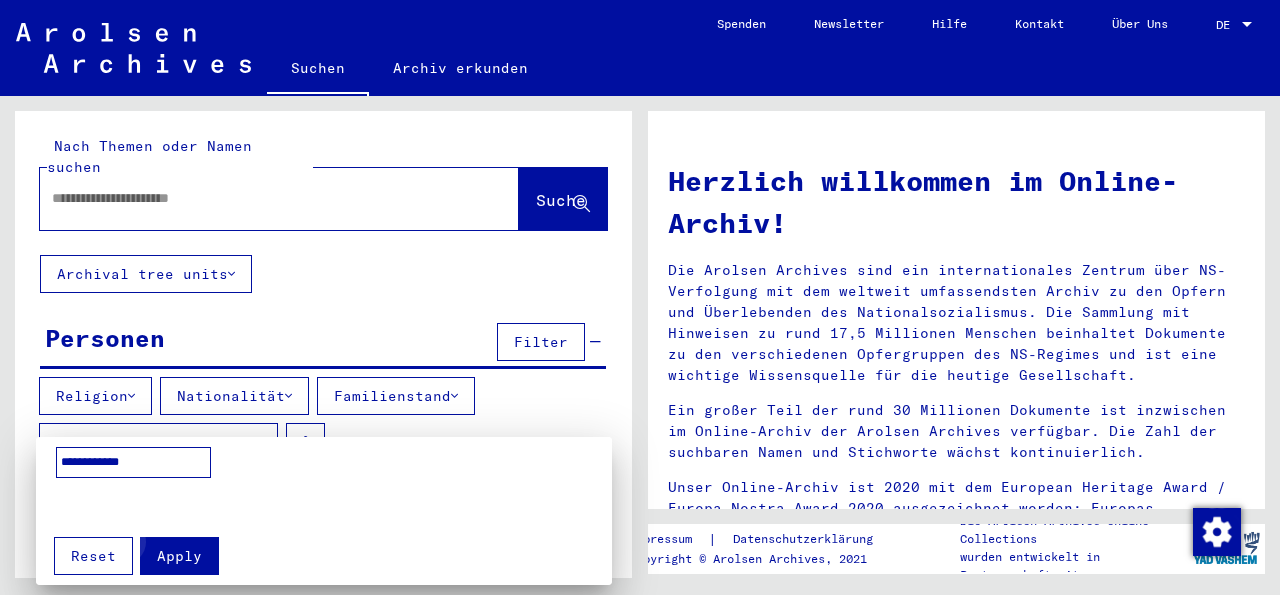 click on "Apply" at bounding box center (179, 556) 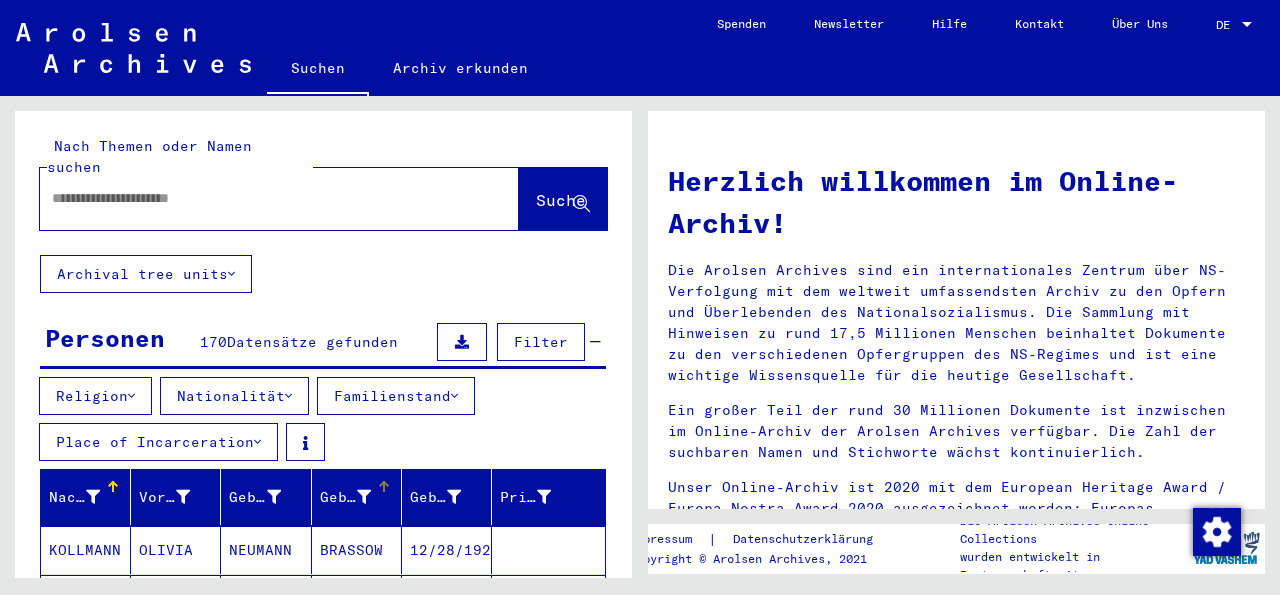 type 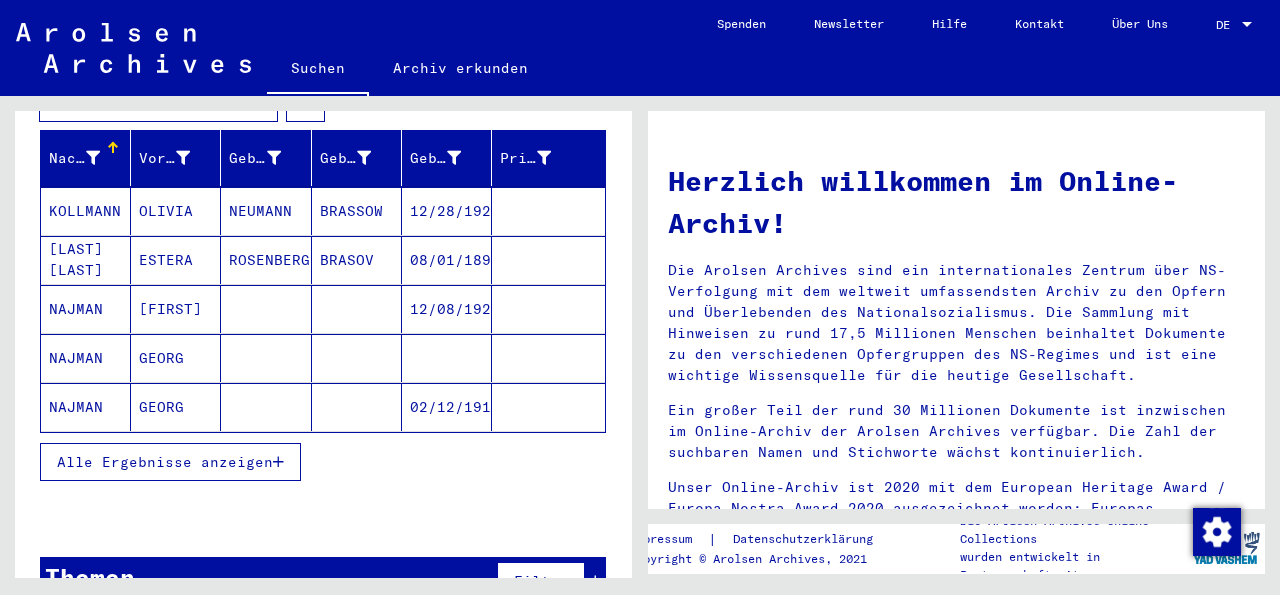 scroll, scrollTop: 364, scrollLeft: 0, axis: vertical 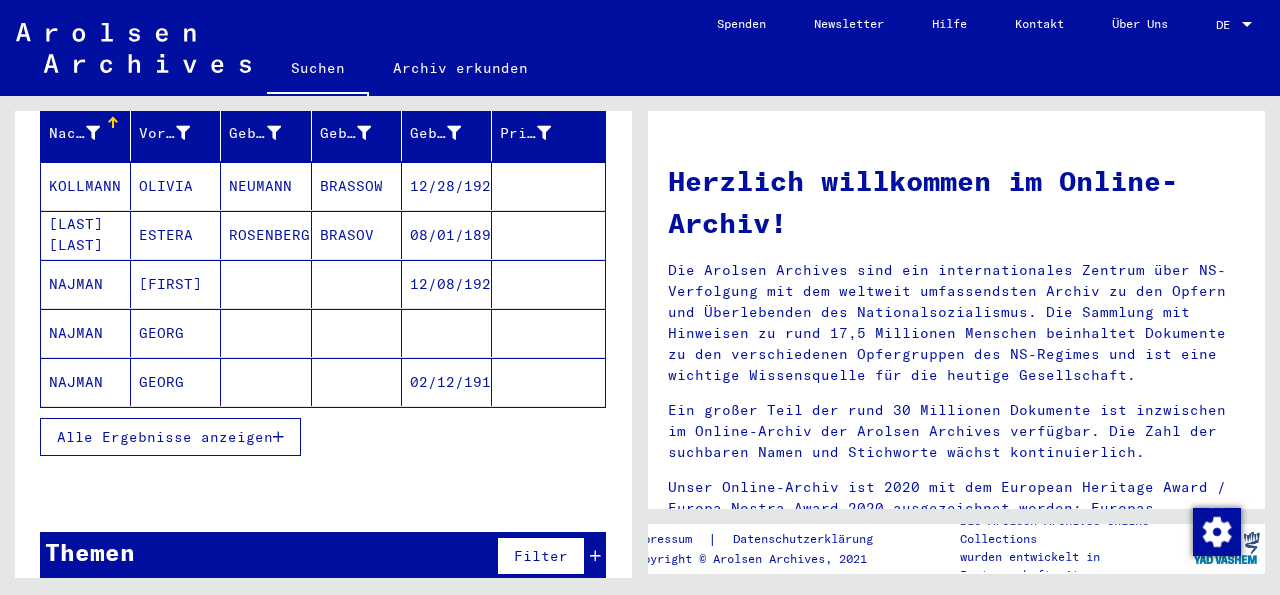 click on "Alle Ergebnisse anzeigen" at bounding box center (165, 437) 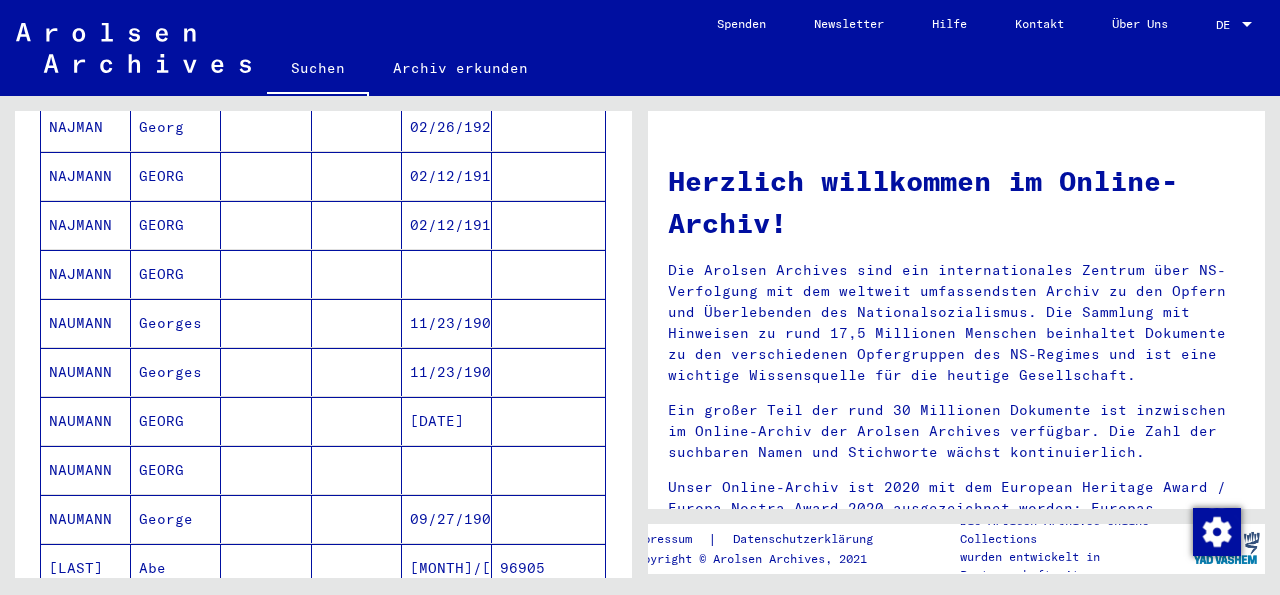 scroll, scrollTop: 676, scrollLeft: 0, axis: vertical 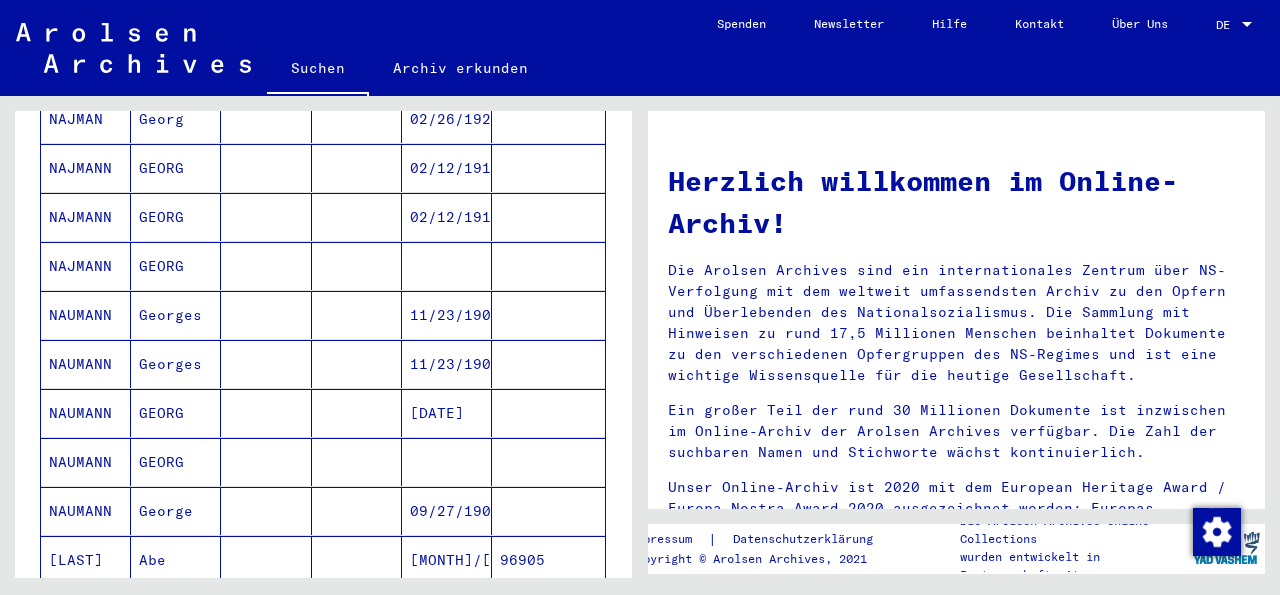 click on "NAUMANN" at bounding box center (86, 364) 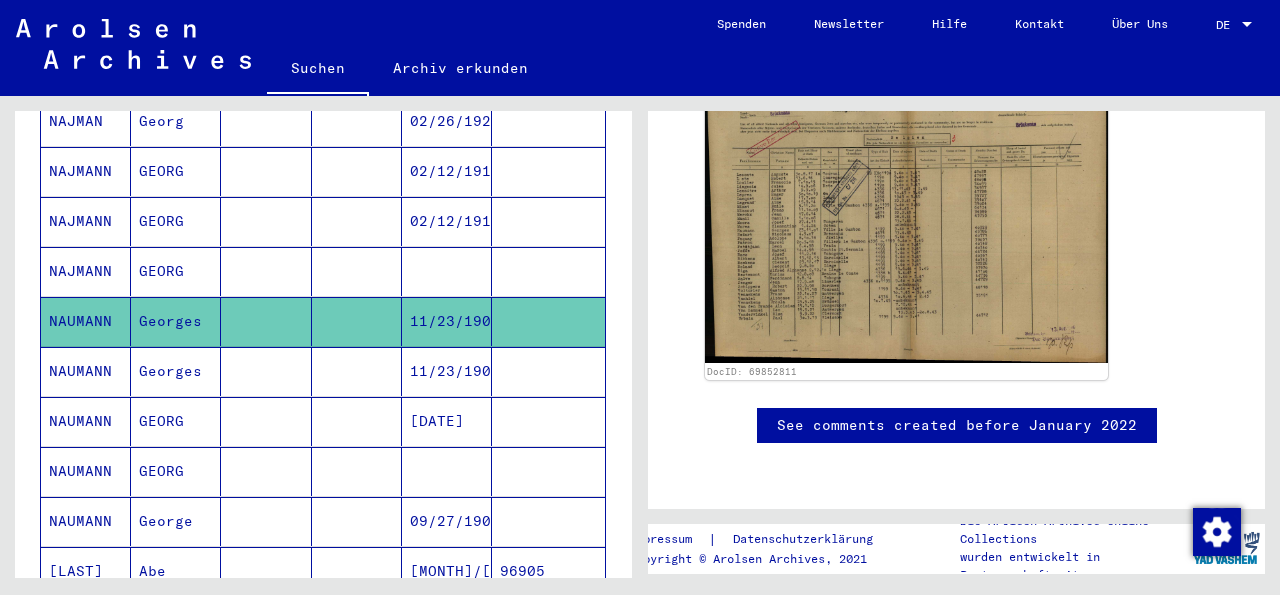 scroll, scrollTop: 405, scrollLeft: 0, axis: vertical 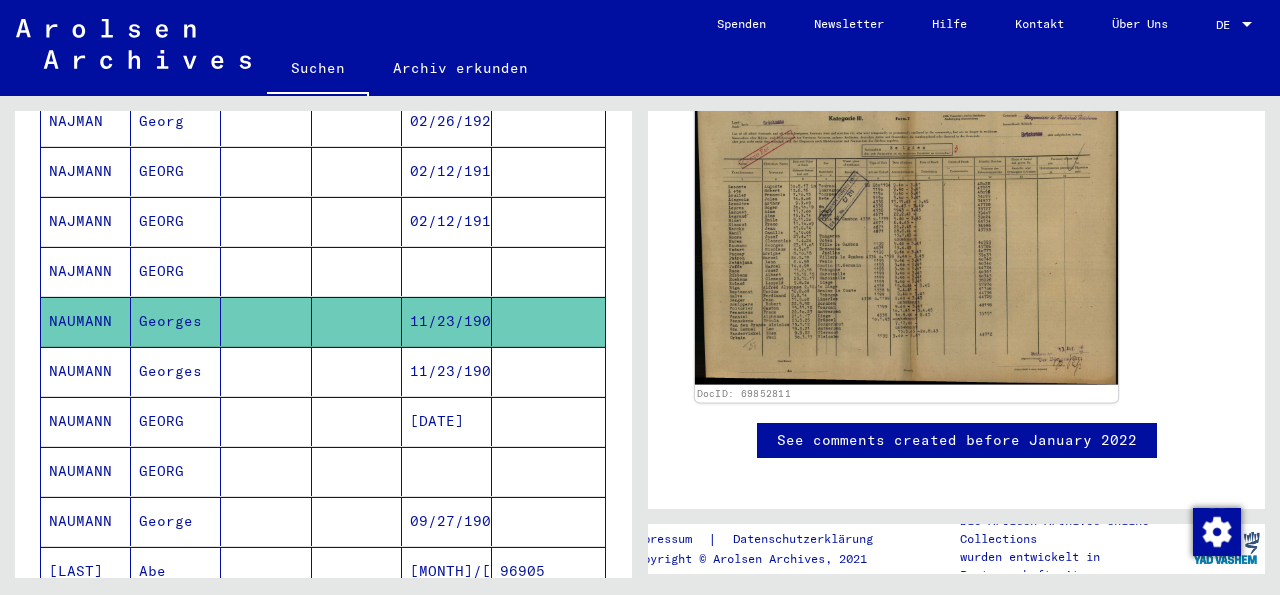 click 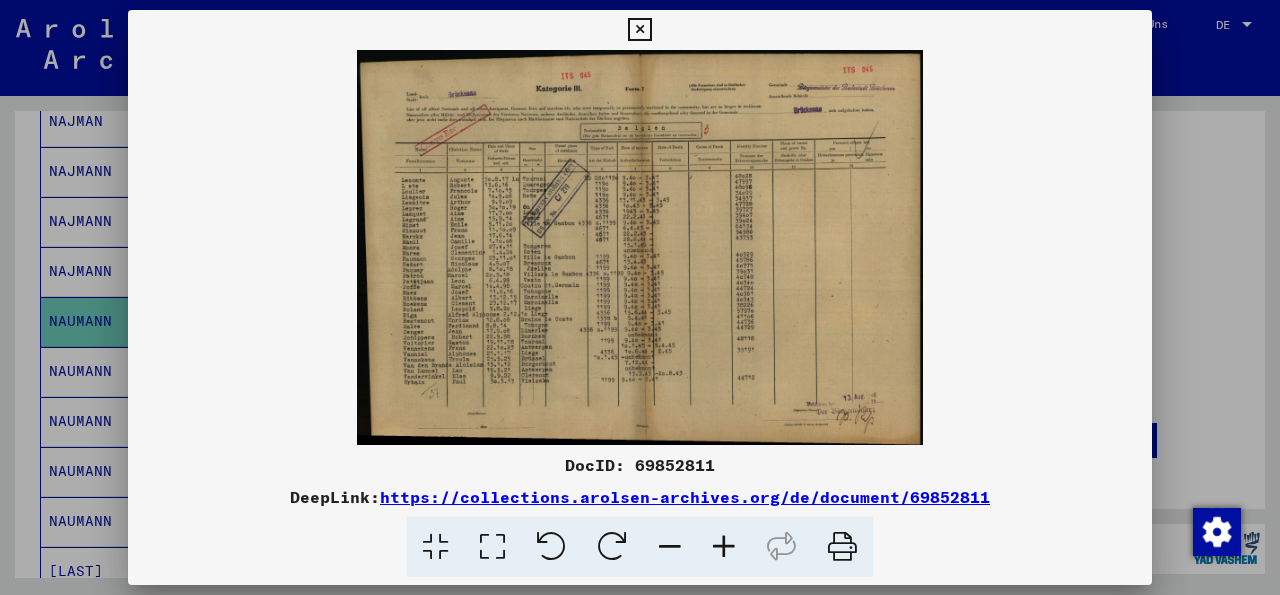 click at bounding box center (724, 547) 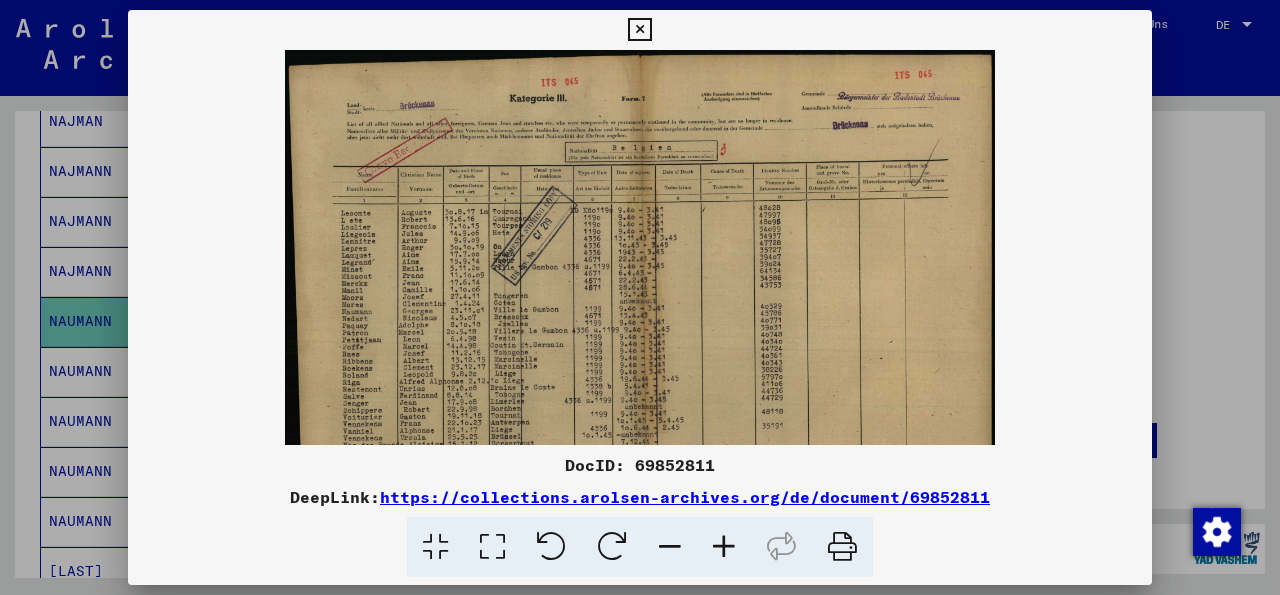 click at bounding box center [724, 547] 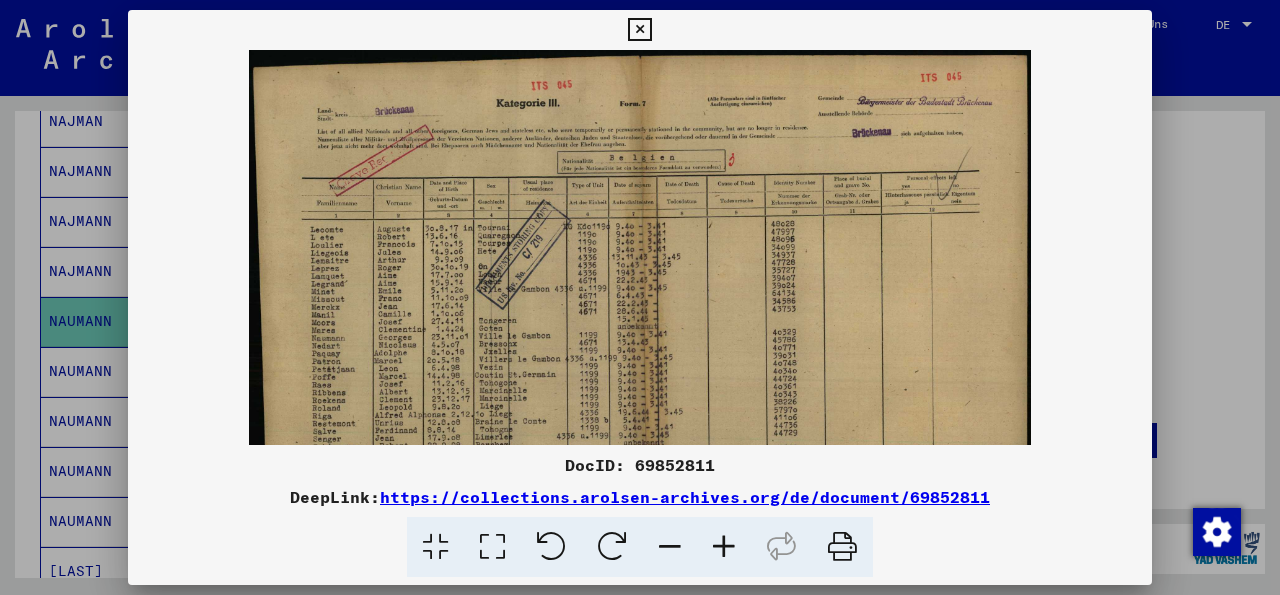 click at bounding box center (724, 547) 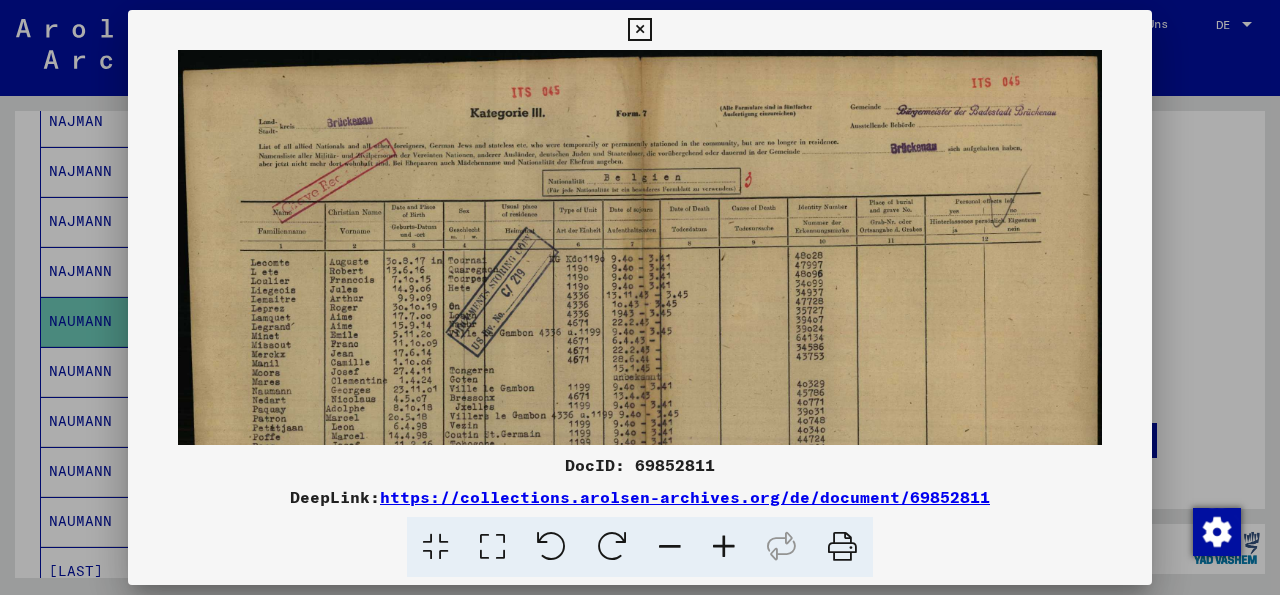 click at bounding box center [724, 547] 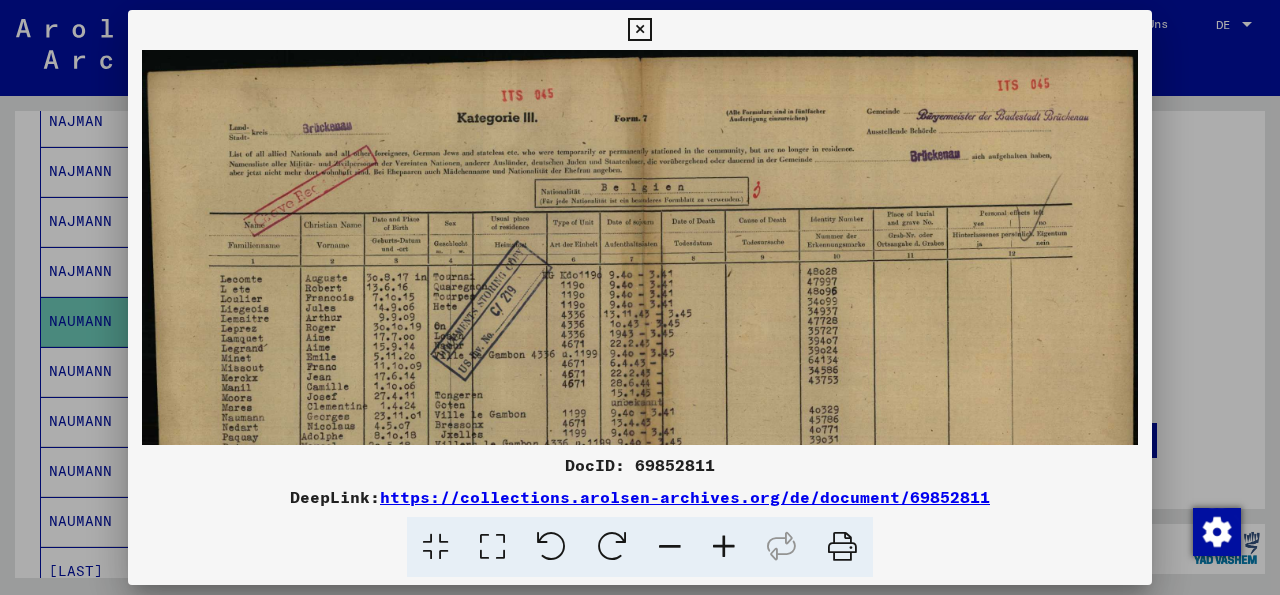 click at bounding box center [724, 547] 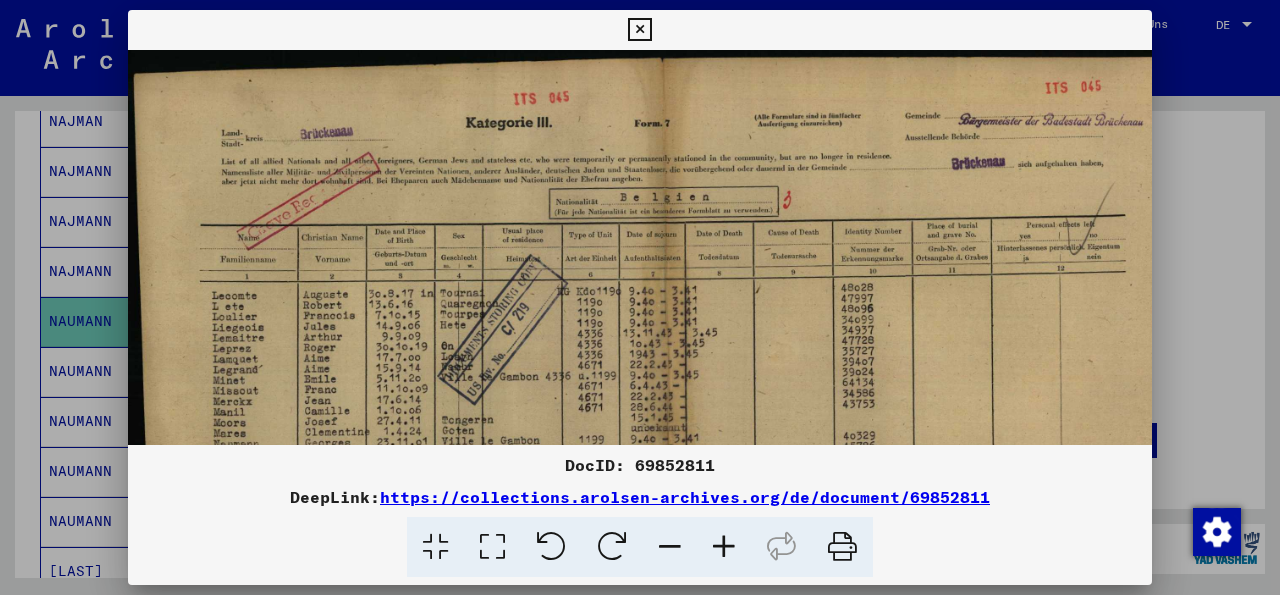 click at bounding box center (724, 547) 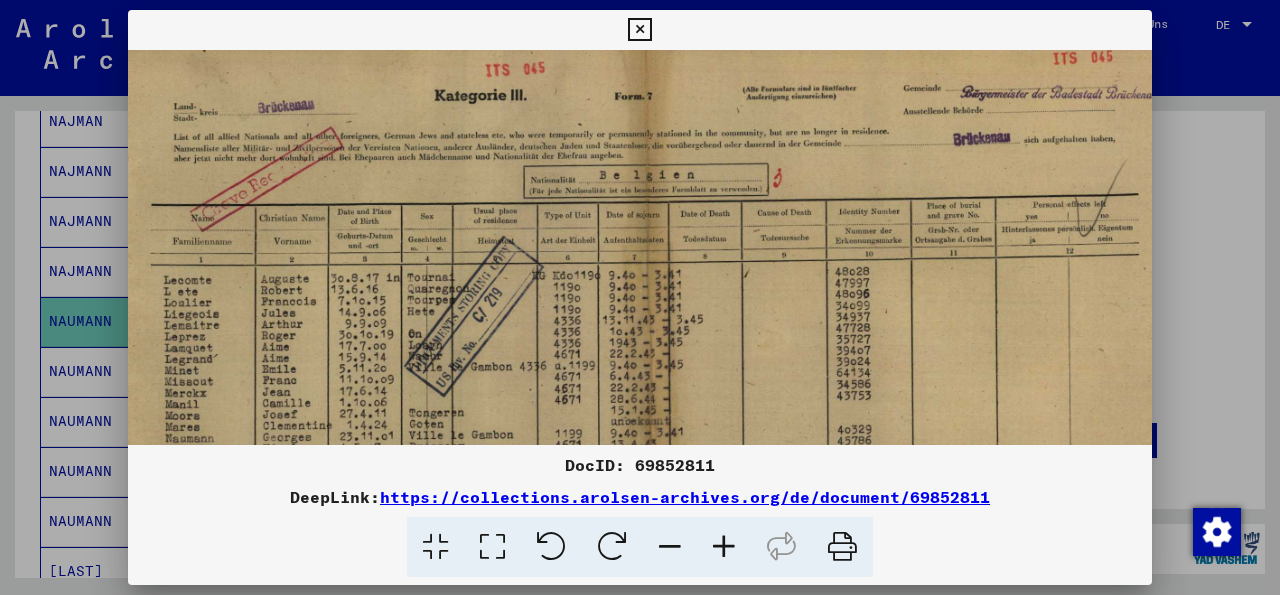 scroll, scrollTop: 32, scrollLeft: 58, axis: both 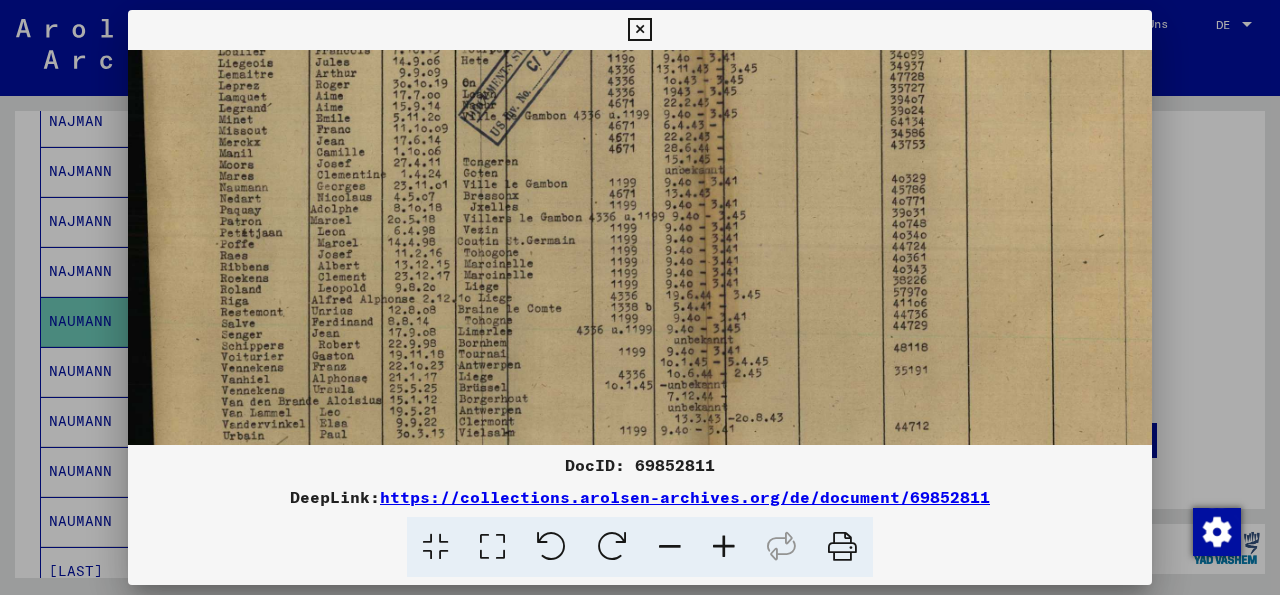 drag, startPoint x: 554, startPoint y: 361, endPoint x: 618, endPoint y: 78, distance: 290.1465 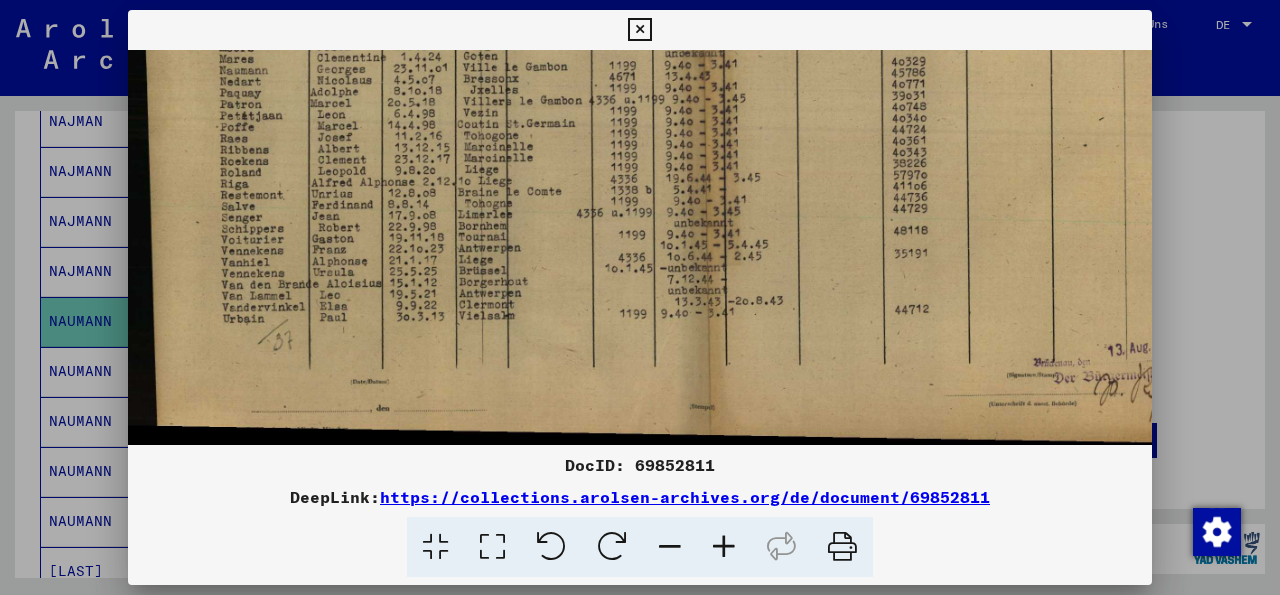 drag, startPoint x: 623, startPoint y: 320, endPoint x: 631, endPoint y: 185, distance: 135.23683 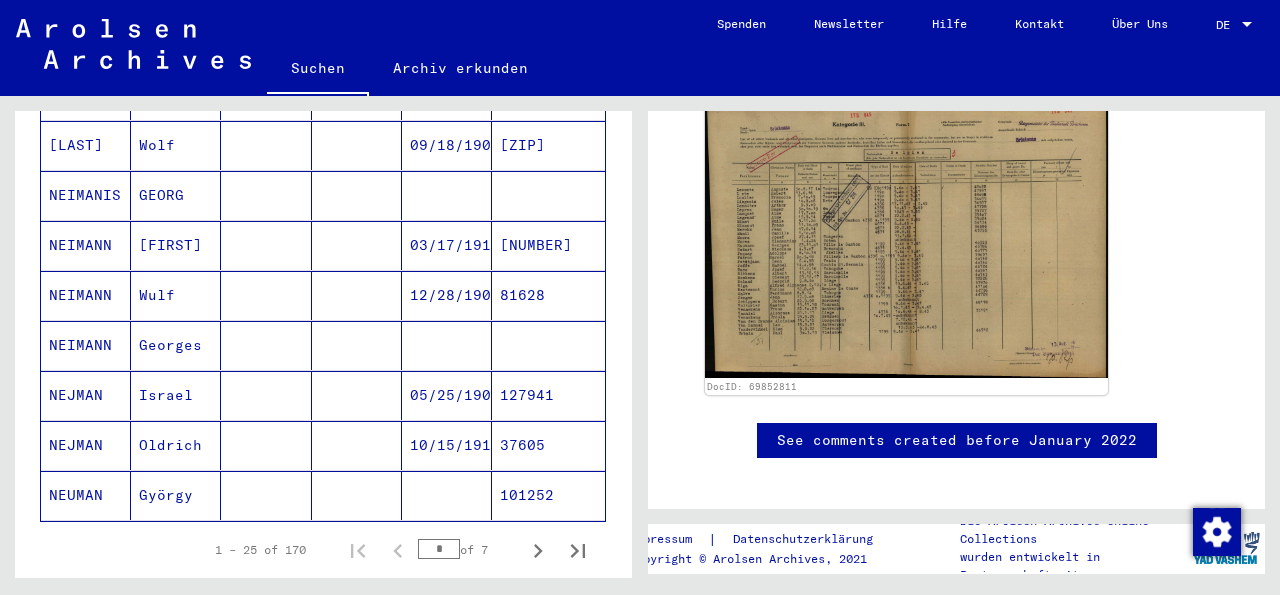 scroll, scrollTop: 1261, scrollLeft: 0, axis: vertical 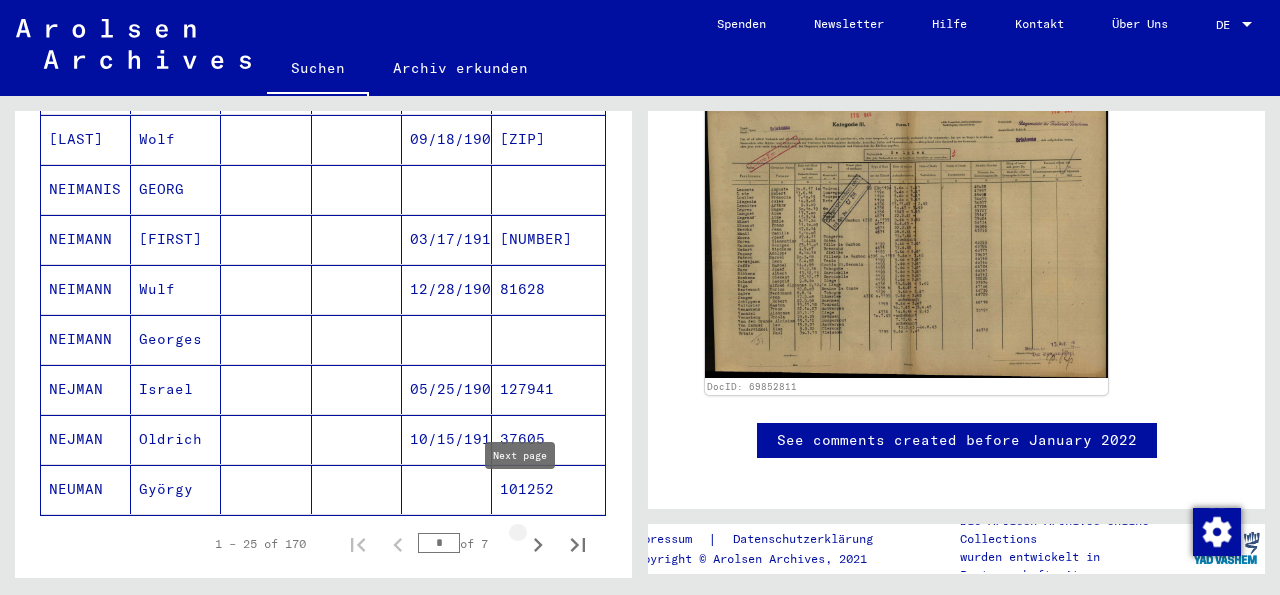 click 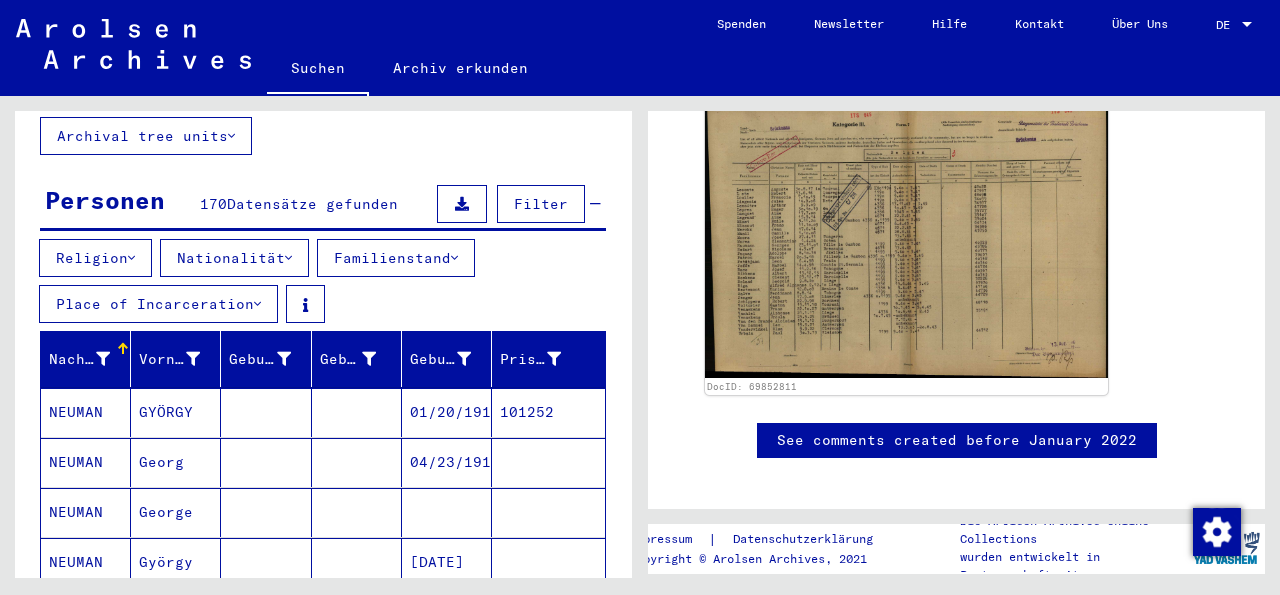 scroll, scrollTop: 144, scrollLeft: 0, axis: vertical 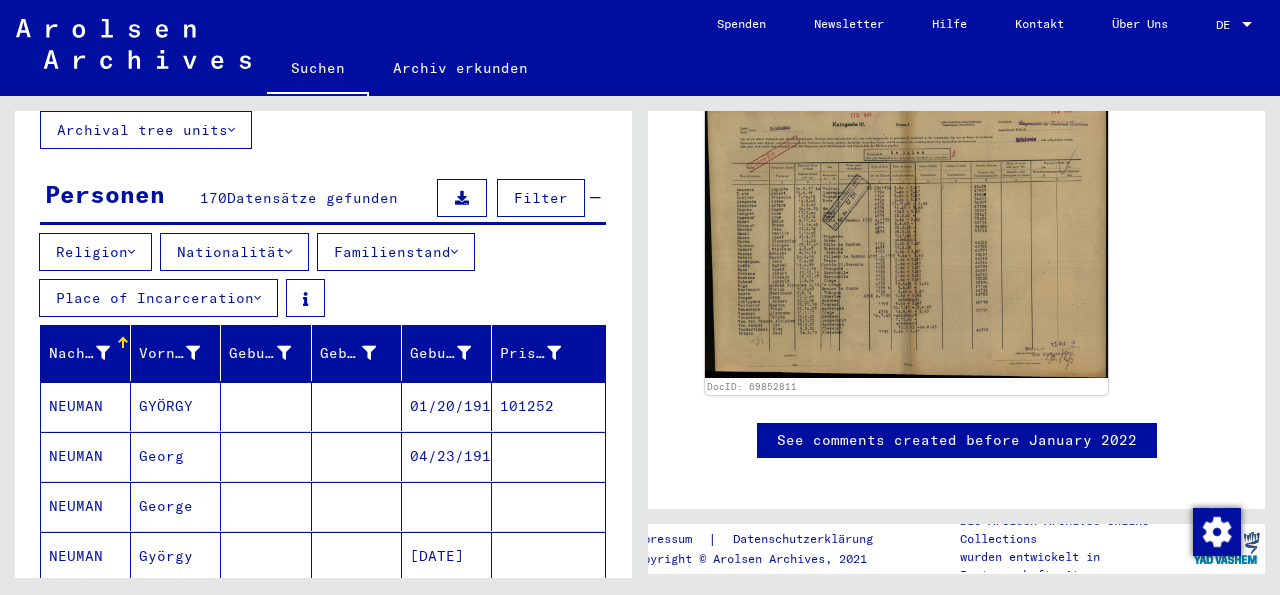 click at bounding box center (257, 298) 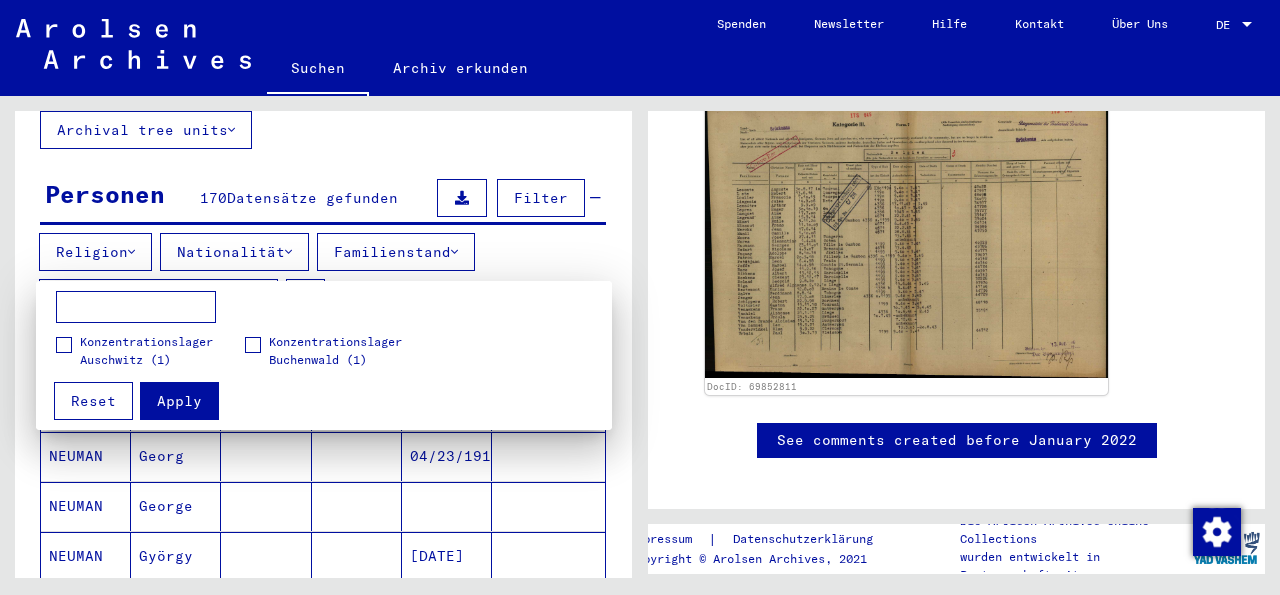 click at bounding box center (640, 297) 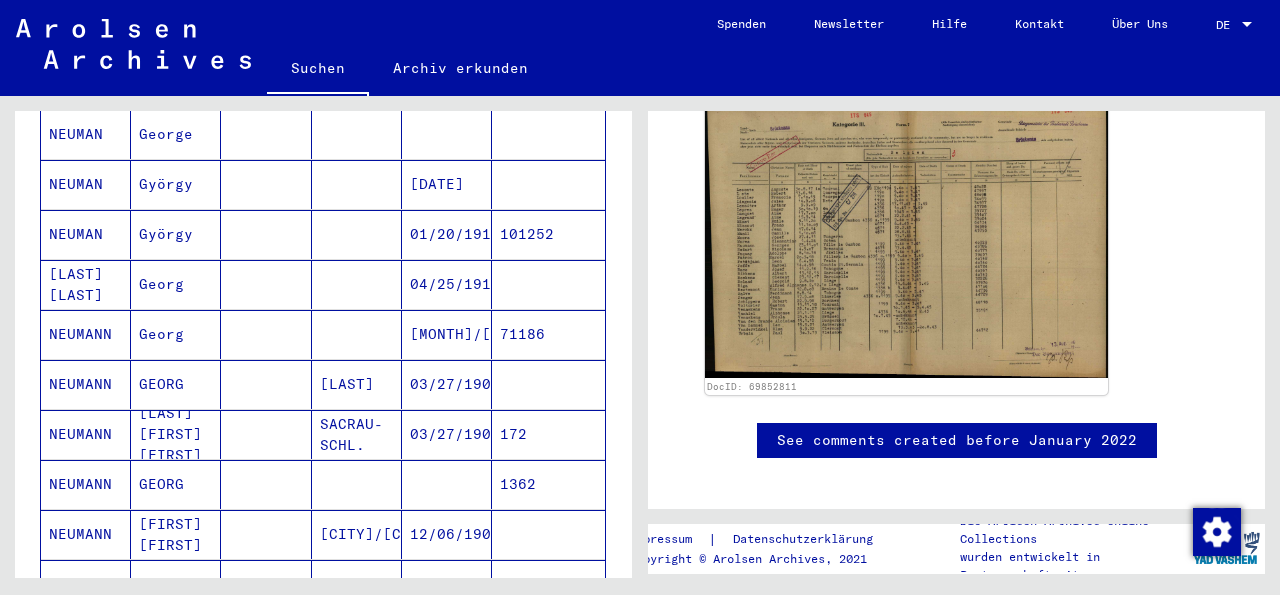 scroll, scrollTop: 0, scrollLeft: 0, axis: both 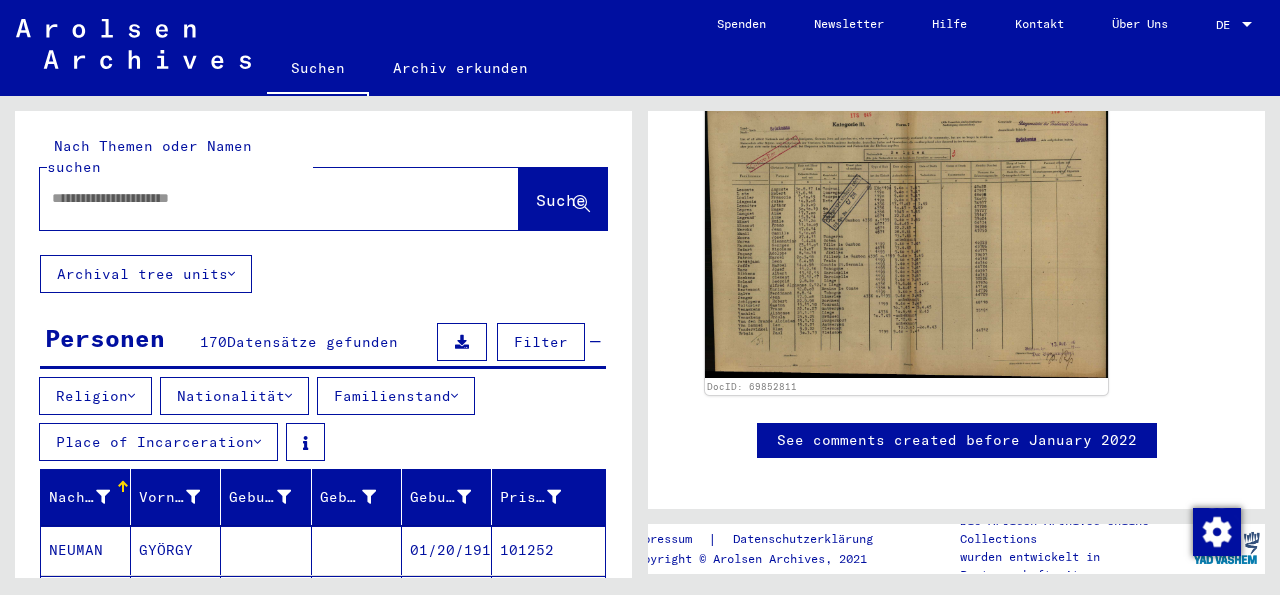 click at bounding box center [261, 198] 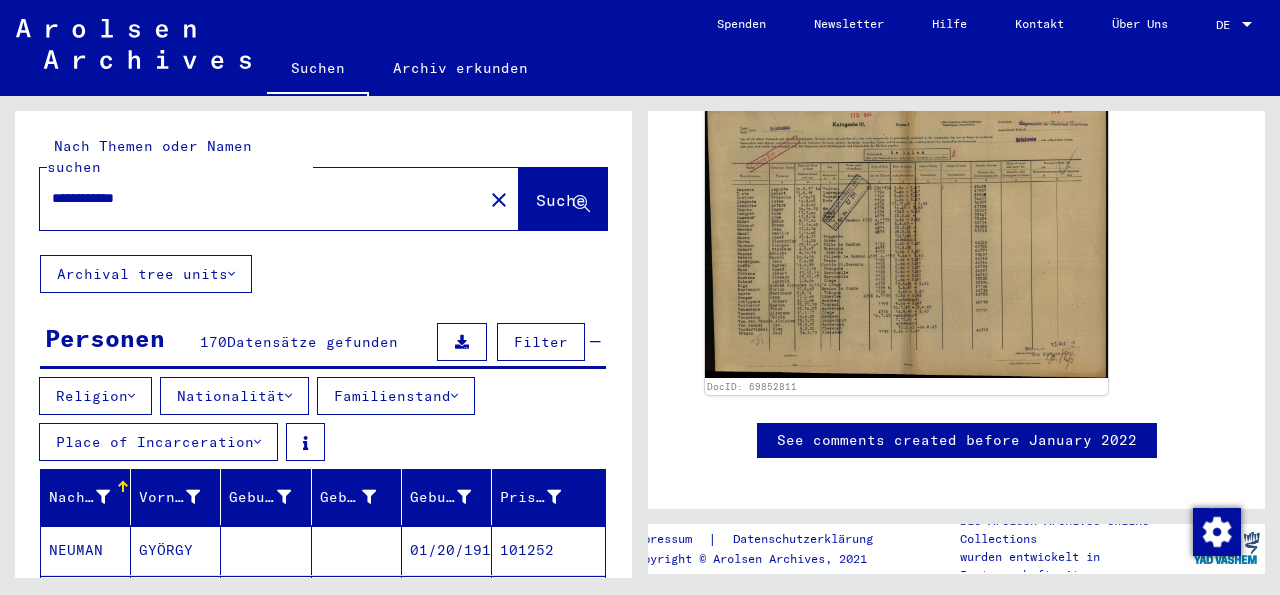type on "**********" 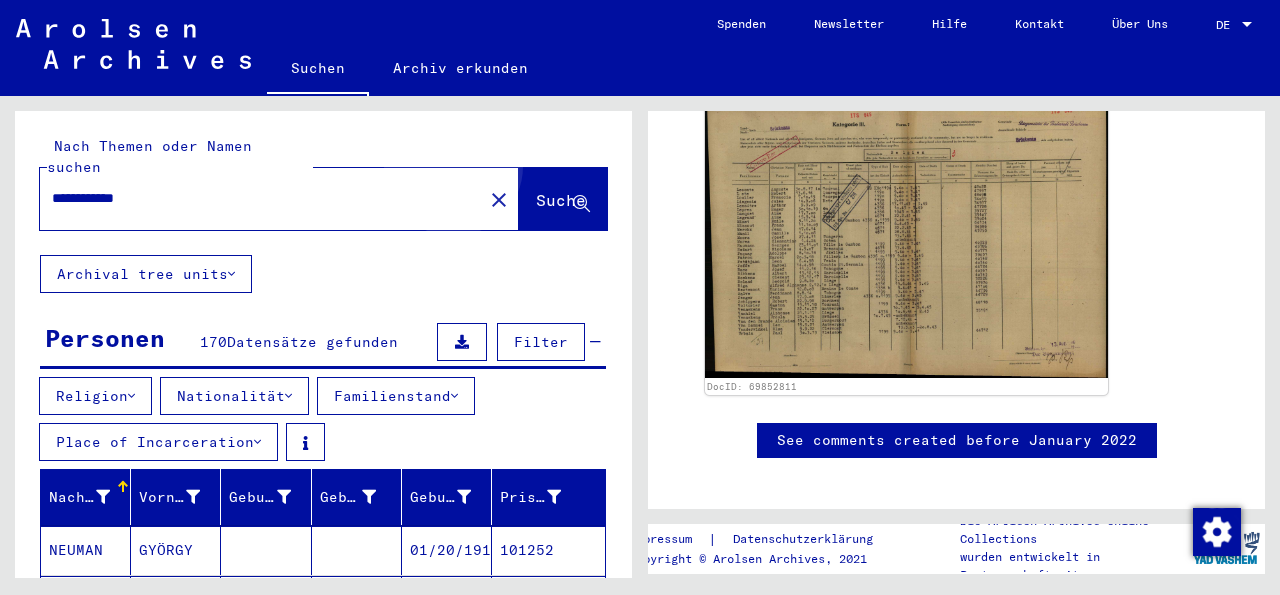 click on "Suche" 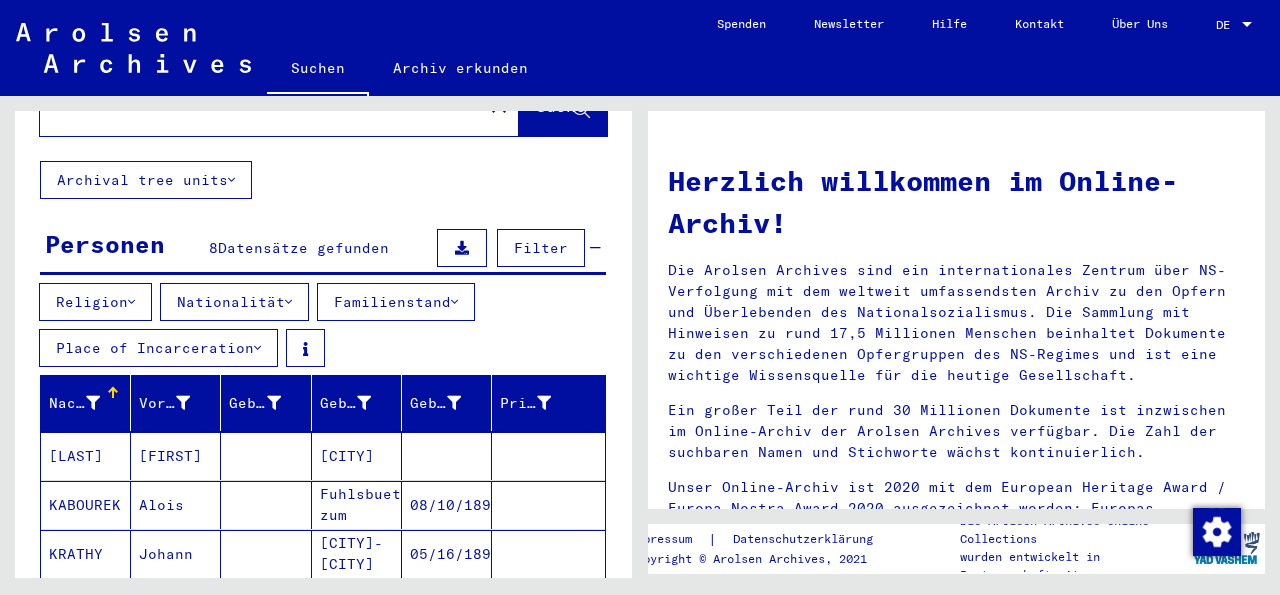 scroll, scrollTop: 153, scrollLeft: 0, axis: vertical 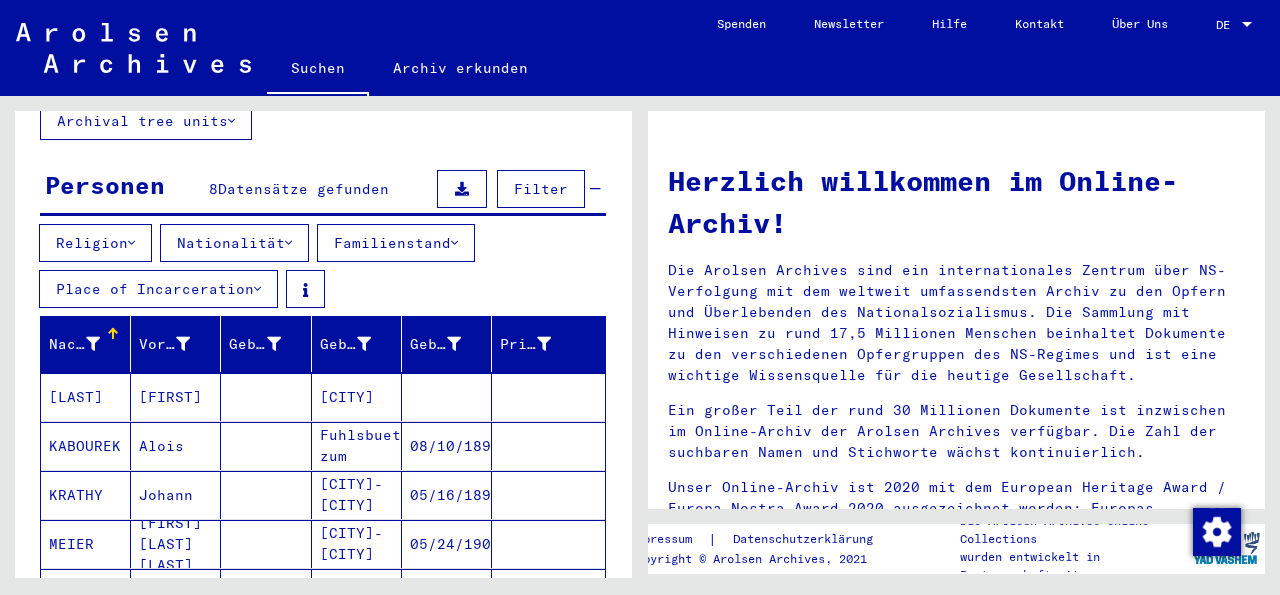 click on "Place of Incarceration" at bounding box center (158, 289) 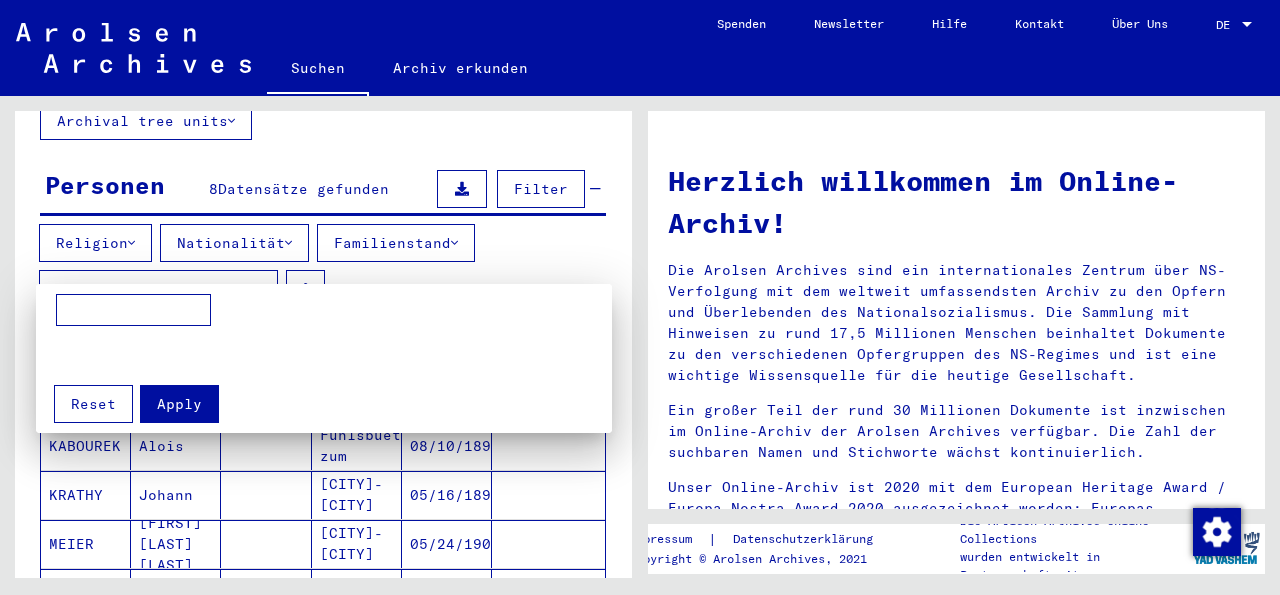 click at bounding box center (133, 310) 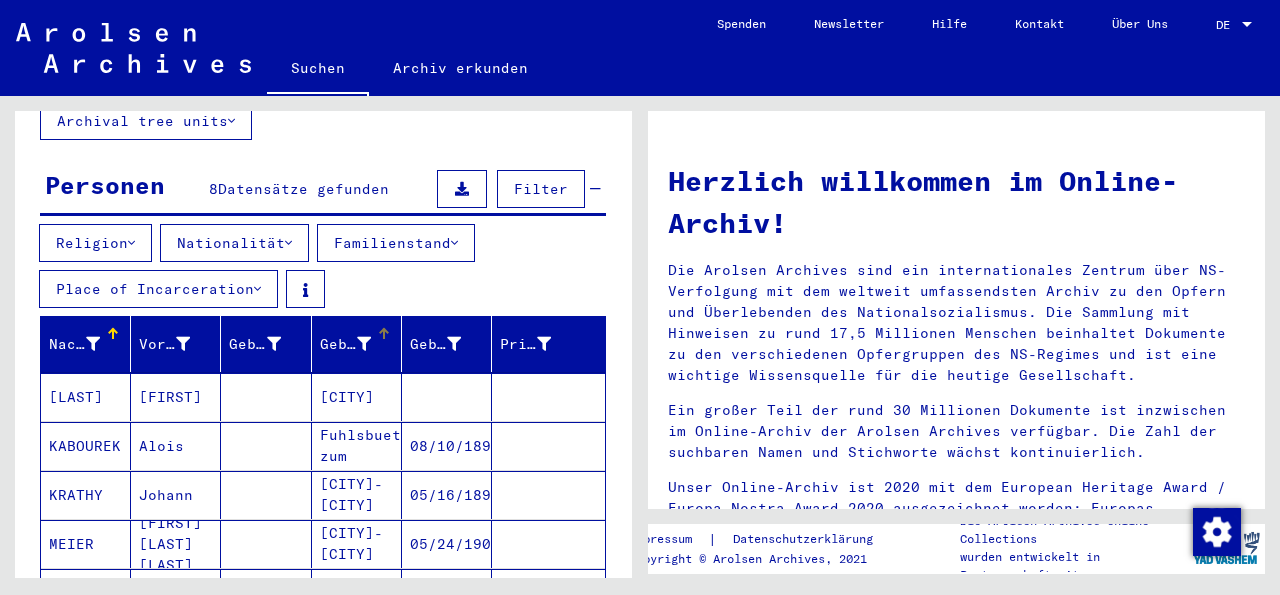 click on "Geburt‏" at bounding box center [345, 344] 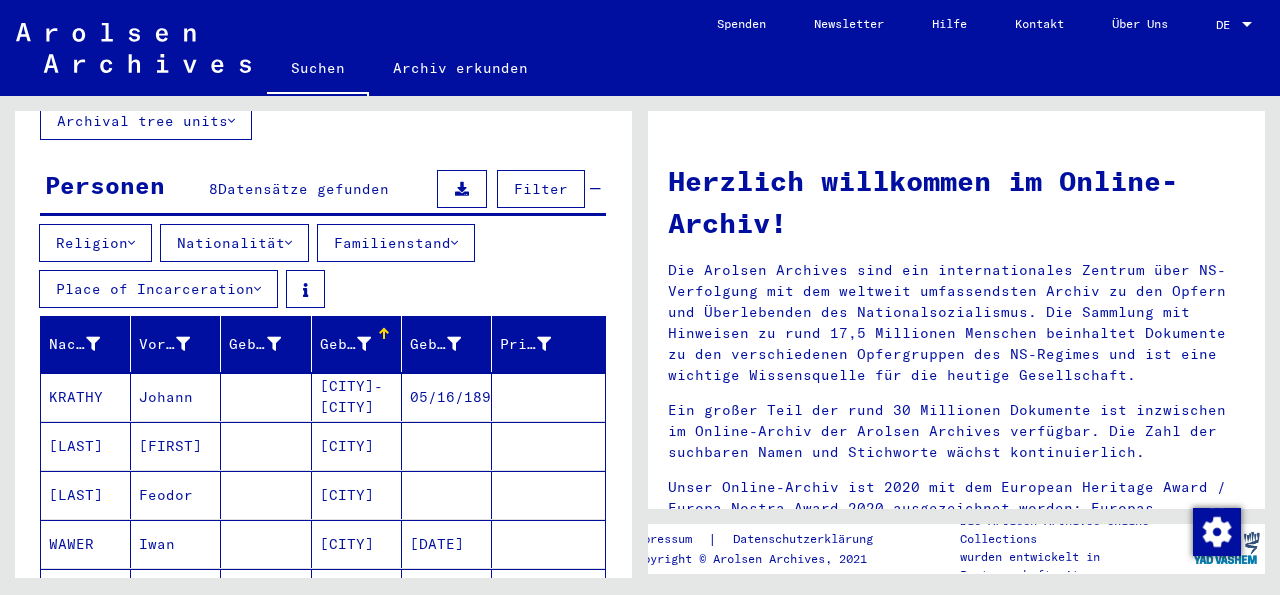 click on "Geburt‏" at bounding box center [345, 344] 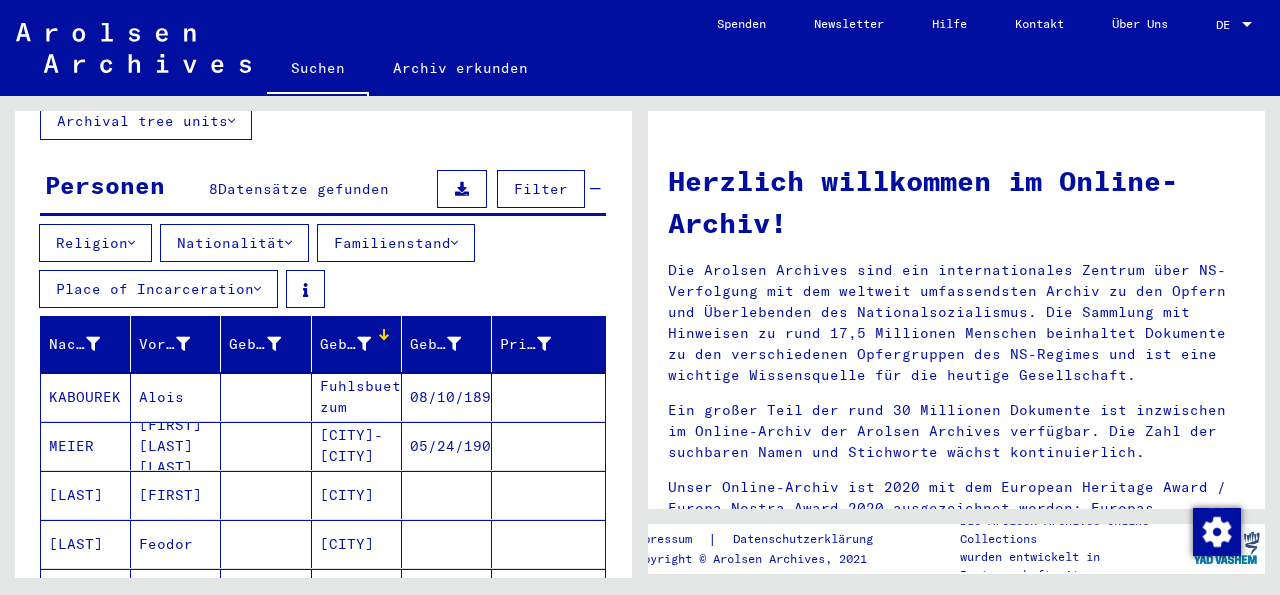 click on "Geburt‏" at bounding box center [345, 344] 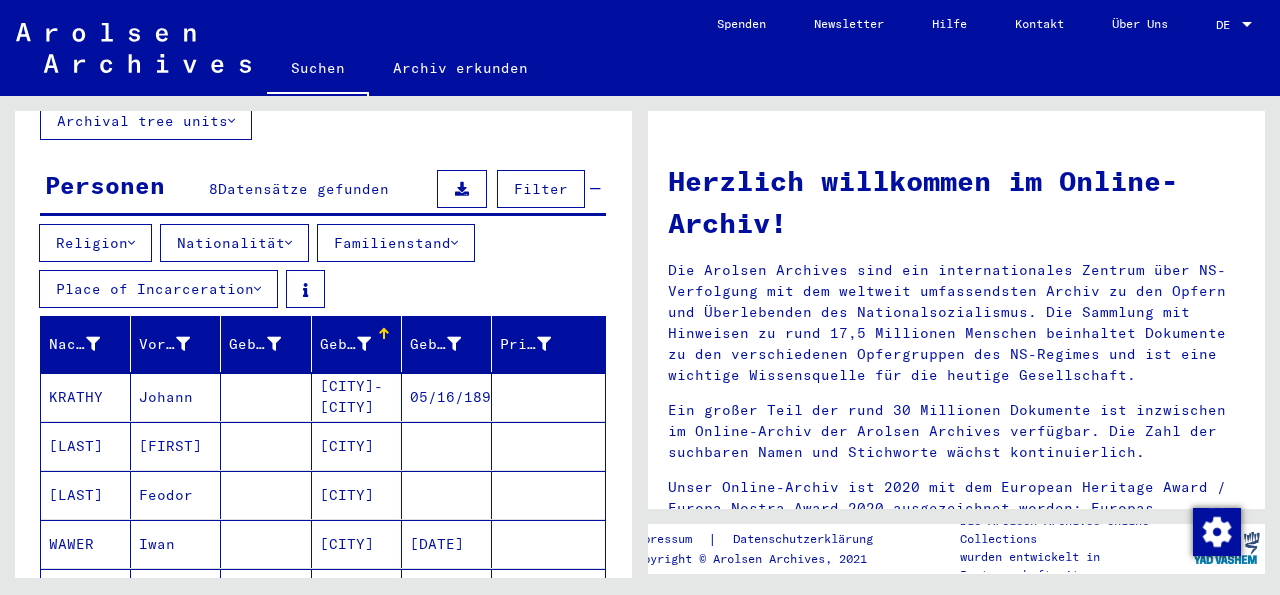 click on "Geburt‏" at bounding box center (345, 344) 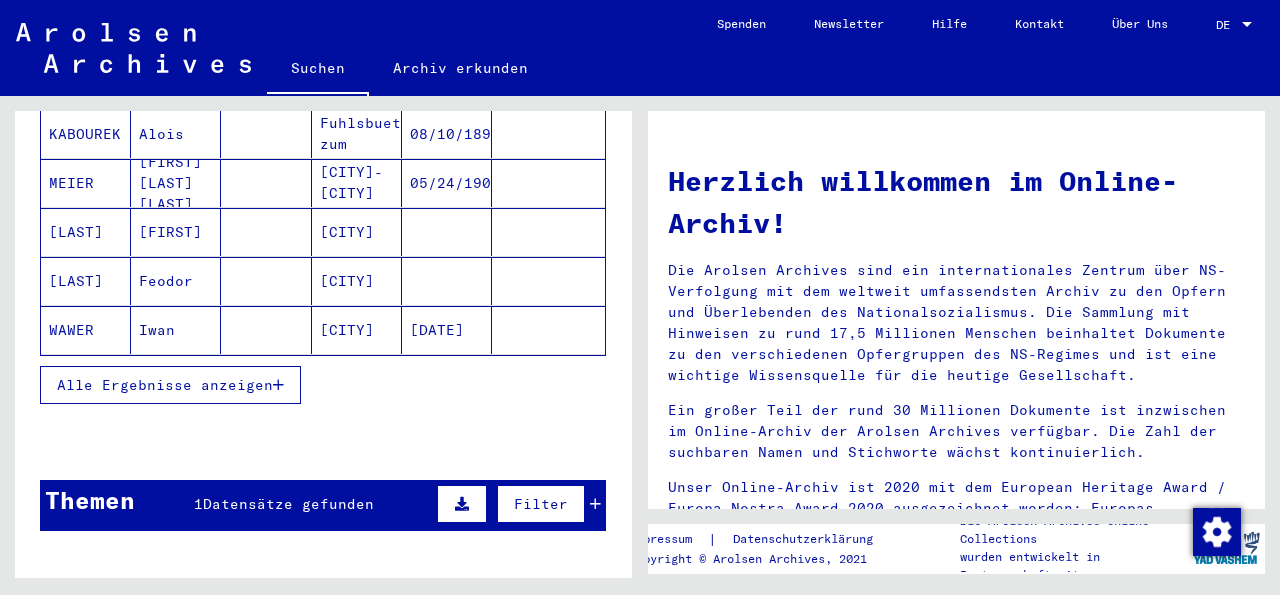 scroll, scrollTop: 373, scrollLeft: 0, axis: vertical 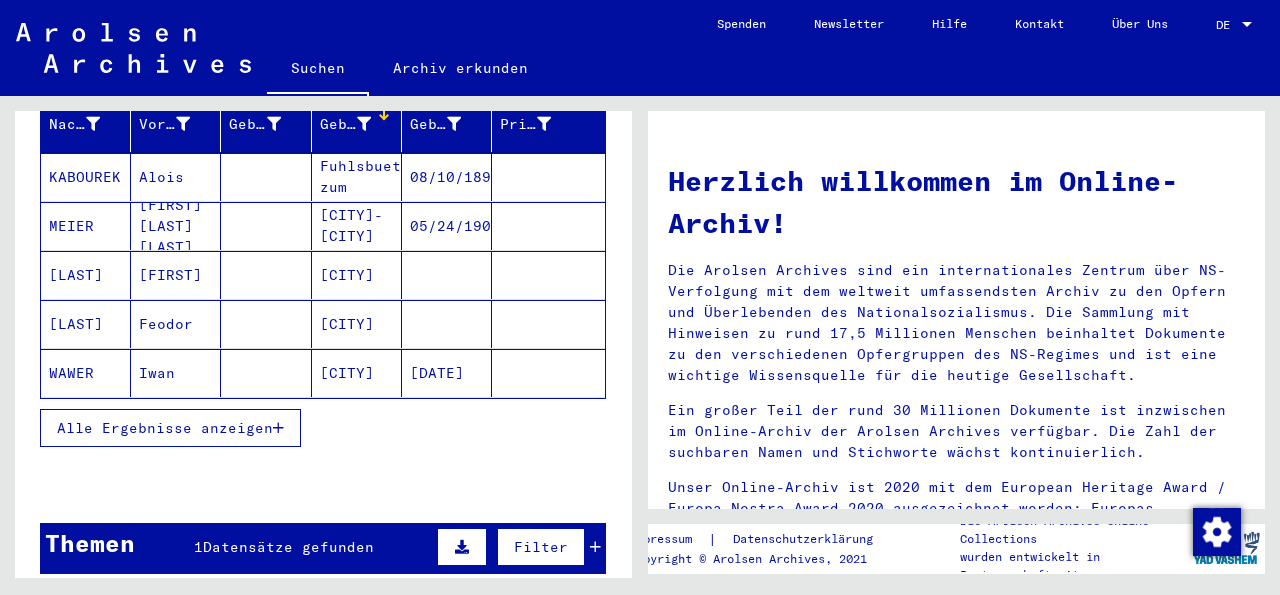 click on "Alle Ergebnisse anzeigen" at bounding box center [165, 428] 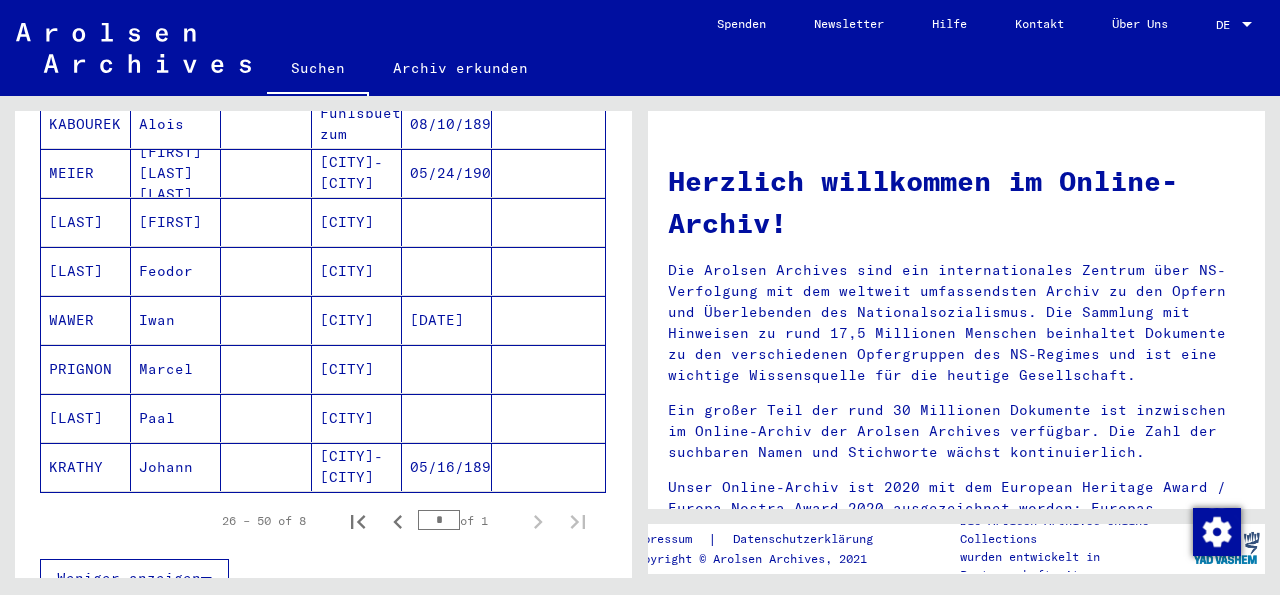 scroll, scrollTop: 308, scrollLeft: 0, axis: vertical 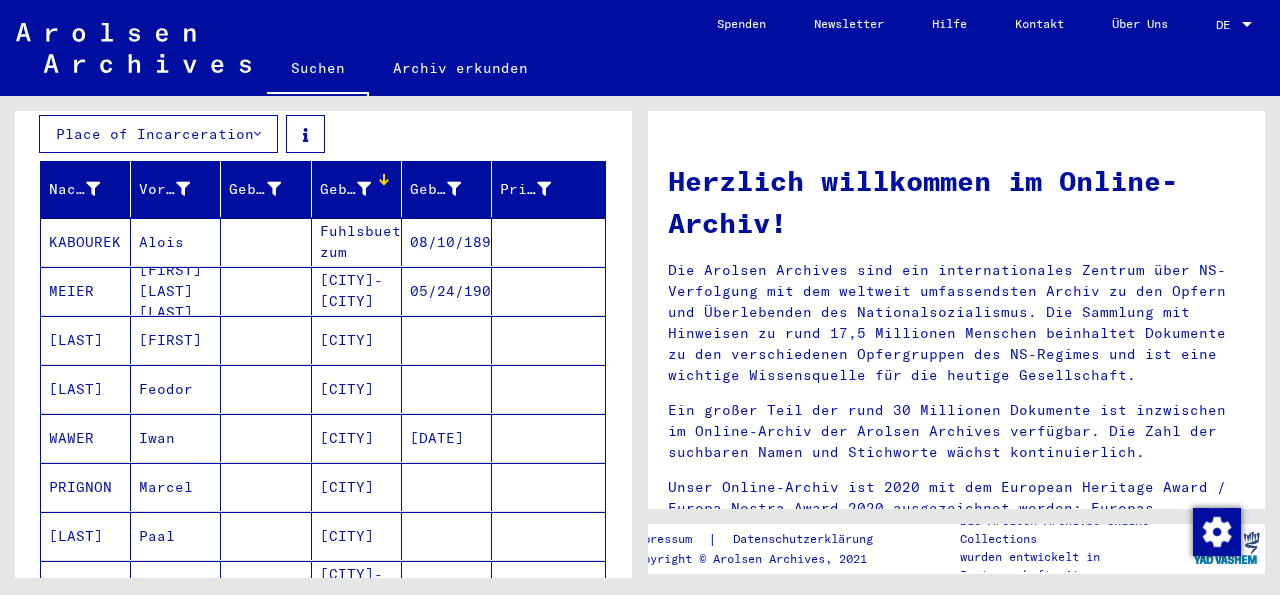 click on "[CITY]-[CITY]" at bounding box center (357, 340) 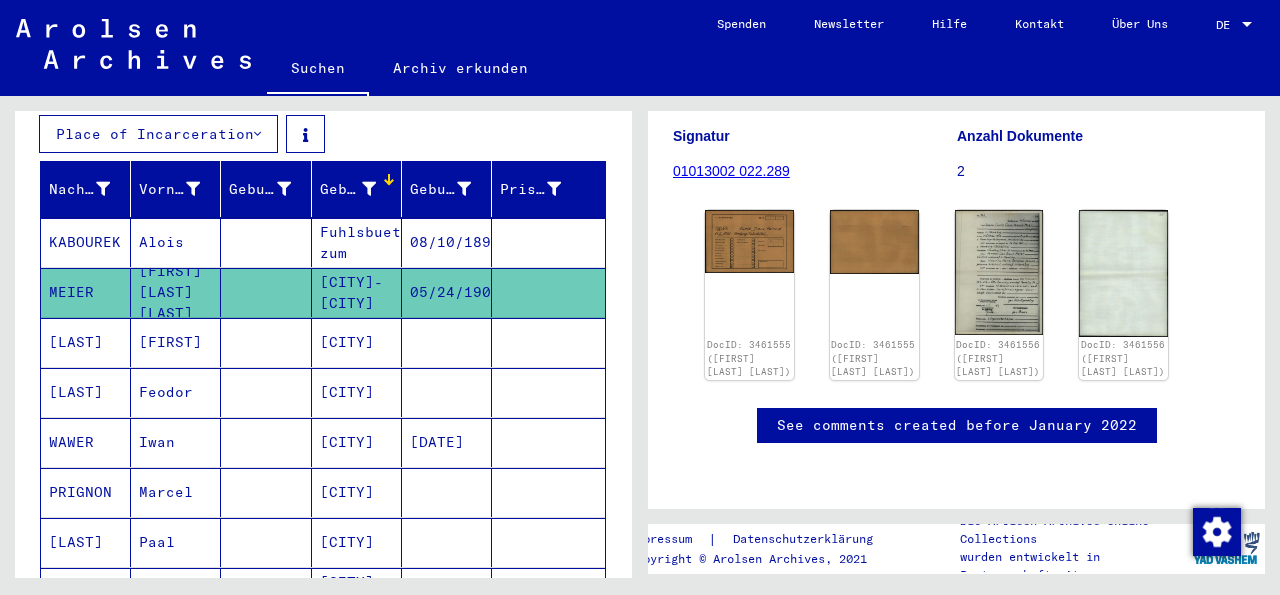 scroll, scrollTop: 0, scrollLeft: 0, axis: both 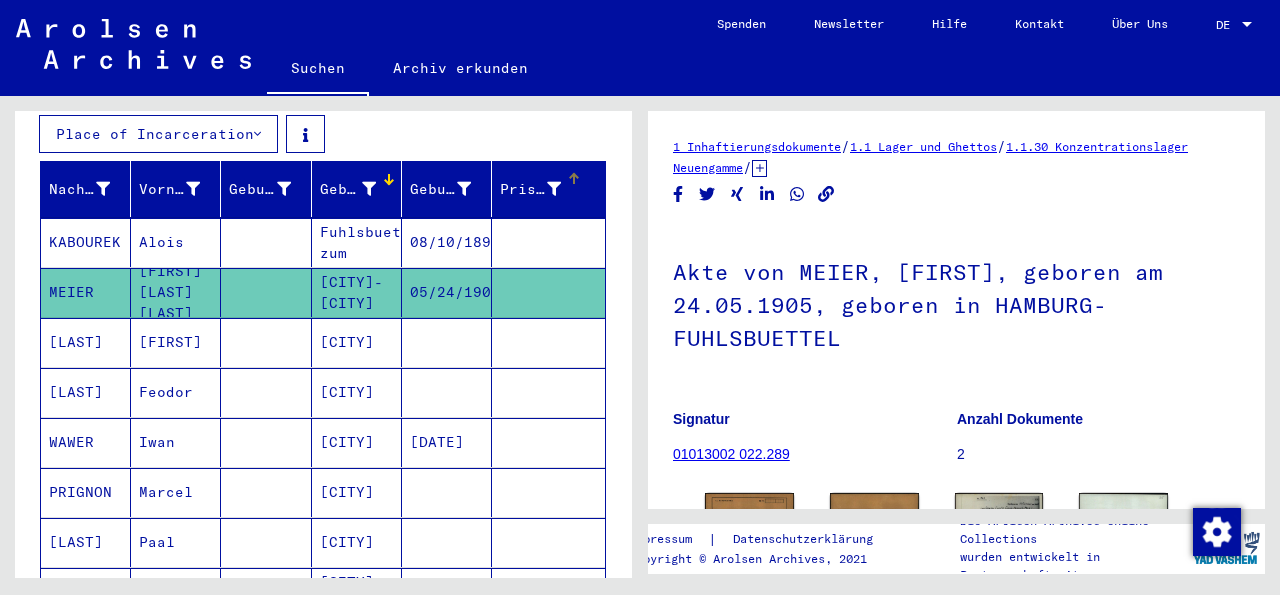 click on "Prisoner #" at bounding box center [530, 189] 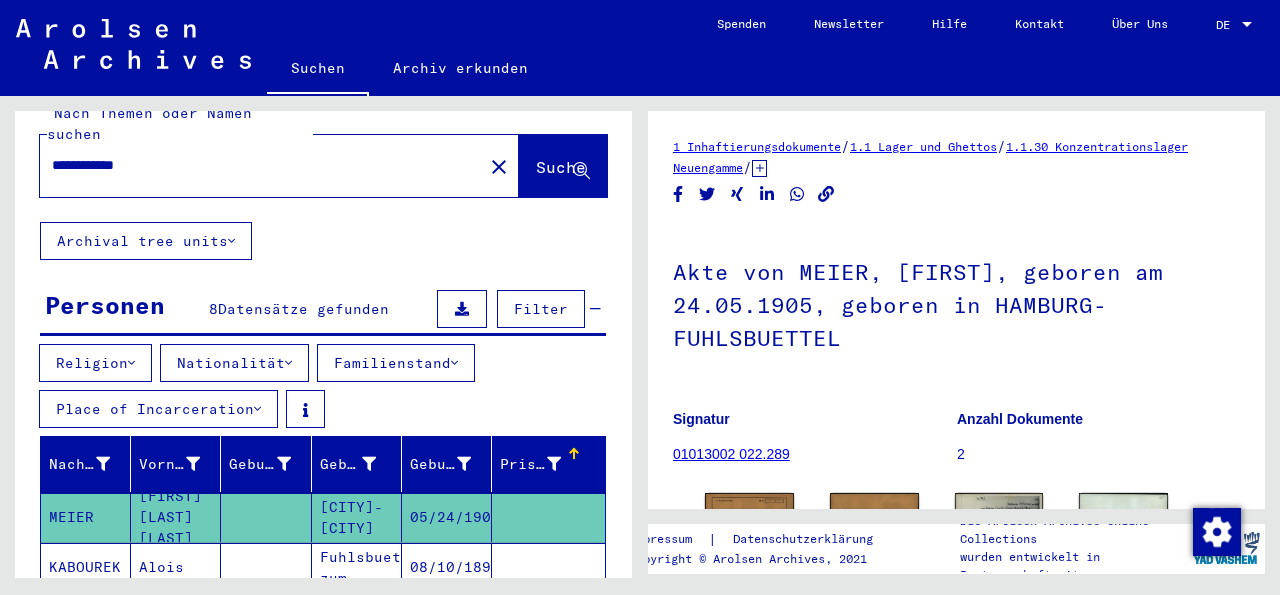 scroll, scrollTop: 0, scrollLeft: 0, axis: both 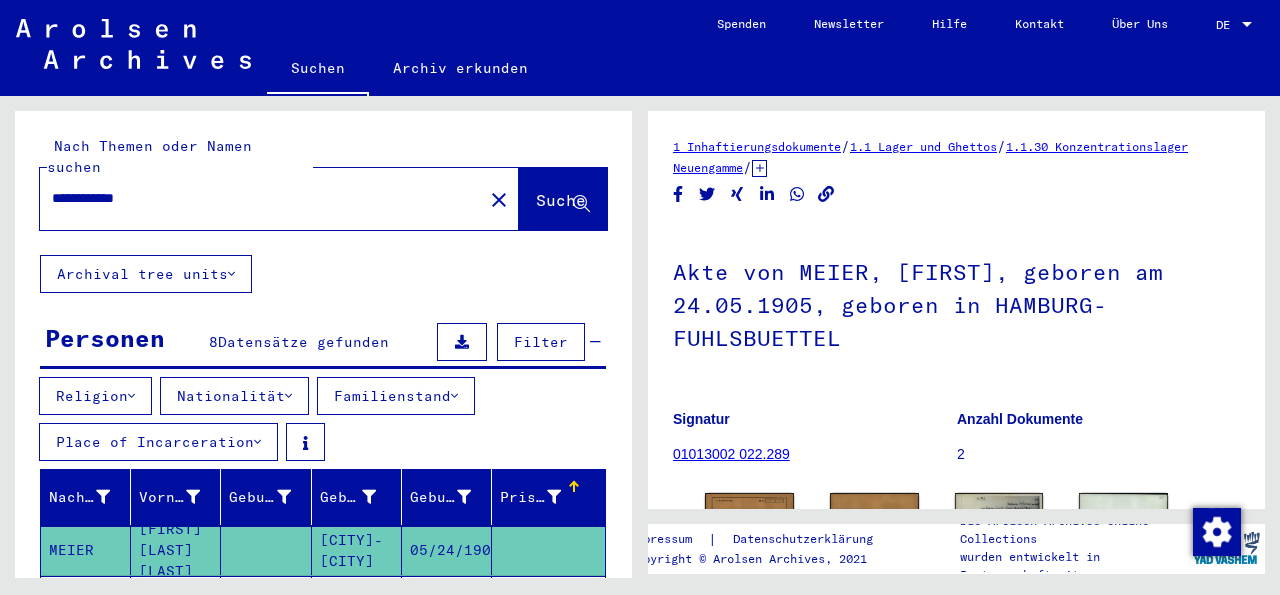 click on "Place of Incarceration" at bounding box center [158, 442] 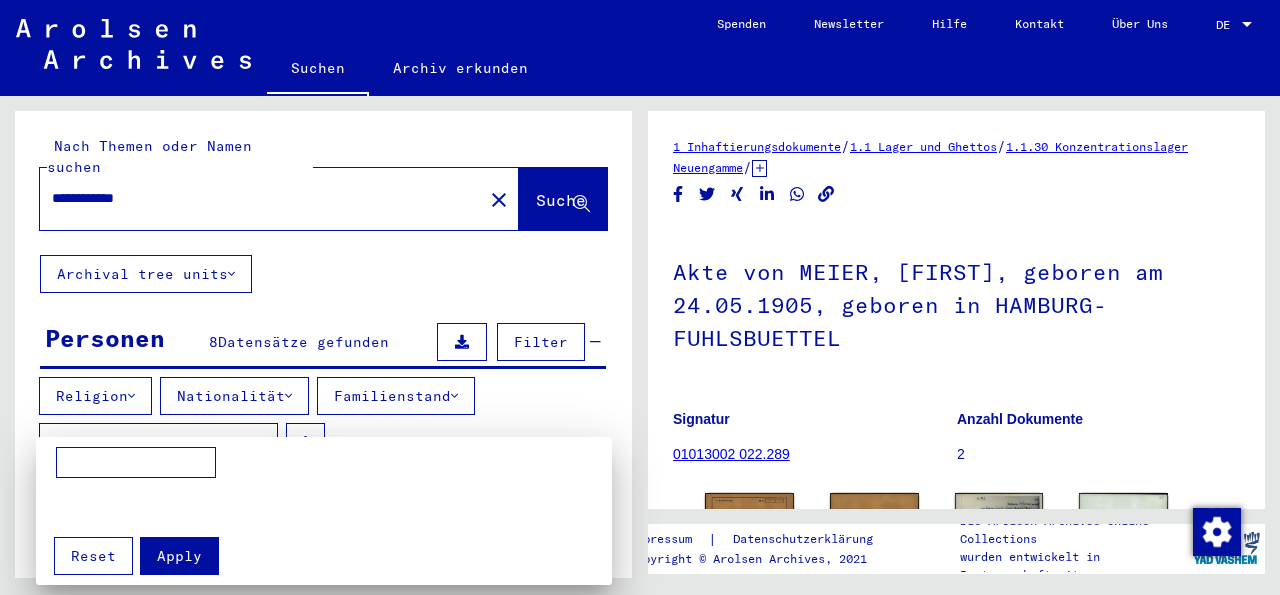 drag, startPoint x: 107, startPoint y: 461, endPoint x: 109, endPoint y: 561, distance: 100.02 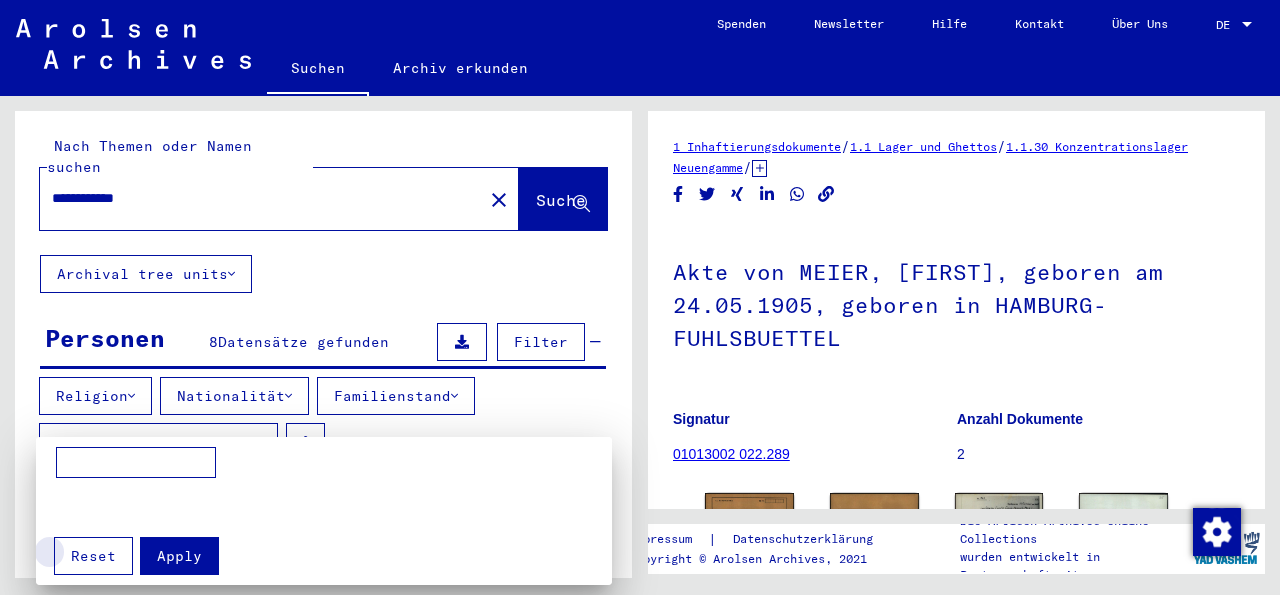 click on "Reset" at bounding box center [93, 556] 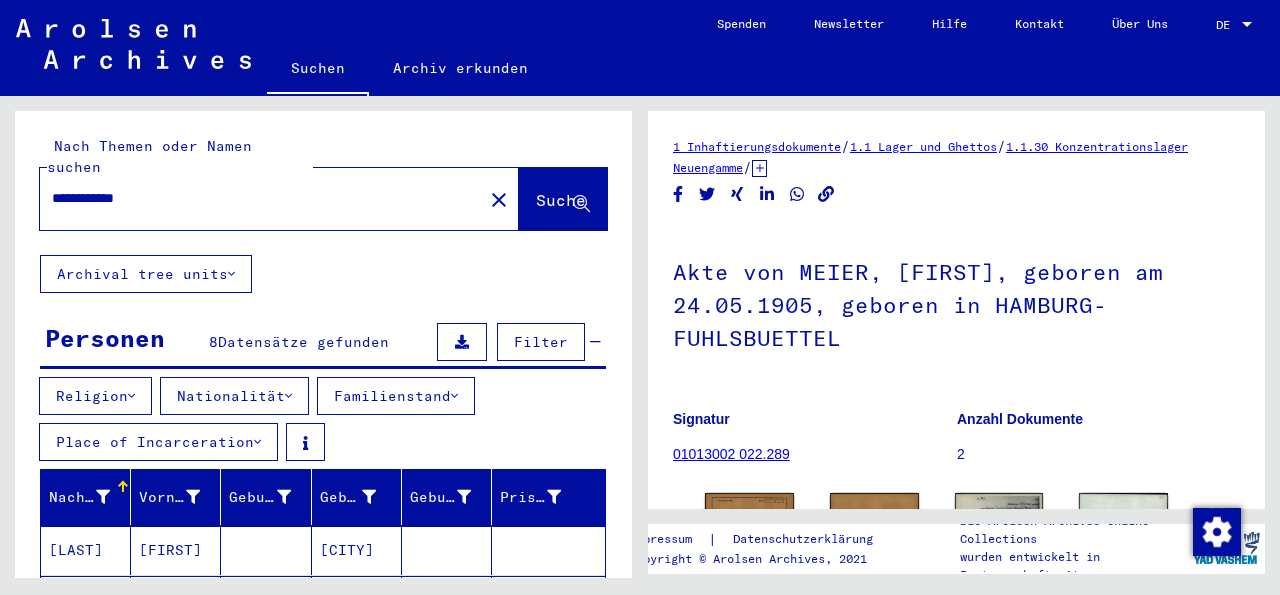 click 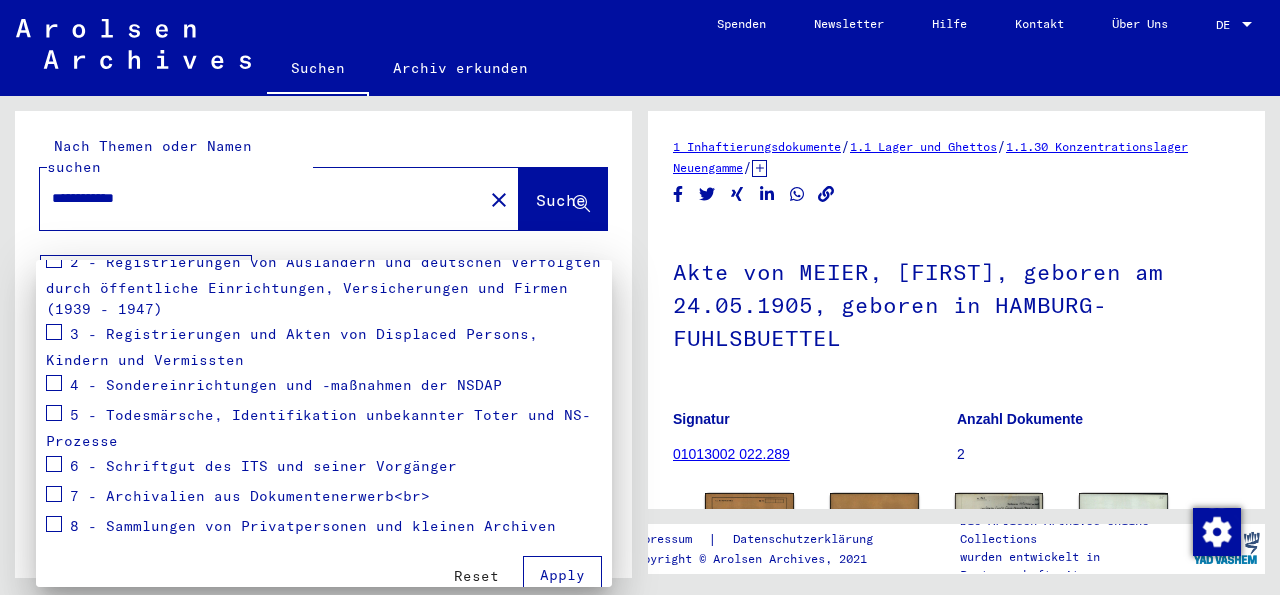 scroll, scrollTop: 323, scrollLeft: 0, axis: vertical 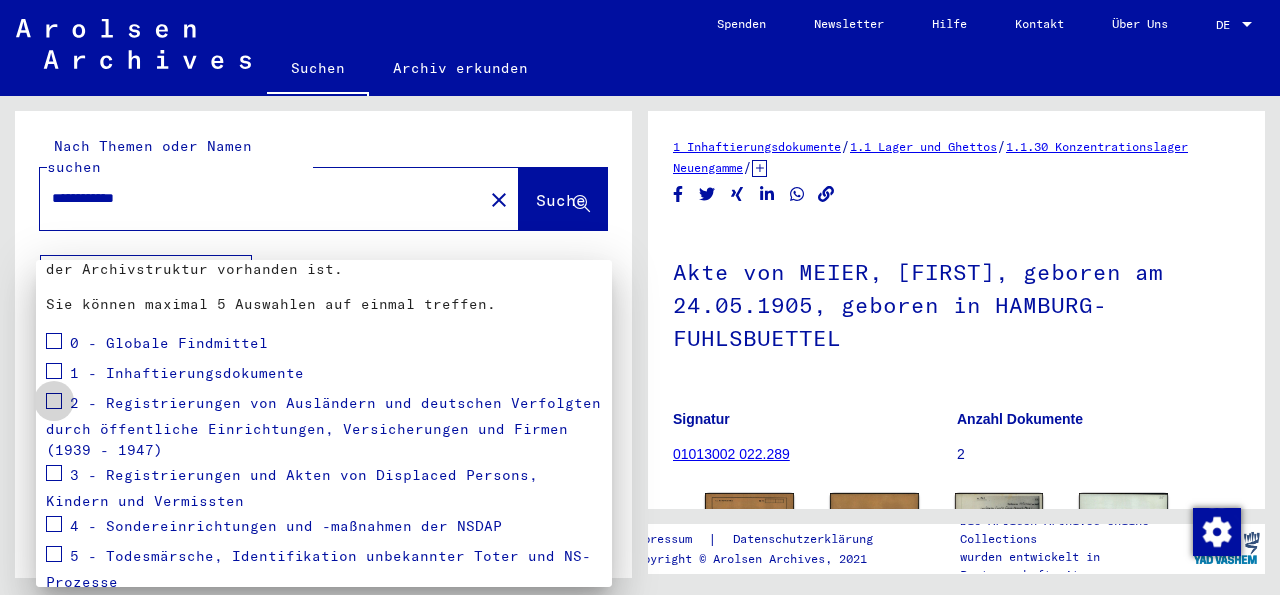 click at bounding box center [54, 401] 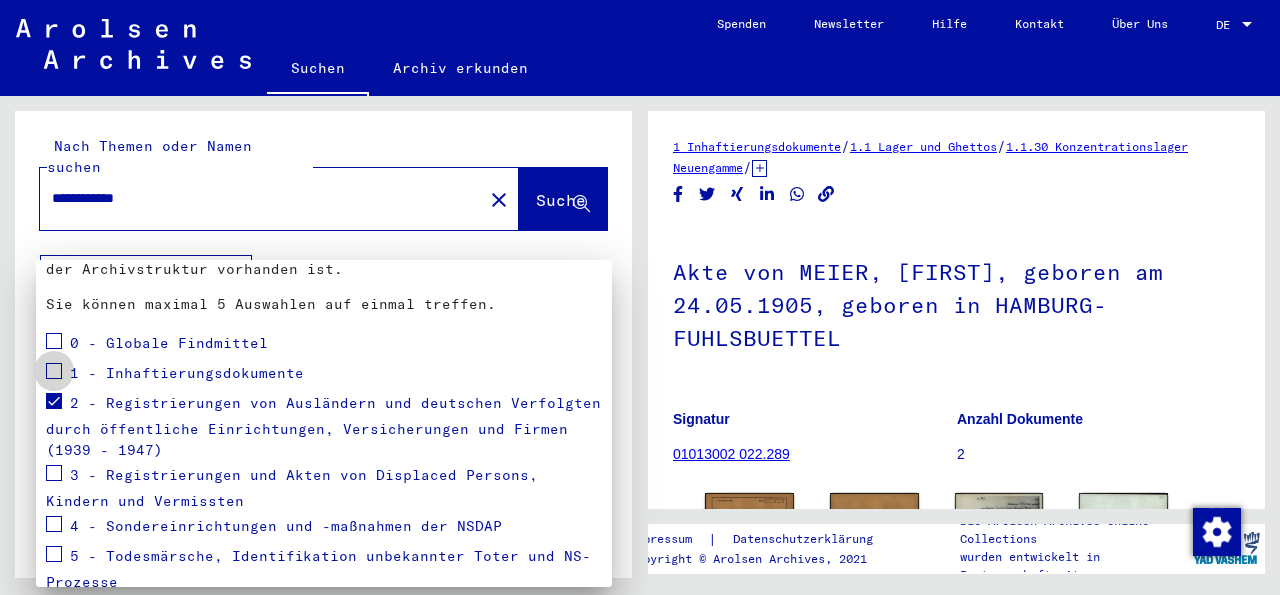 click at bounding box center (54, 371) 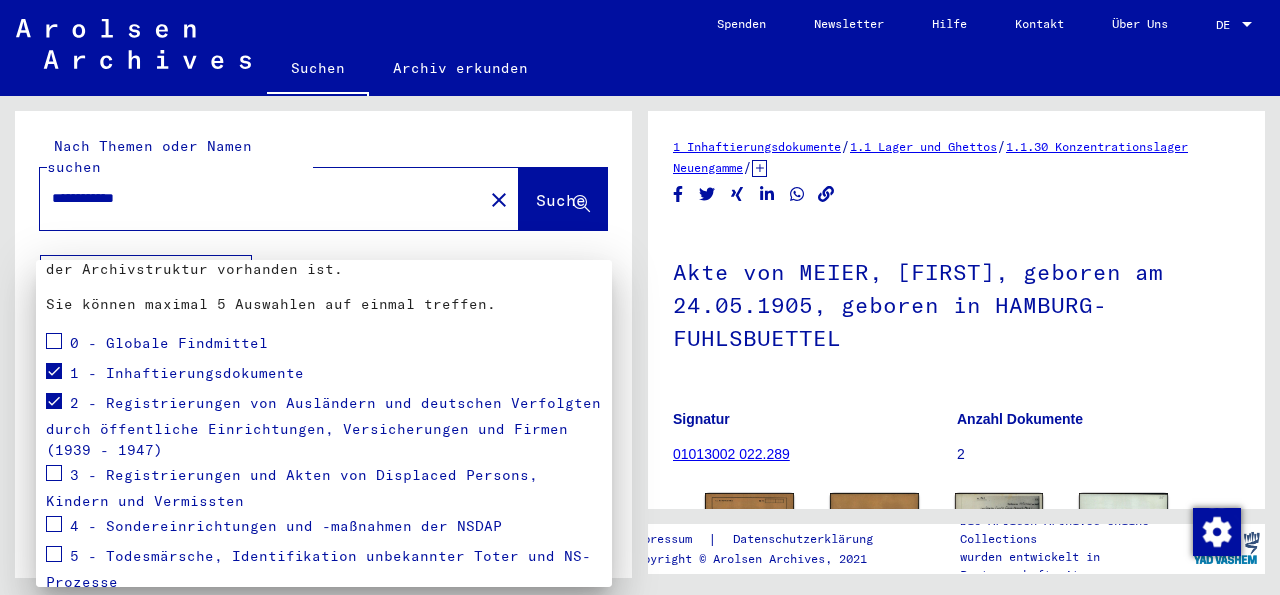 scroll, scrollTop: 339, scrollLeft: 0, axis: vertical 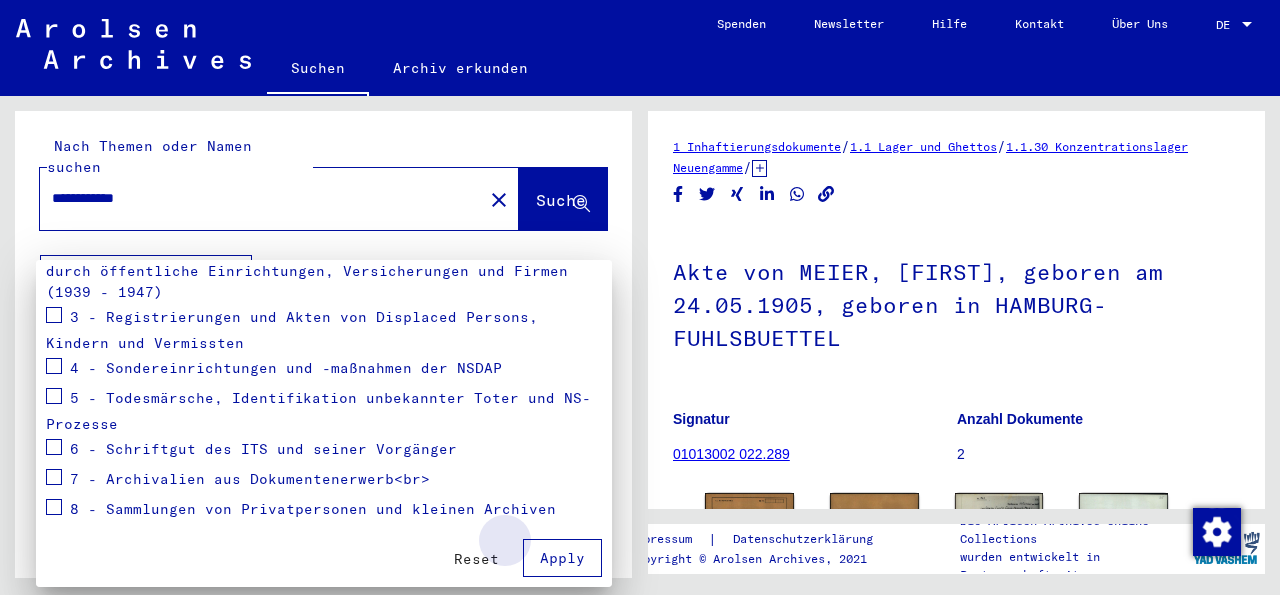 click on "Apply" at bounding box center (562, 558) 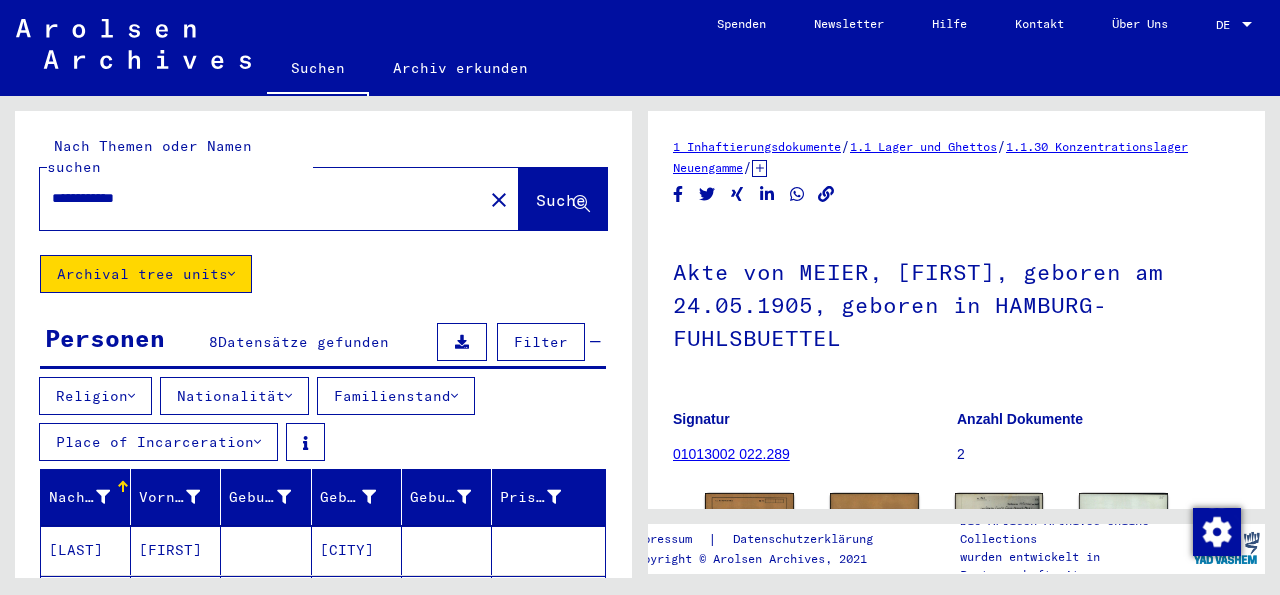 scroll, scrollTop: 448, scrollLeft: 0, axis: vertical 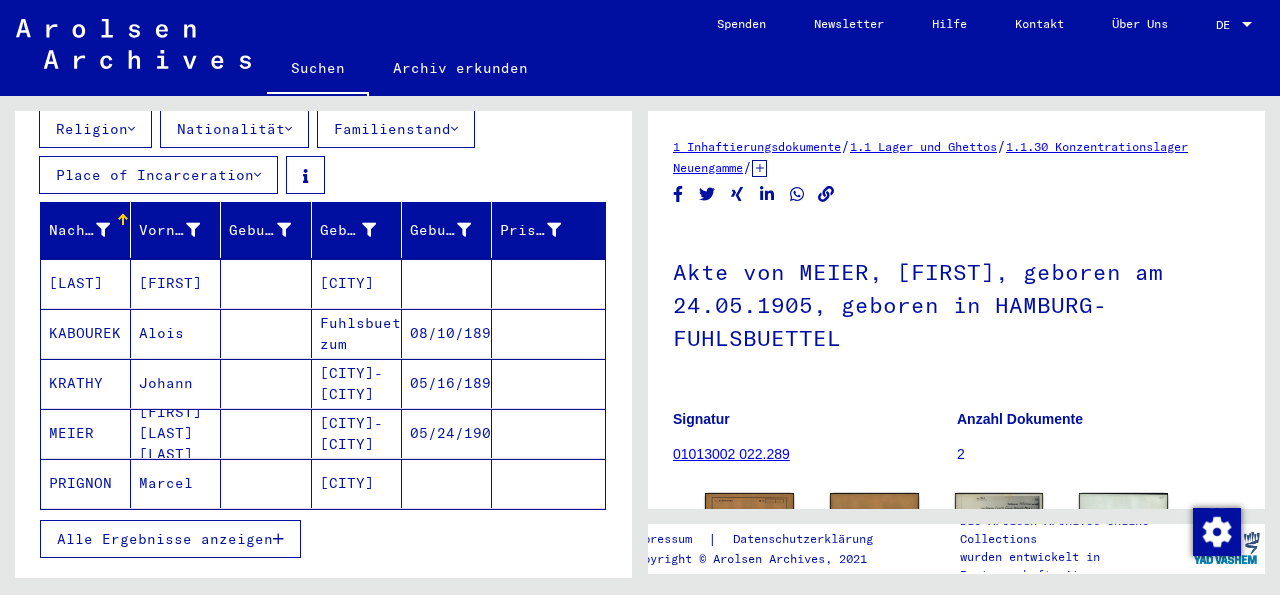 click on "PRIGNON" 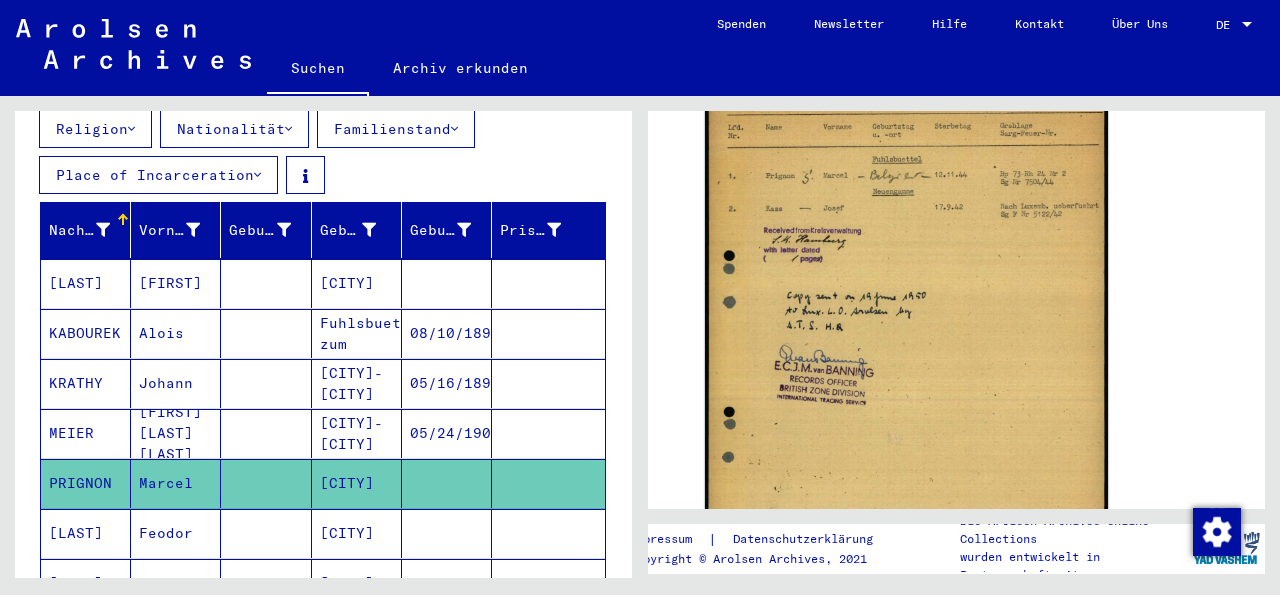 scroll, scrollTop: 362, scrollLeft: 0, axis: vertical 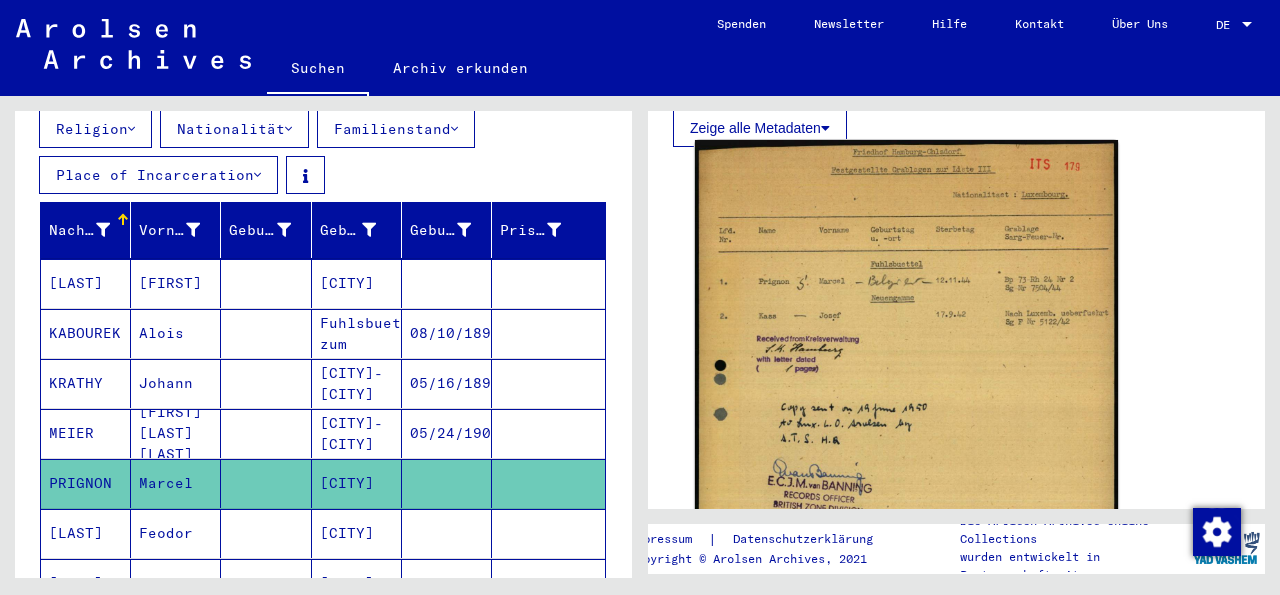 click 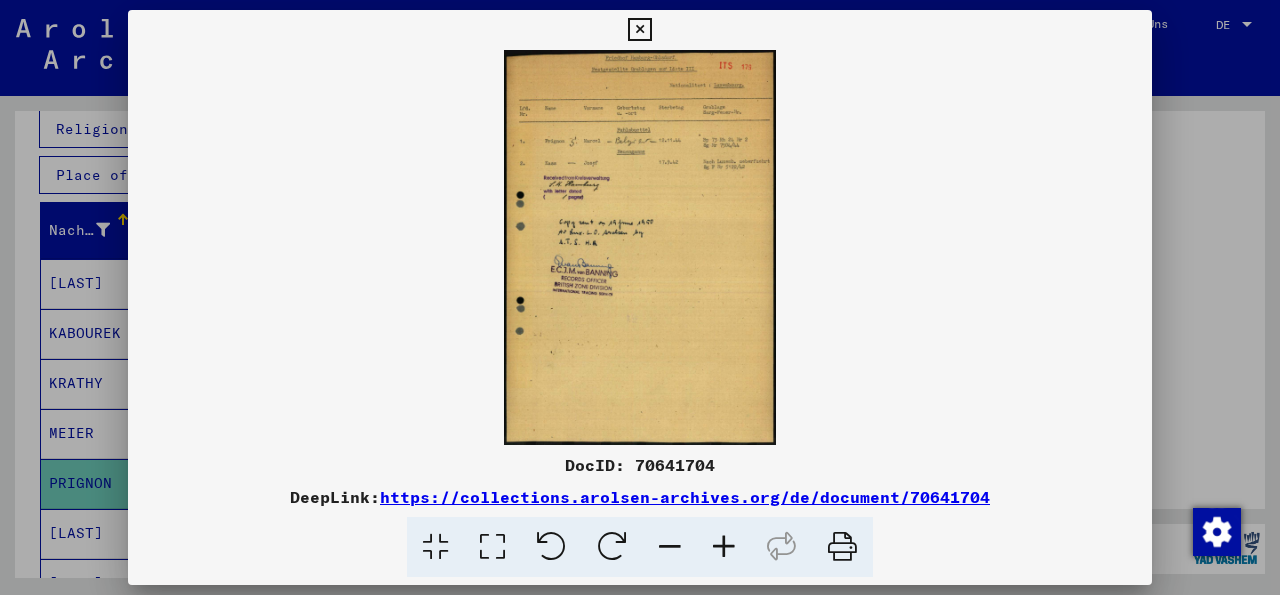 click at bounding box center [724, 547] 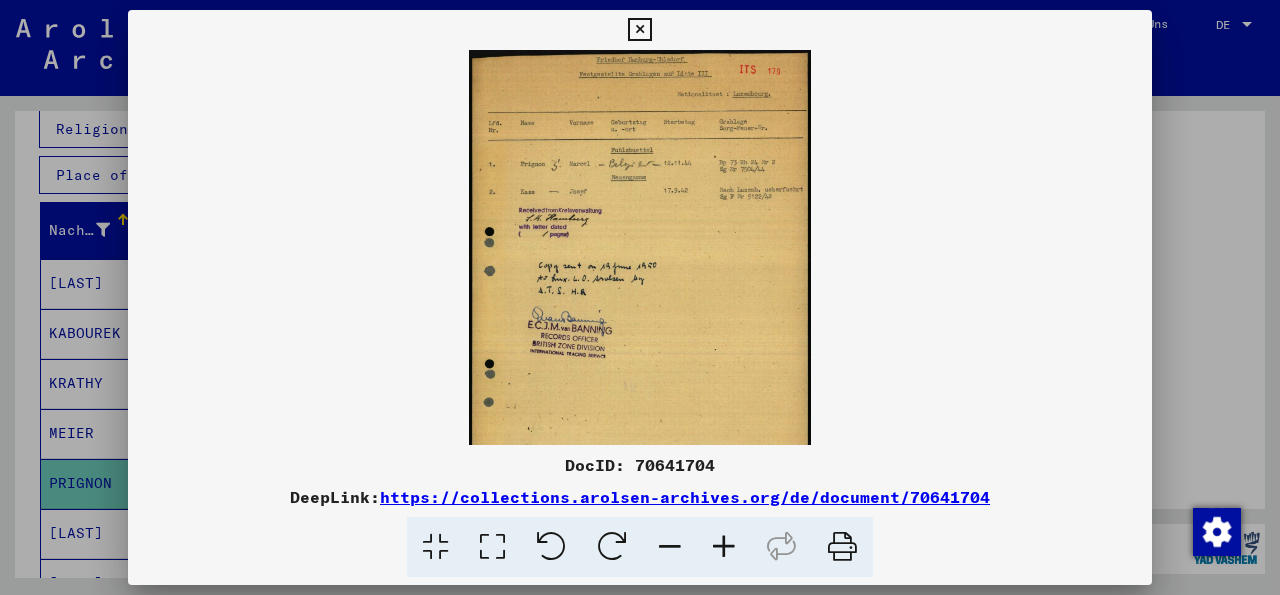 click at bounding box center (724, 547) 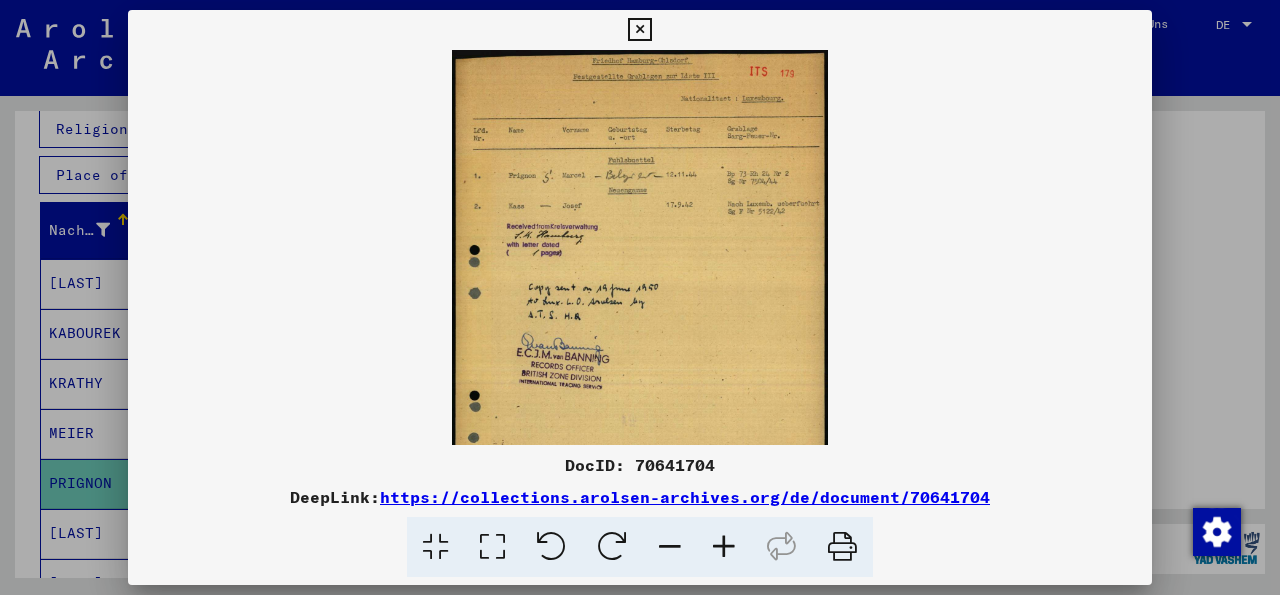 click at bounding box center [724, 547] 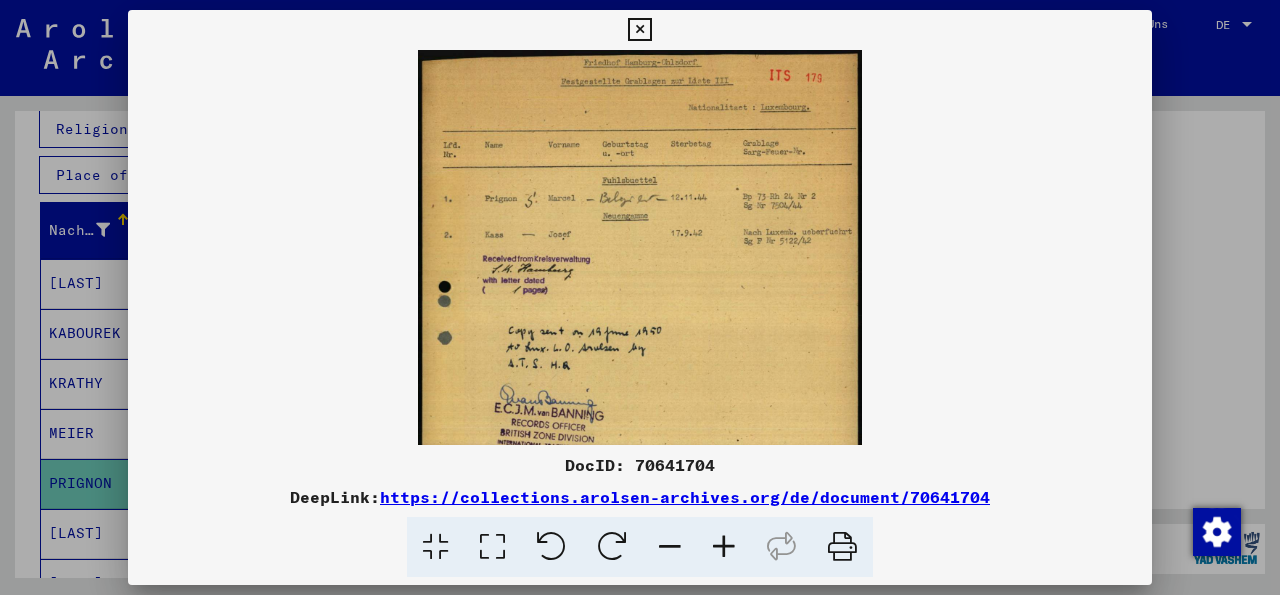 click at bounding box center (724, 547) 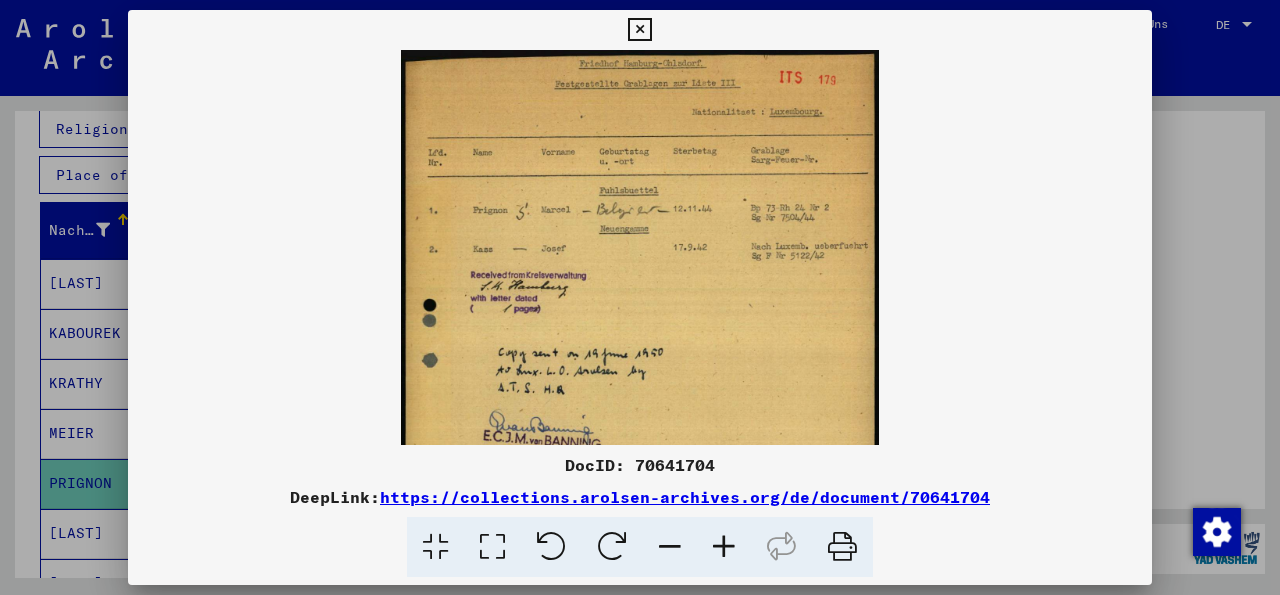 click at bounding box center (724, 547) 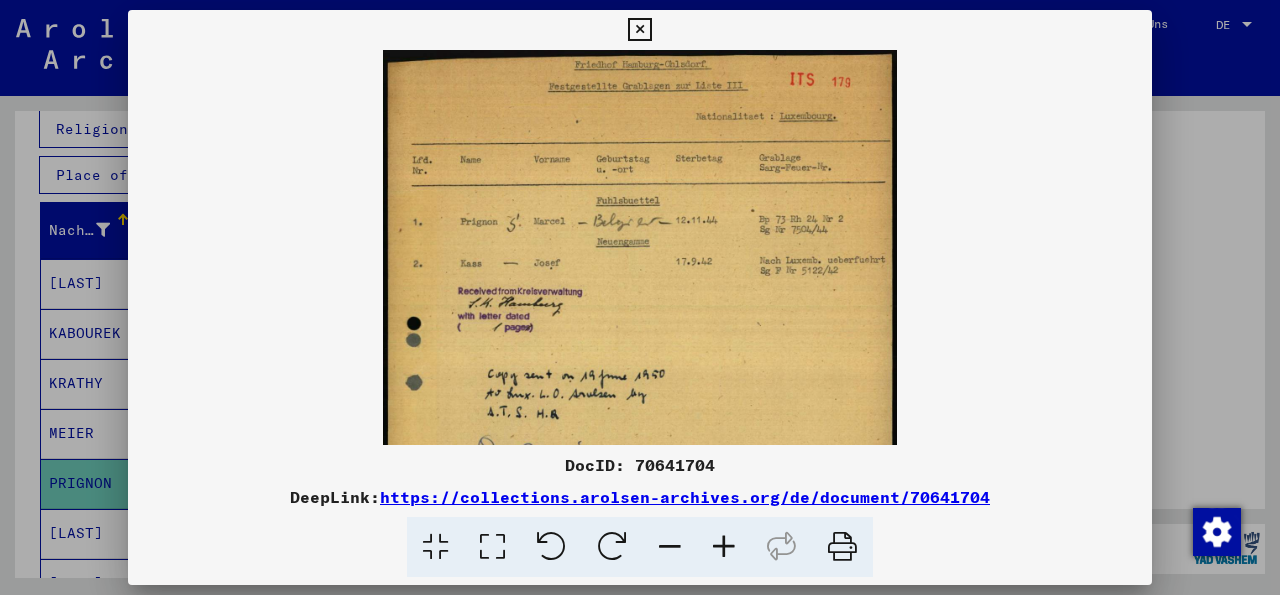 click at bounding box center [724, 547] 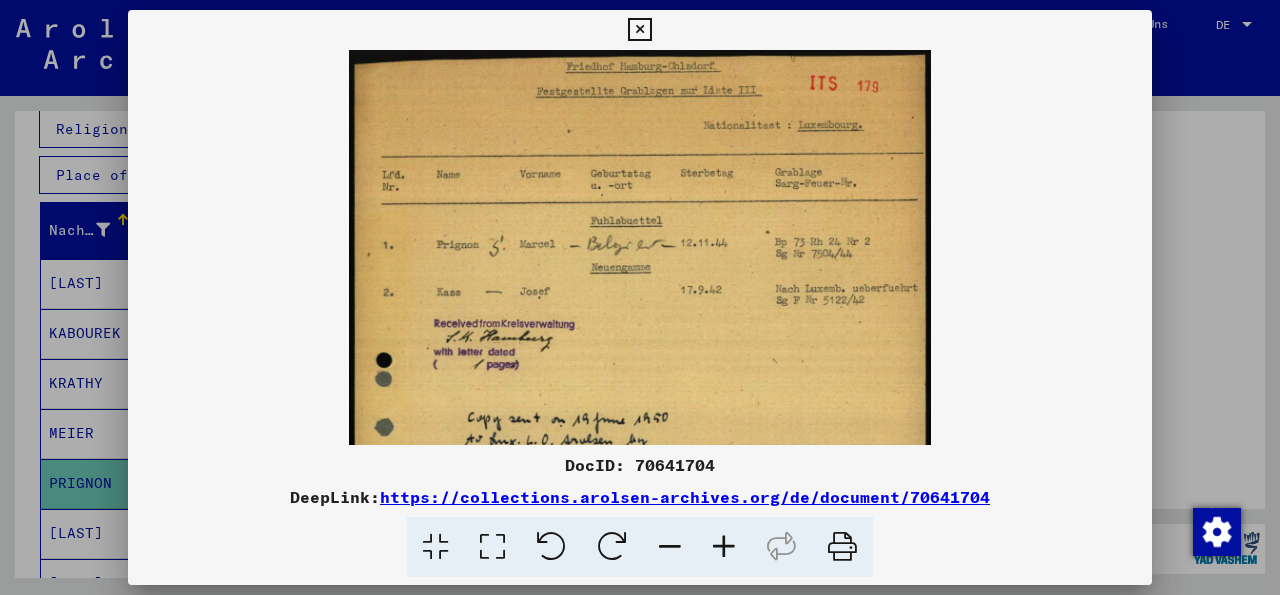 click at bounding box center (724, 547) 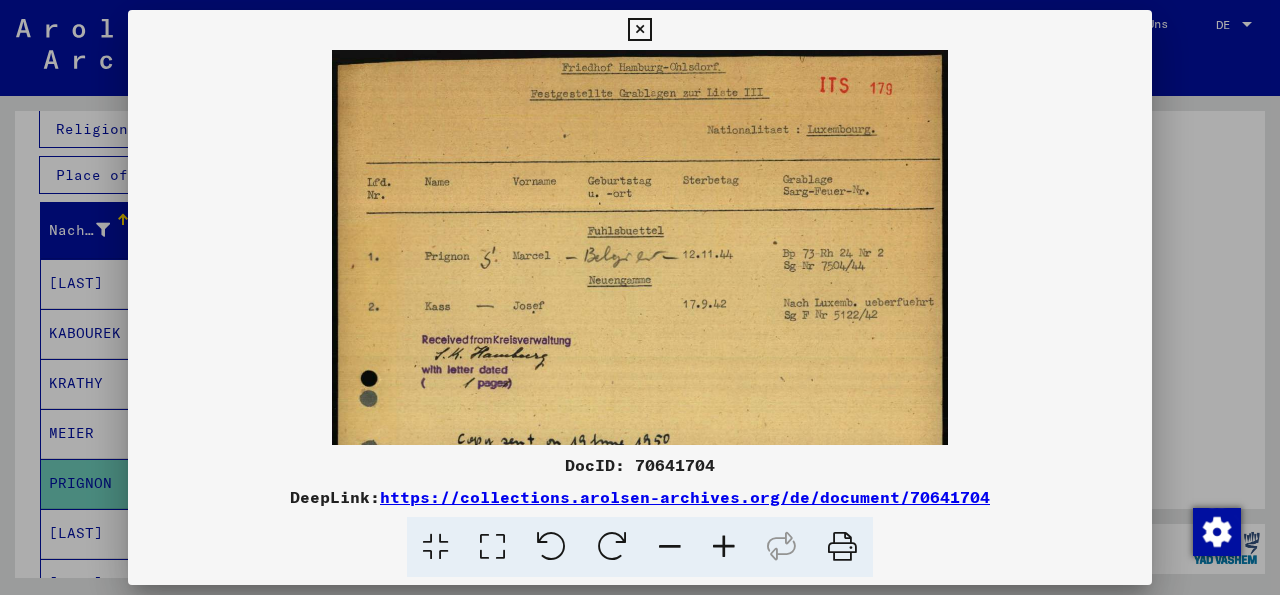 click at bounding box center (724, 547) 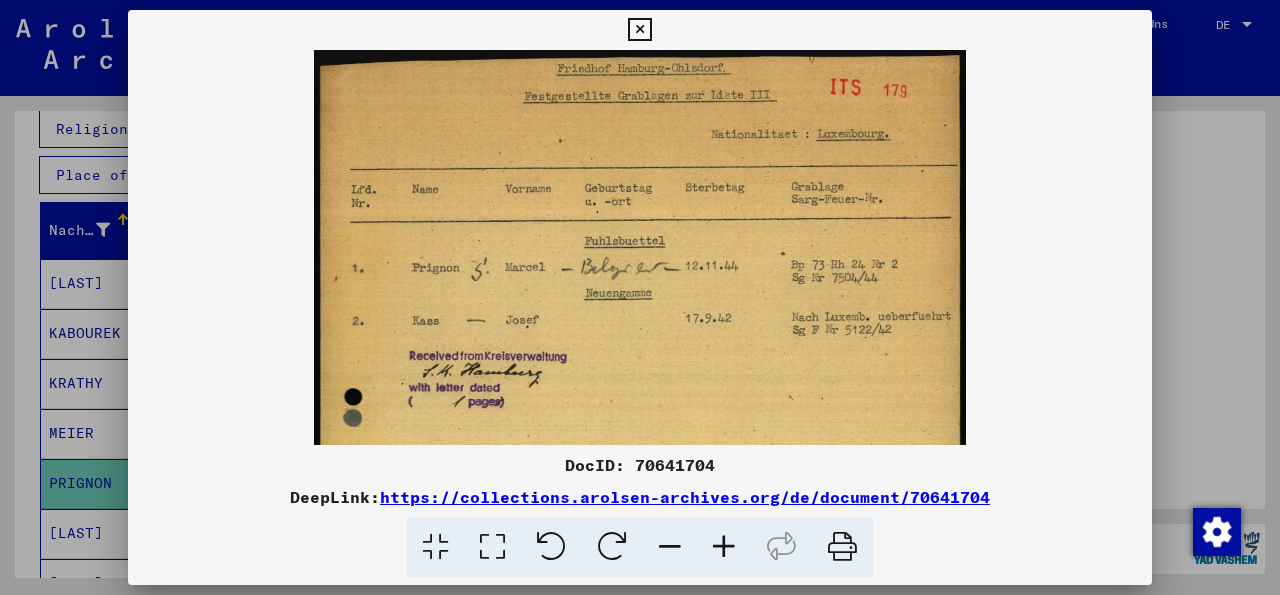 click at bounding box center (724, 547) 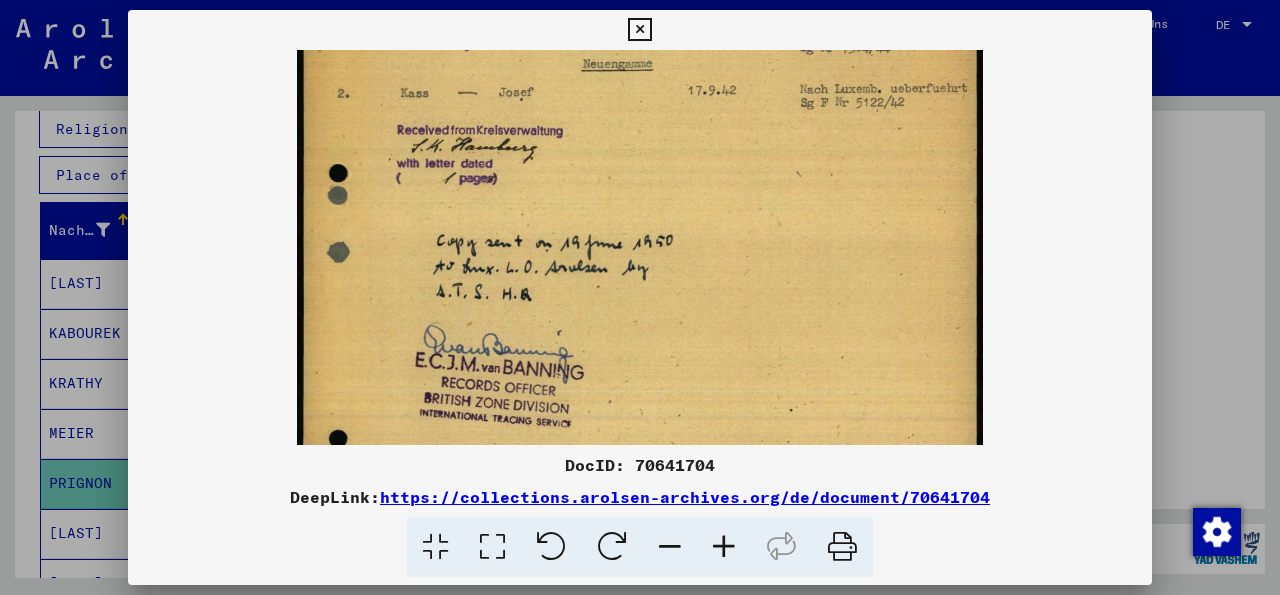 scroll, scrollTop: 233, scrollLeft: 0, axis: vertical 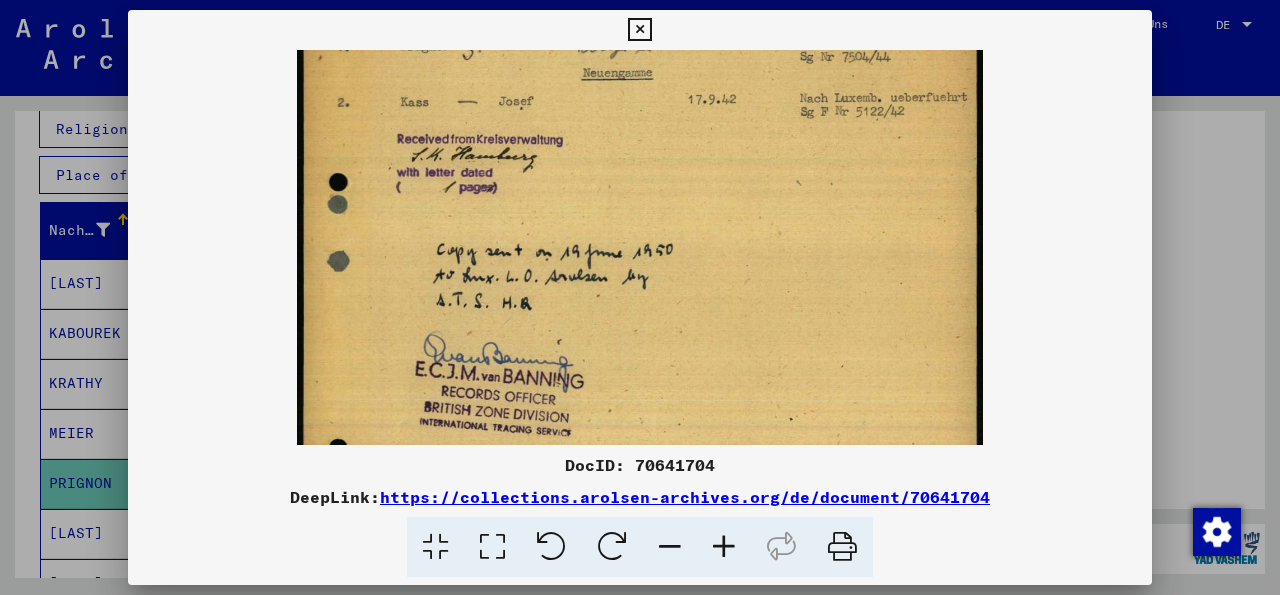 drag, startPoint x: 711, startPoint y: 423, endPoint x: 738, endPoint y: 190, distance: 234.55916 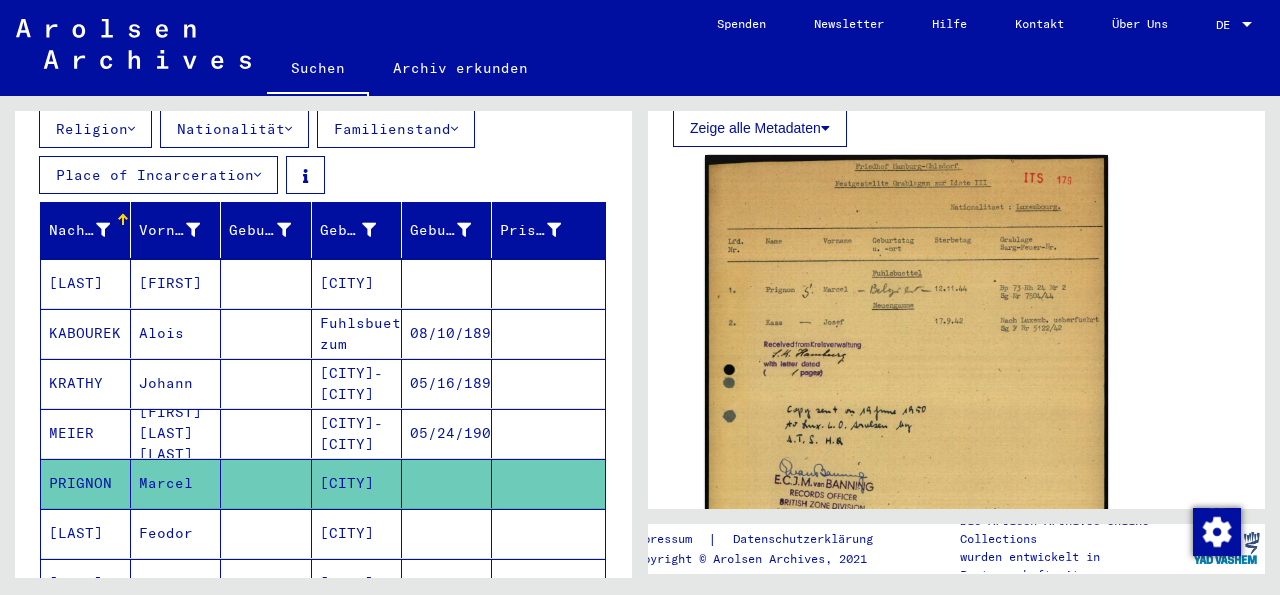 scroll, scrollTop: 0, scrollLeft: 0, axis: both 